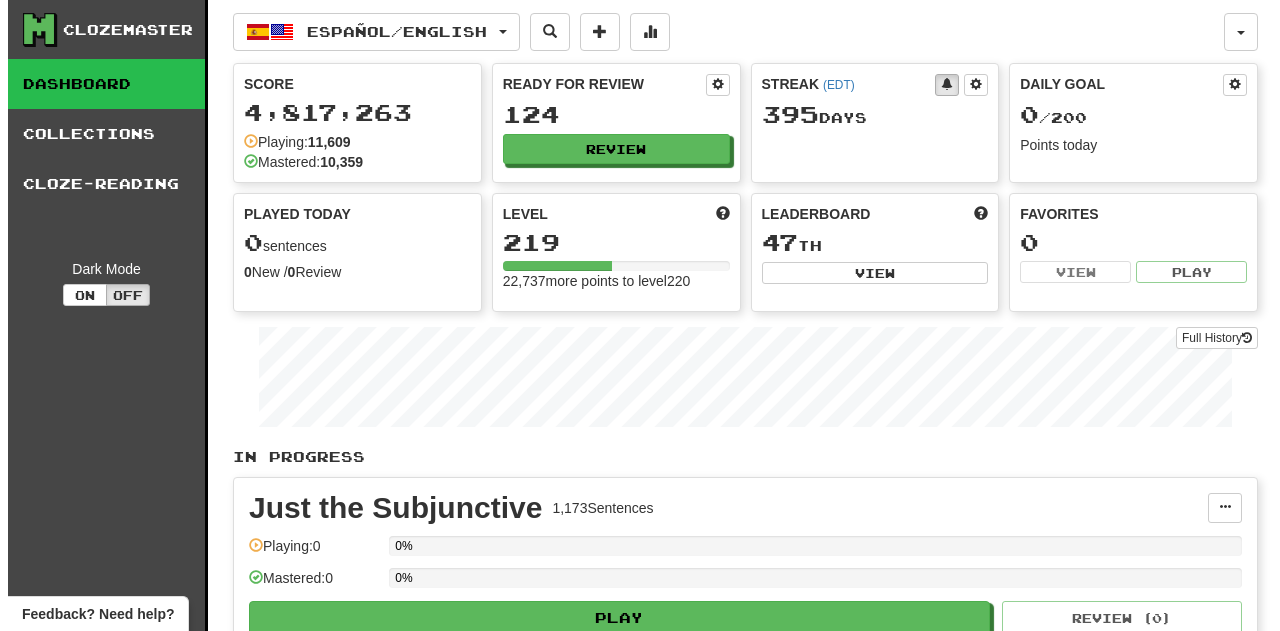 scroll, scrollTop: 0, scrollLeft: 0, axis: both 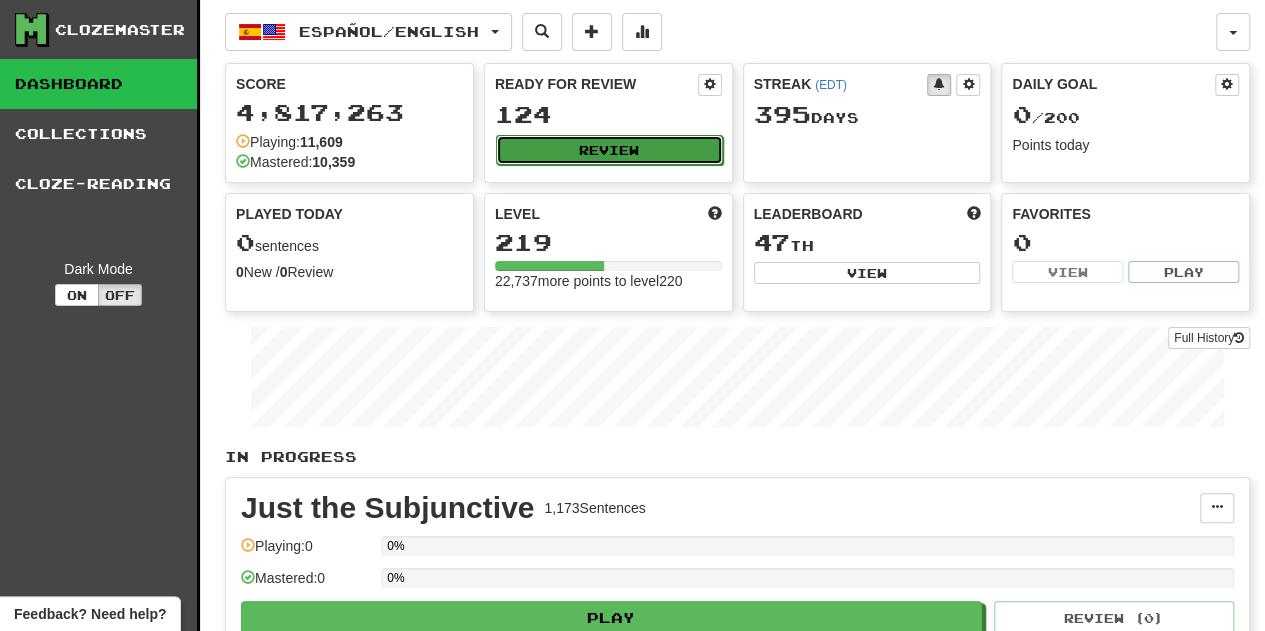 click on "Review" at bounding box center [609, 150] 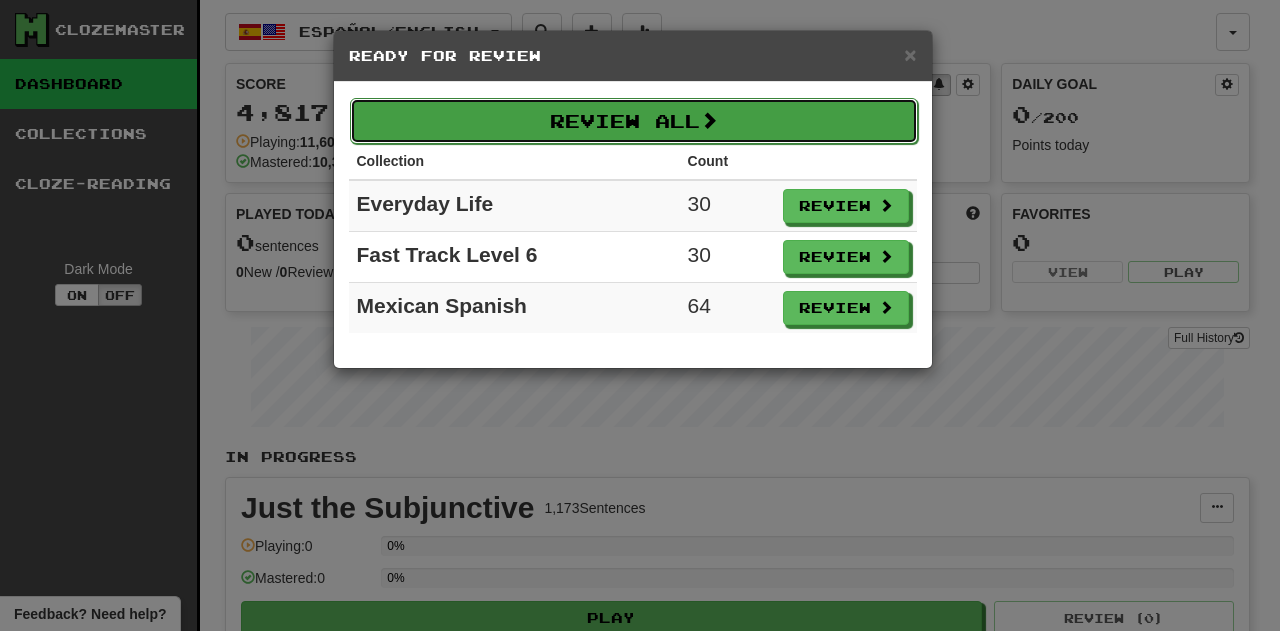 click on "Review All" at bounding box center (634, 121) 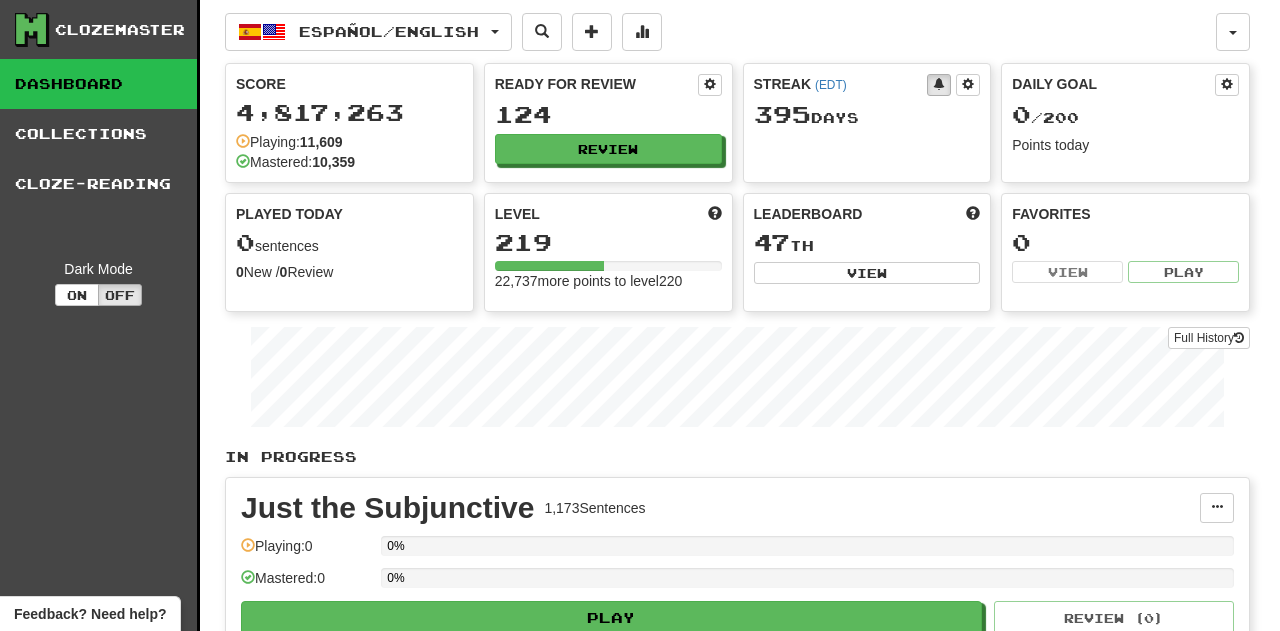 select on "**" 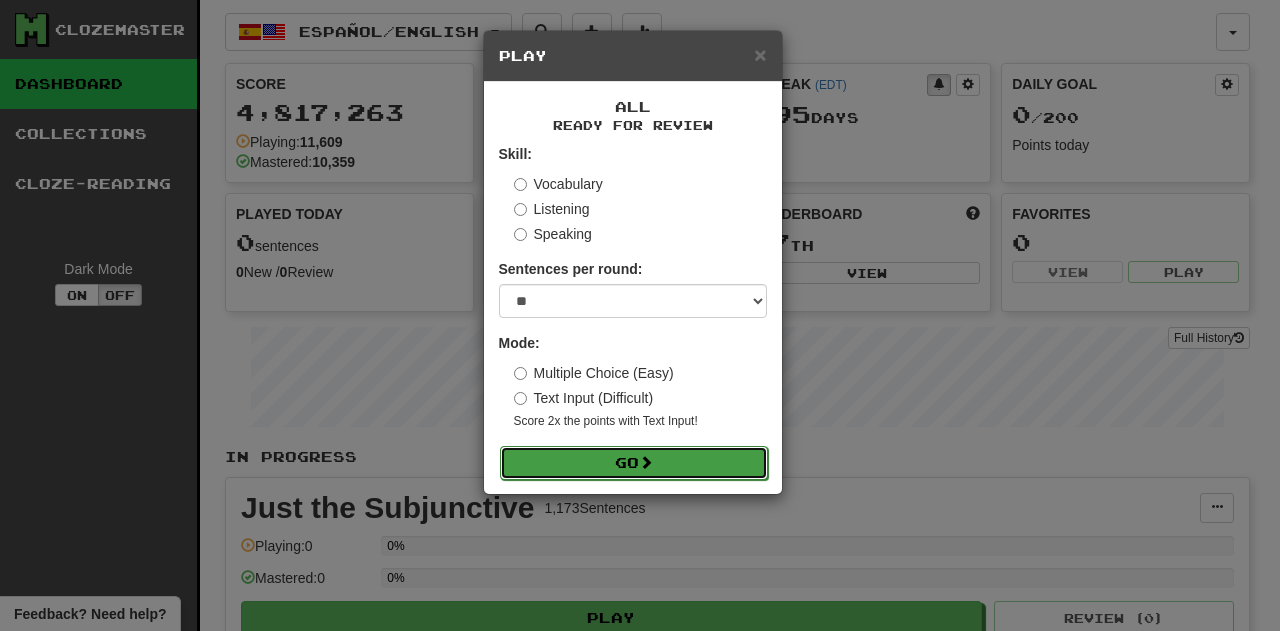 click on "Go" at bounding box center (634, 463) 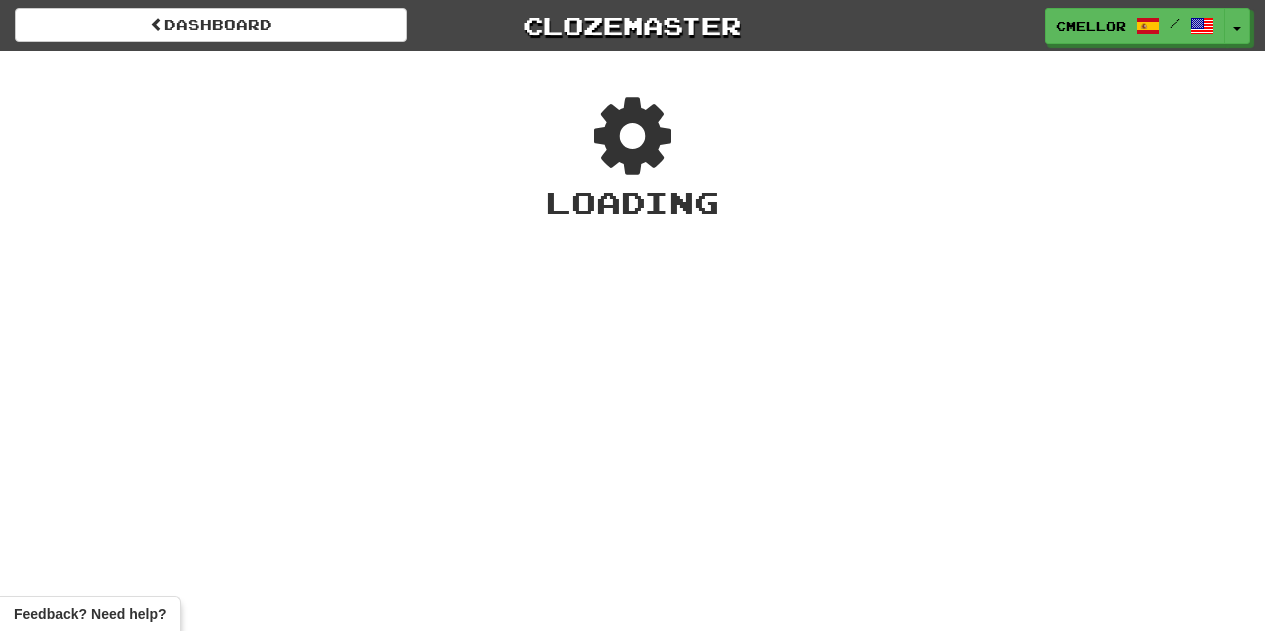 scroll, scrollTop: 0, scrollLeft: 0, axis: both 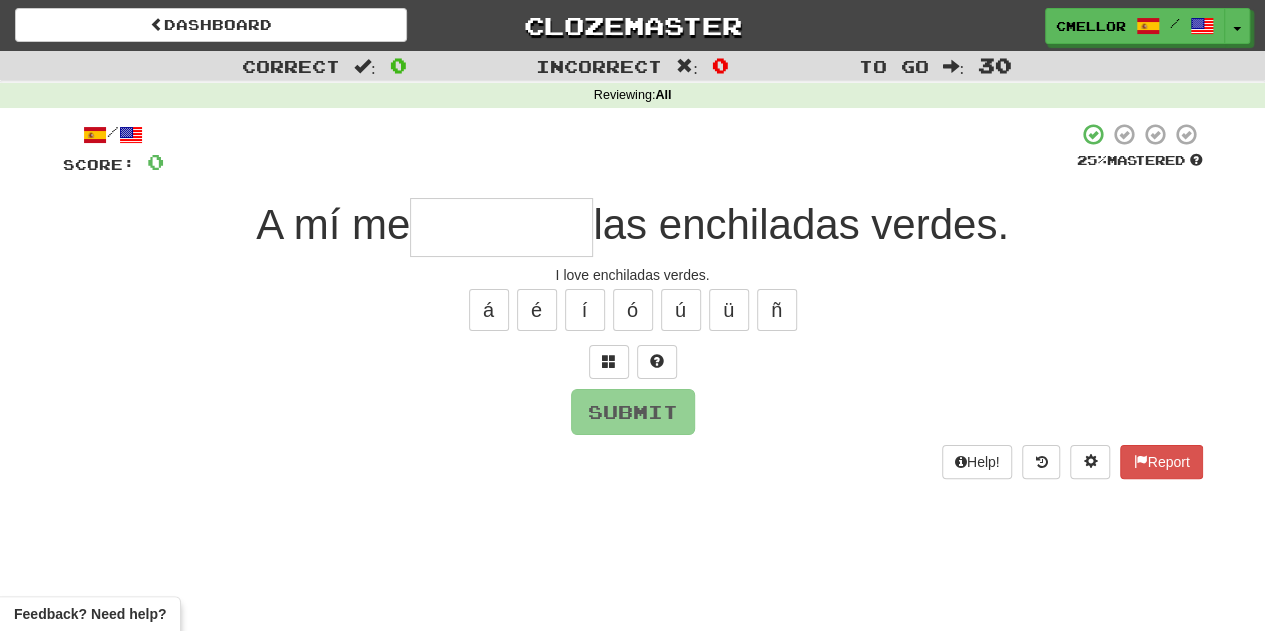 click at bounding box center (501, 227) 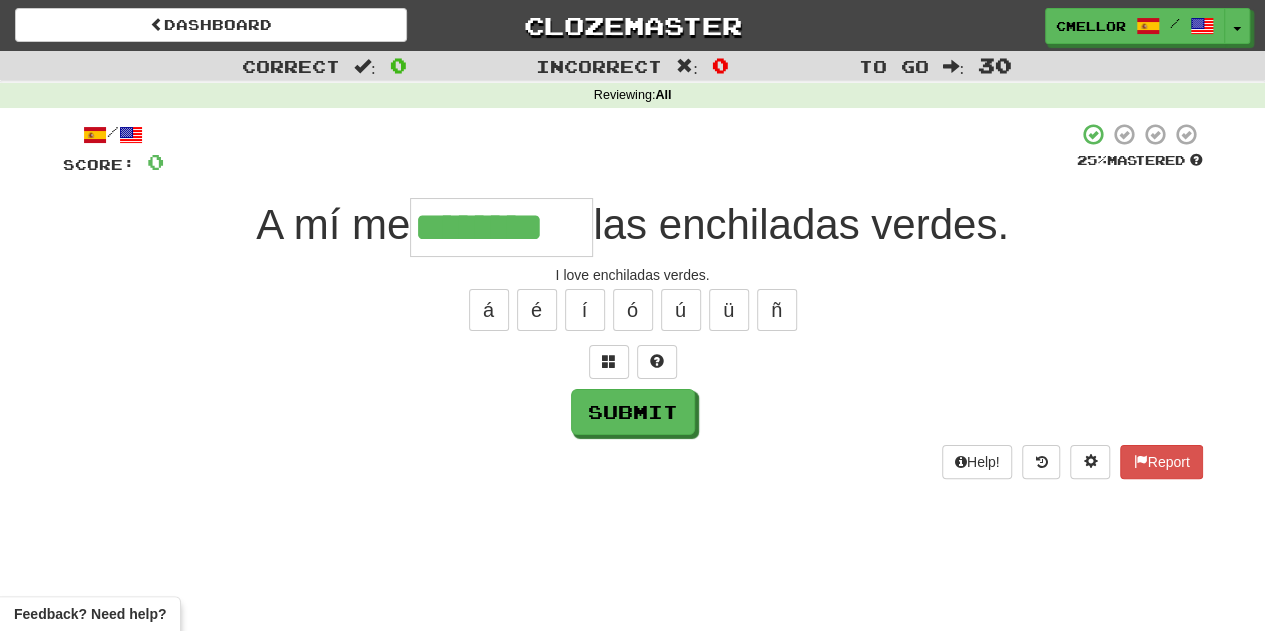 type on "********" 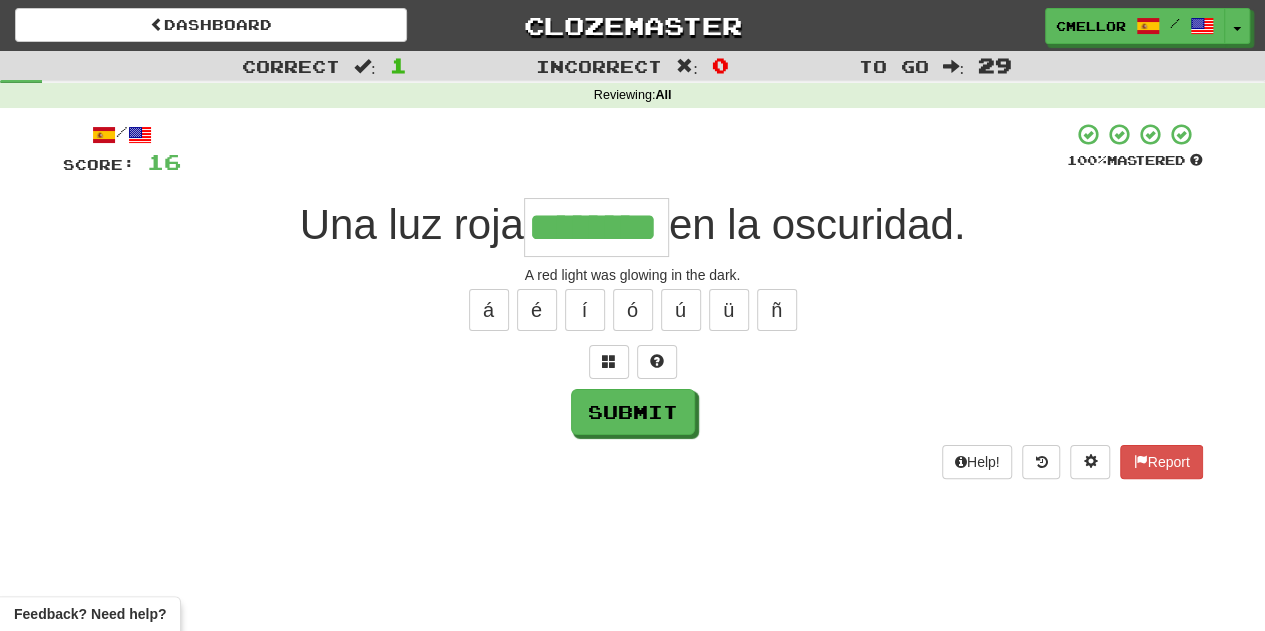 type on "********" 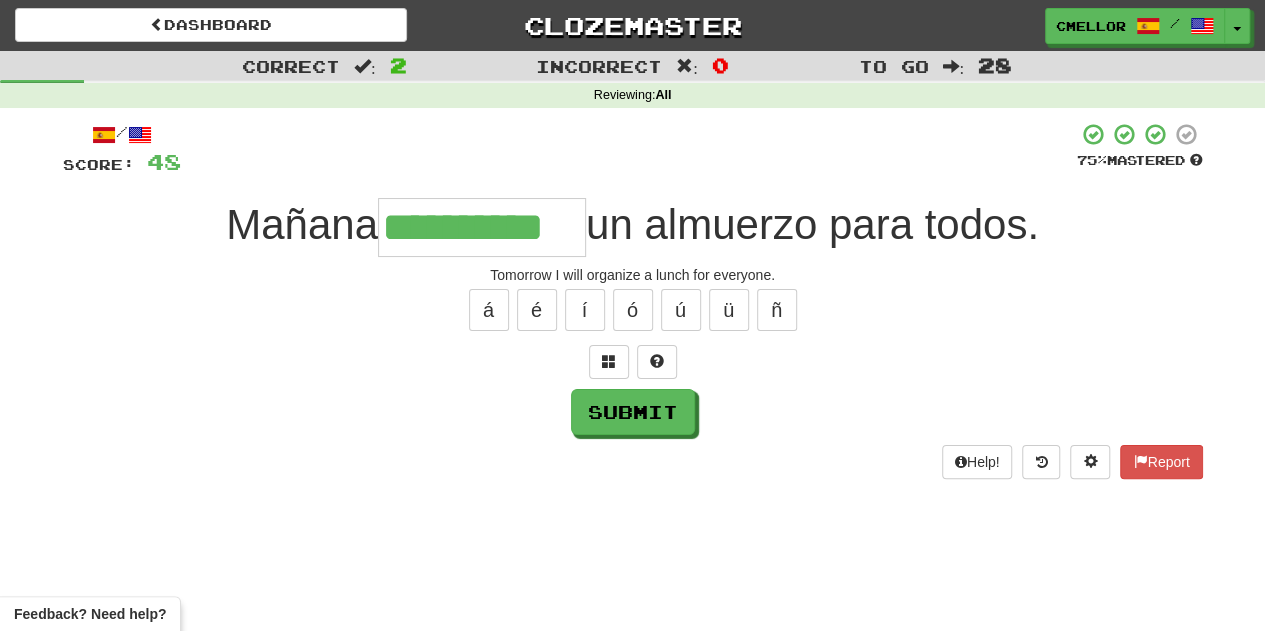 type on "**********" 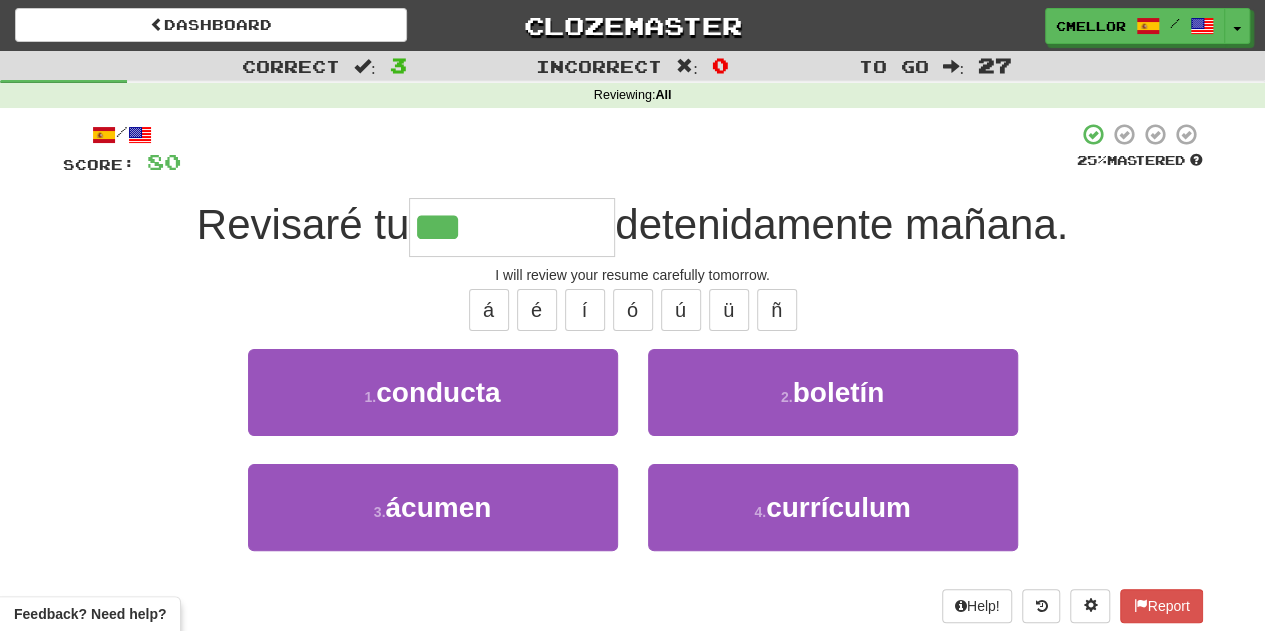 type on "**********" 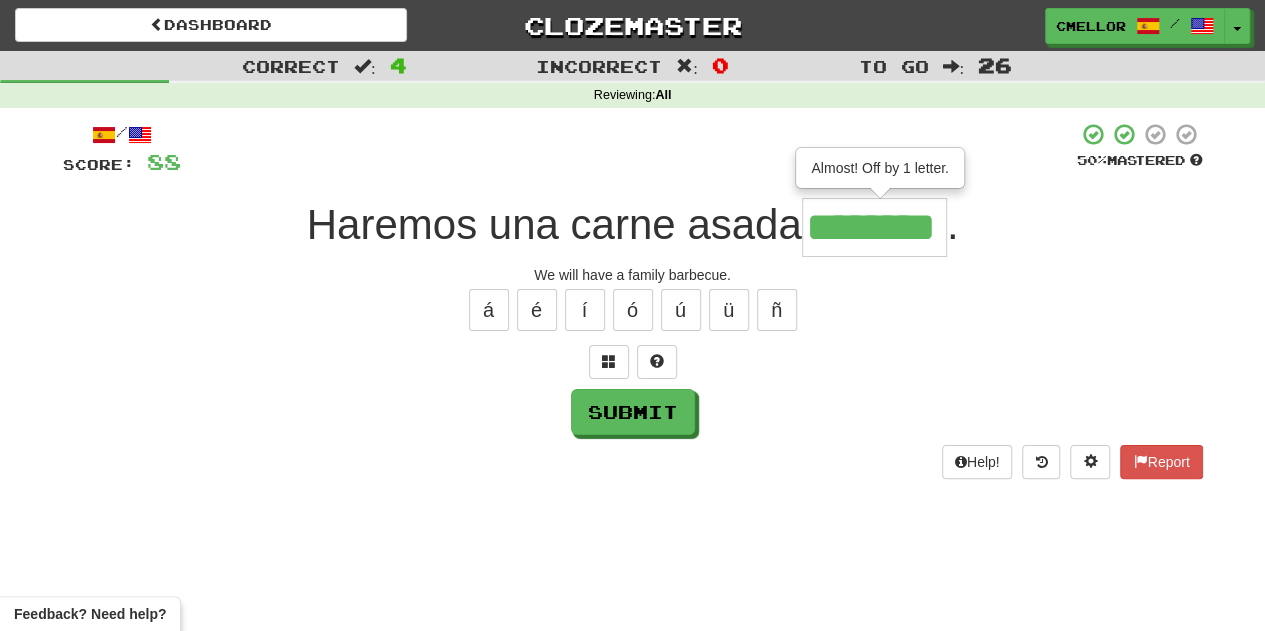 type on "********" 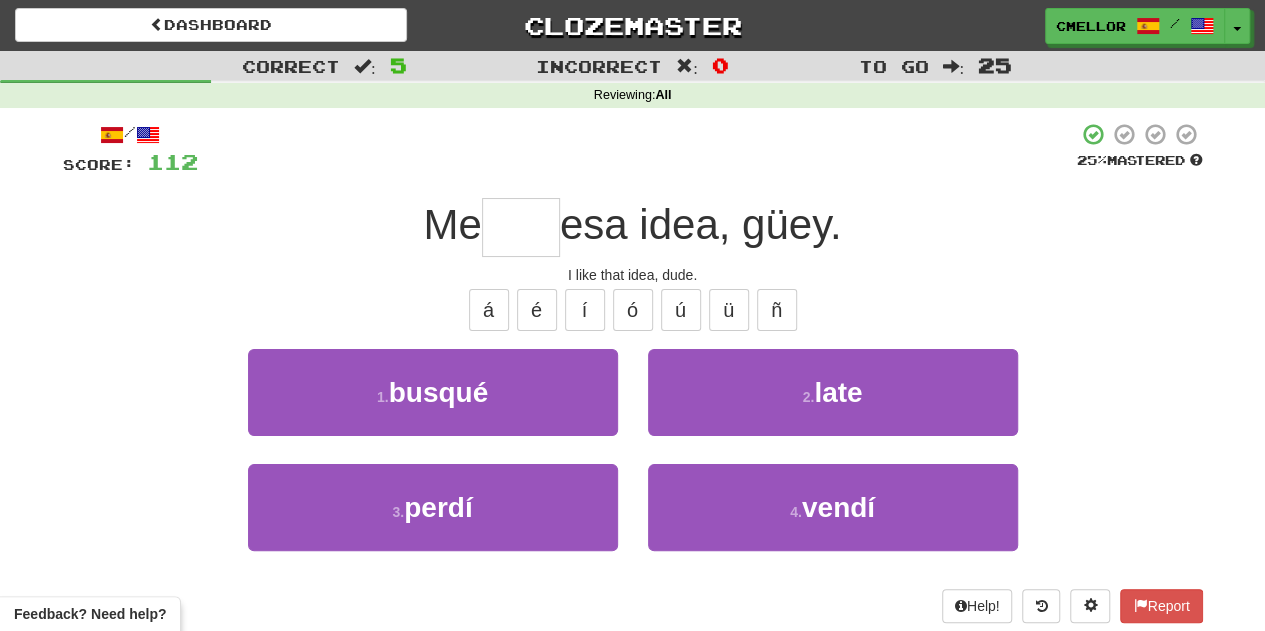 type on "****" 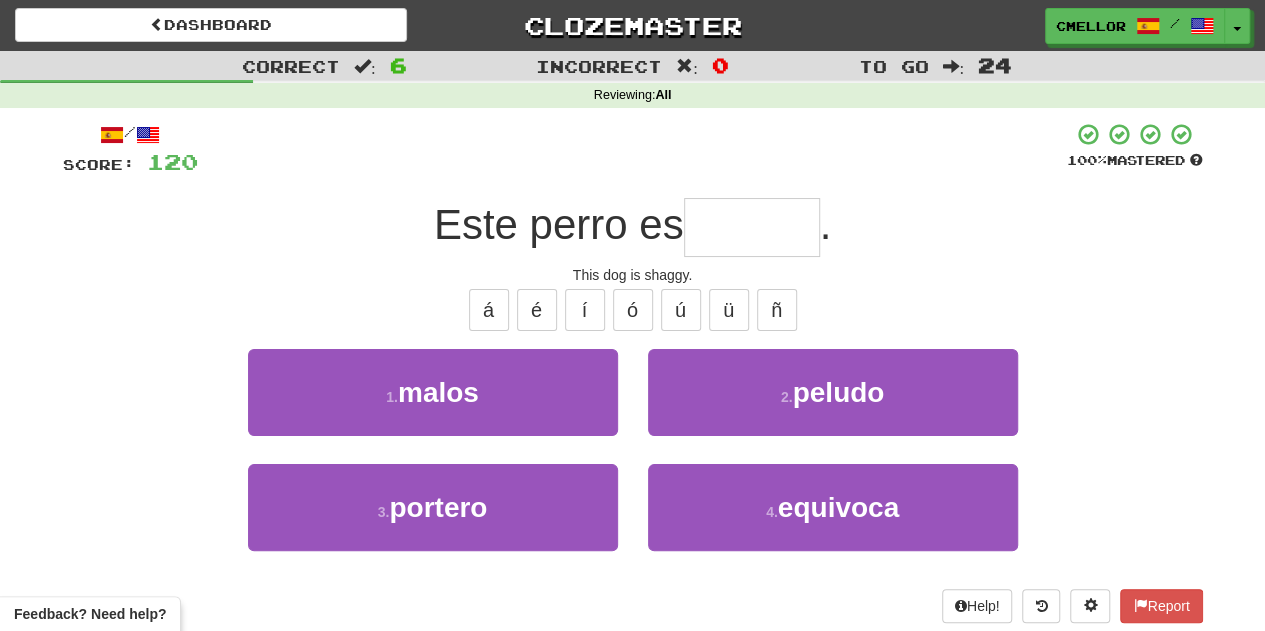 type on "******" 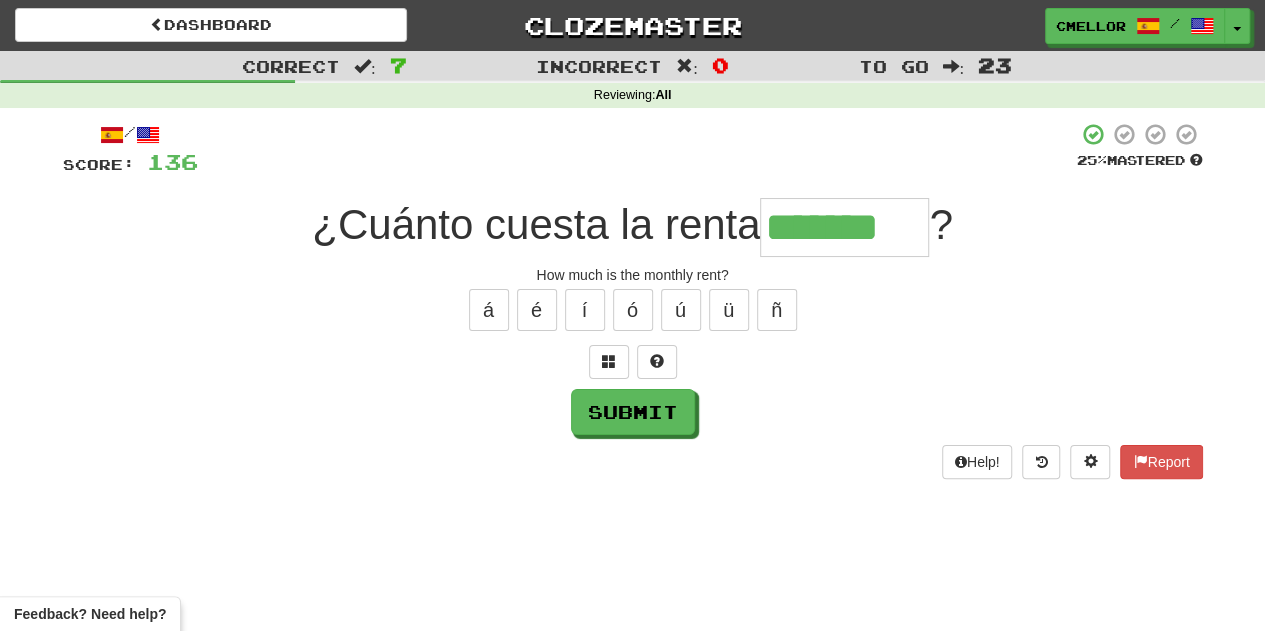 type on "*******" 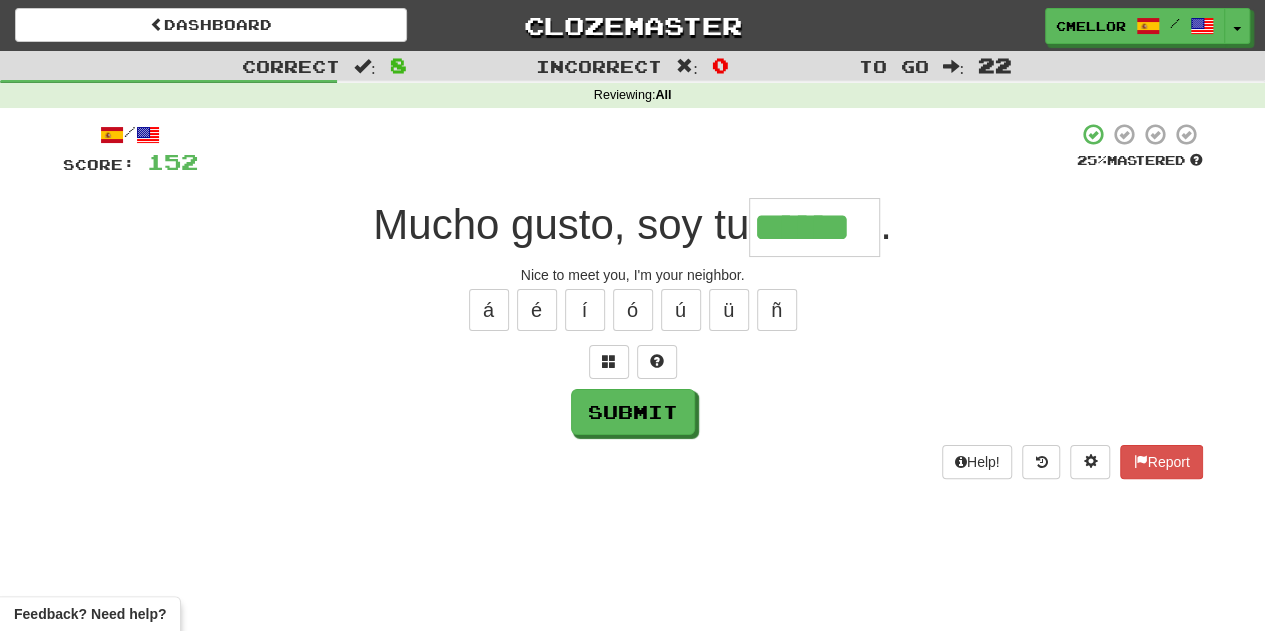 type on "******" 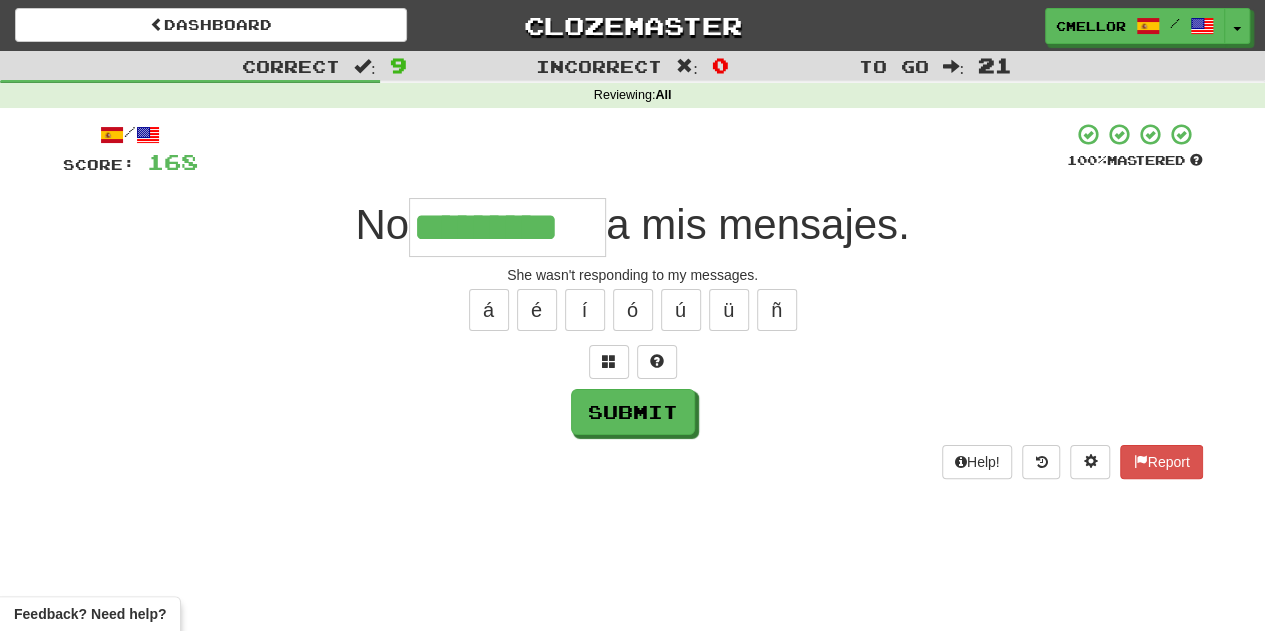 type on "*********" 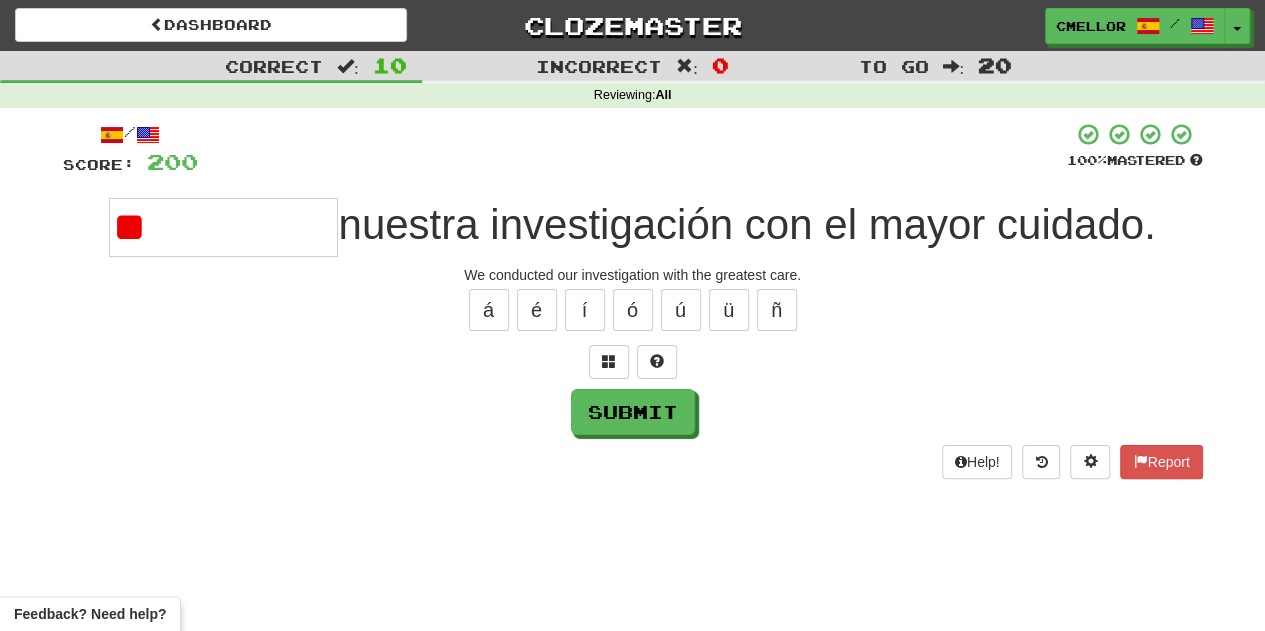 type on "*" 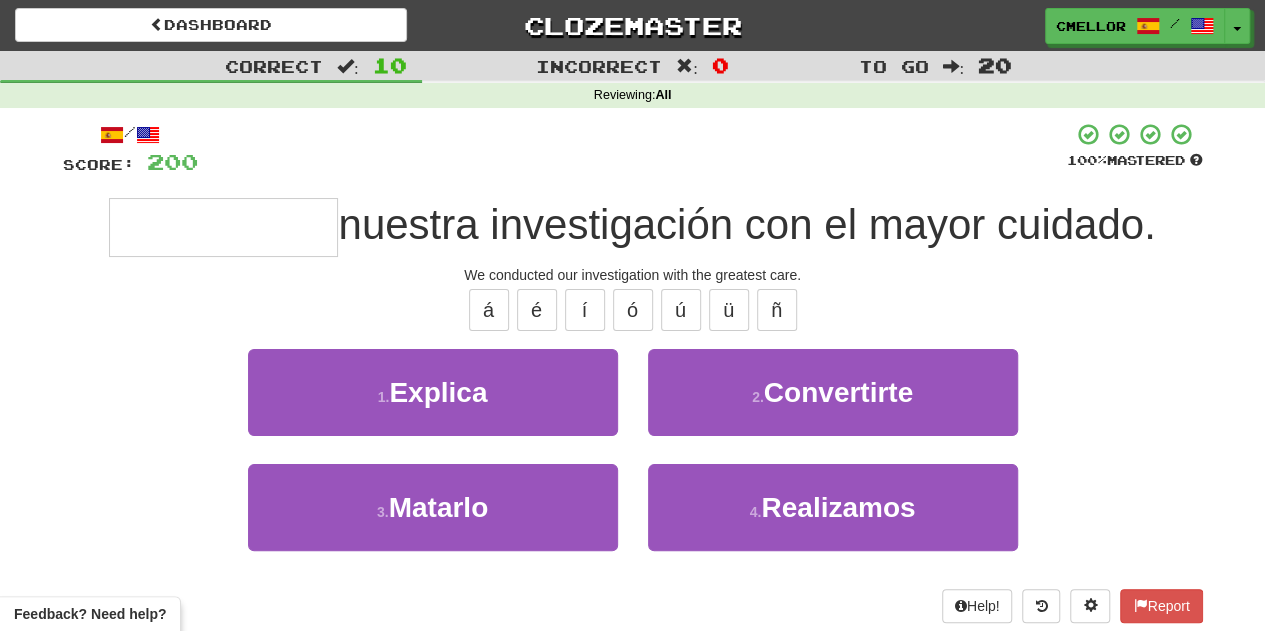 type on "**********" 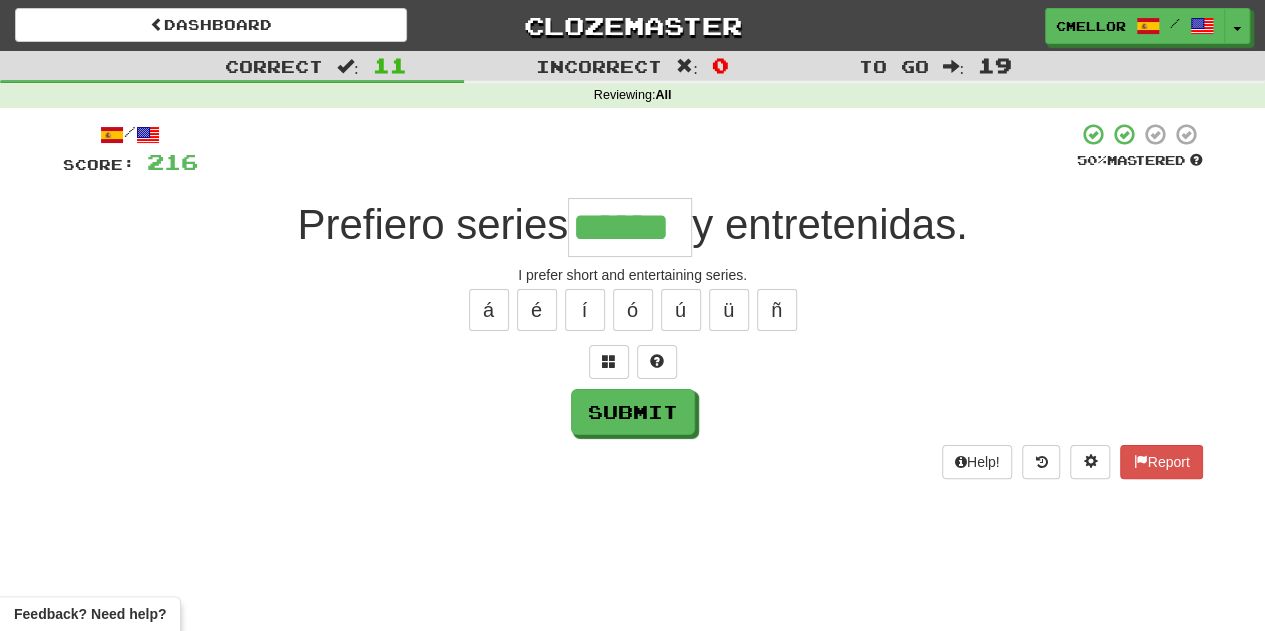 type on "******" 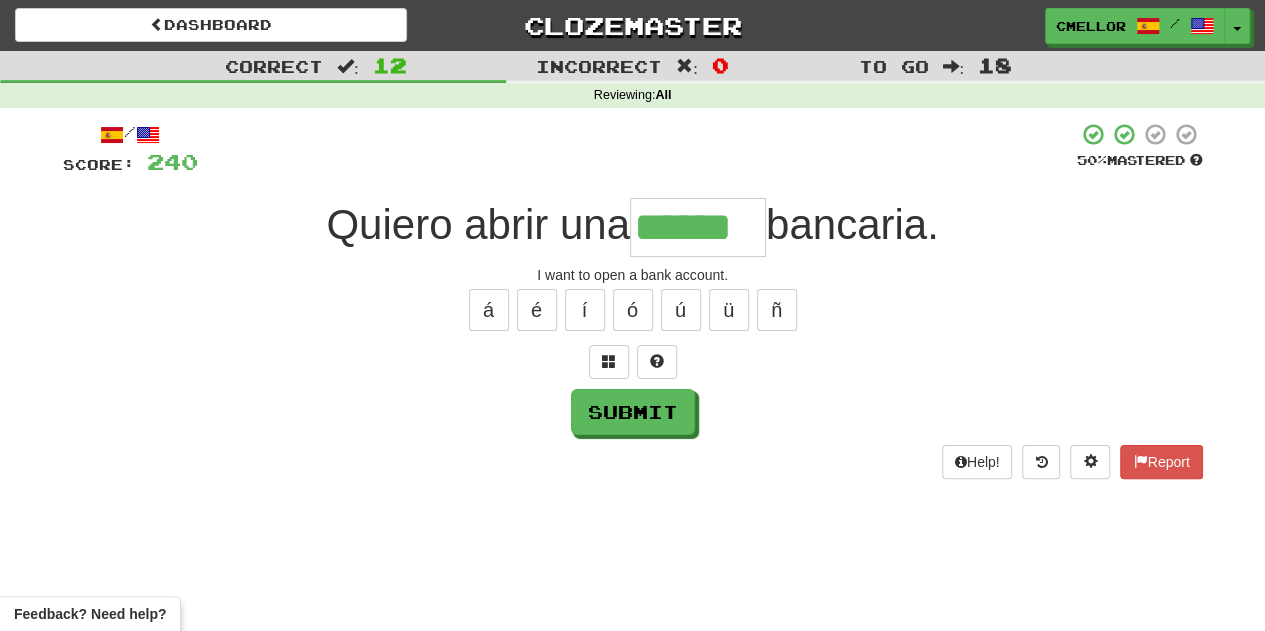 type on "******" 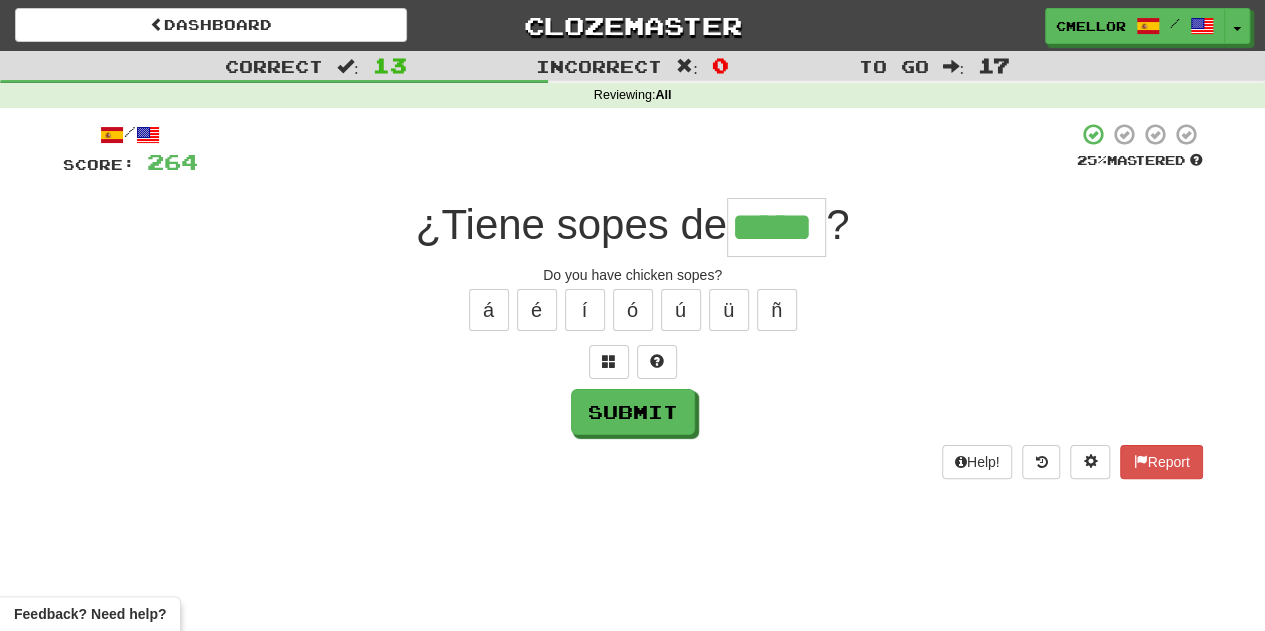 type on "*****" 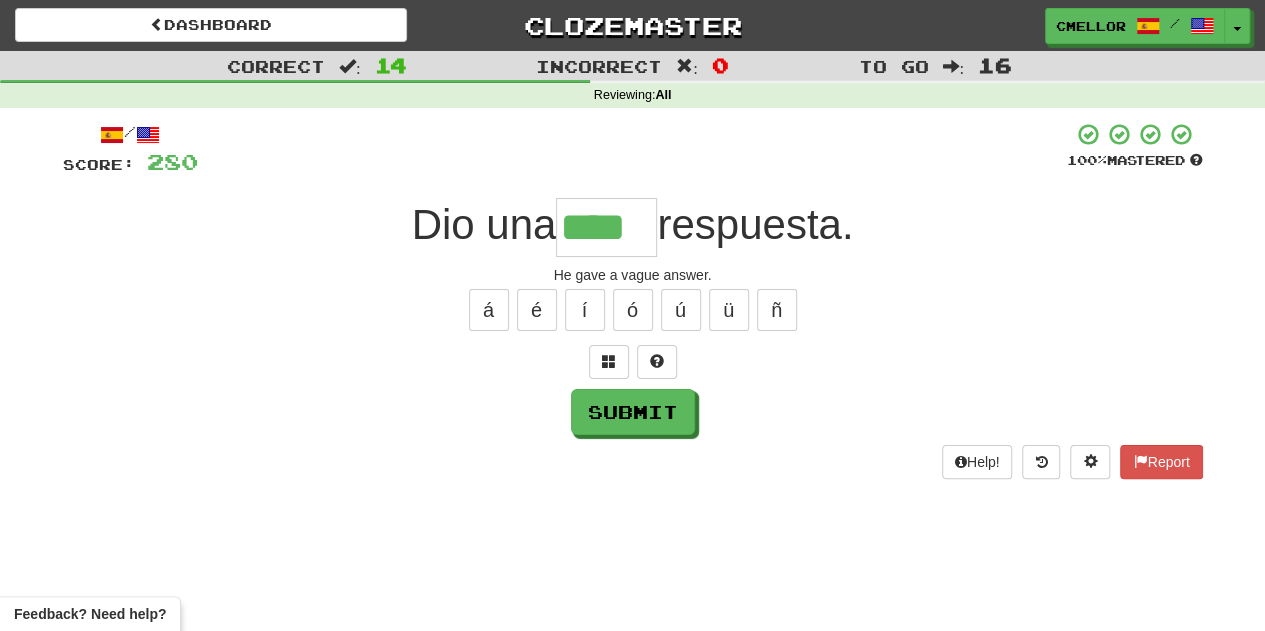 type on "****" 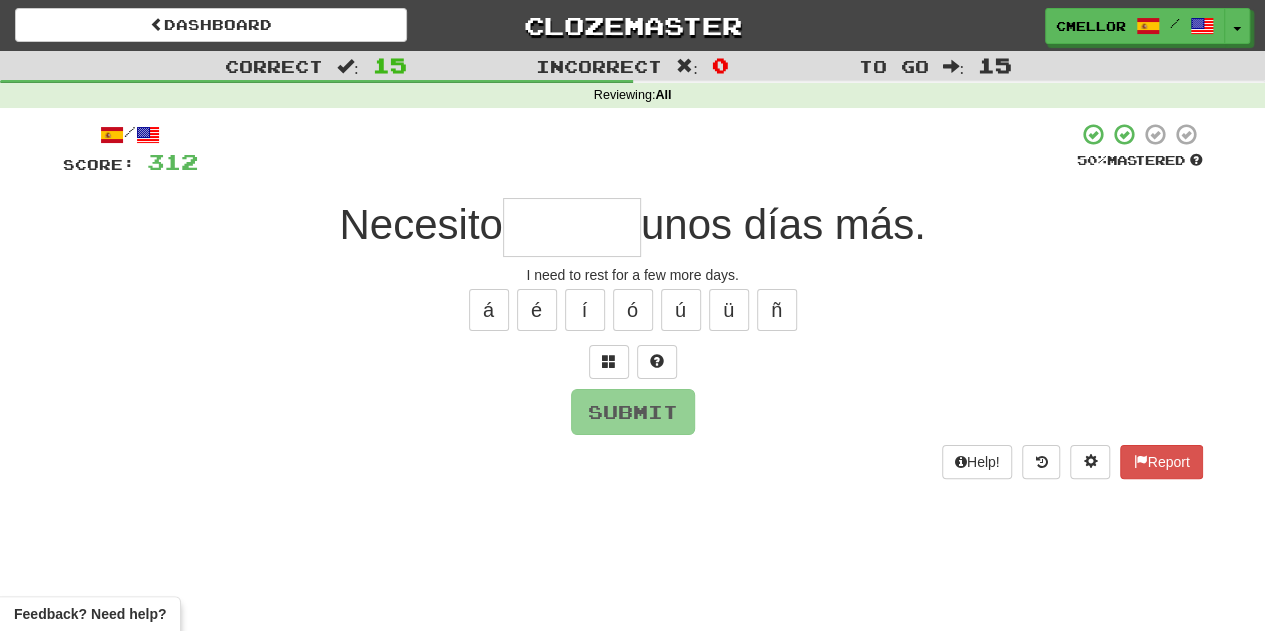 type on "*" 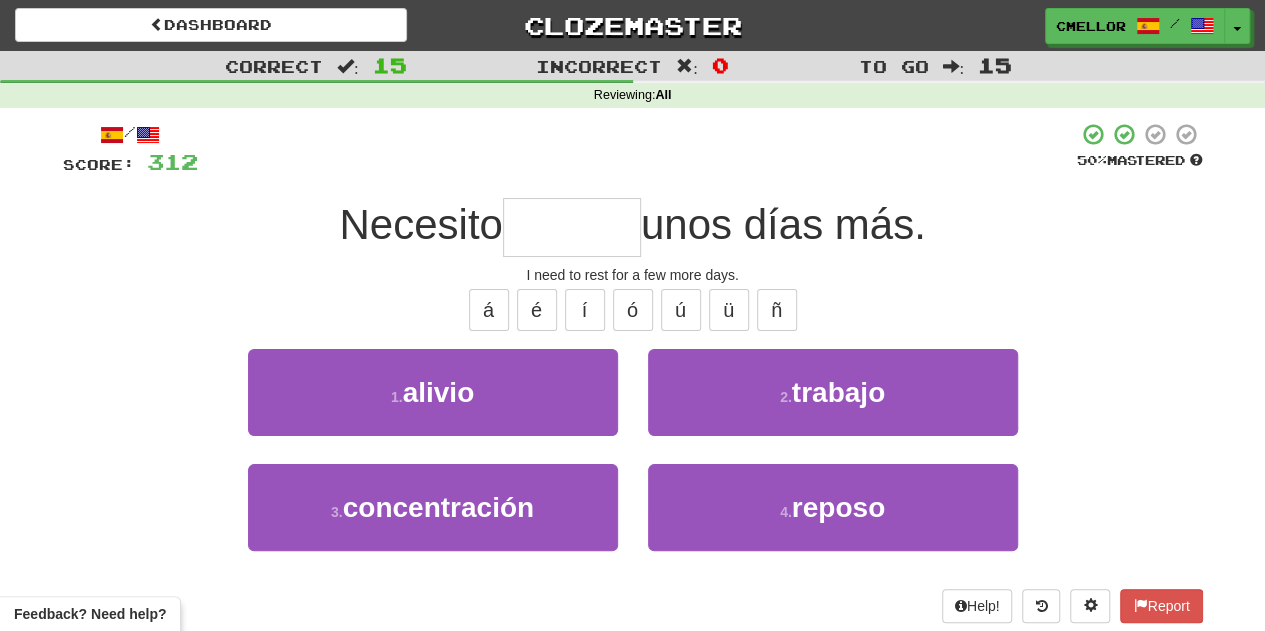 type on "******" 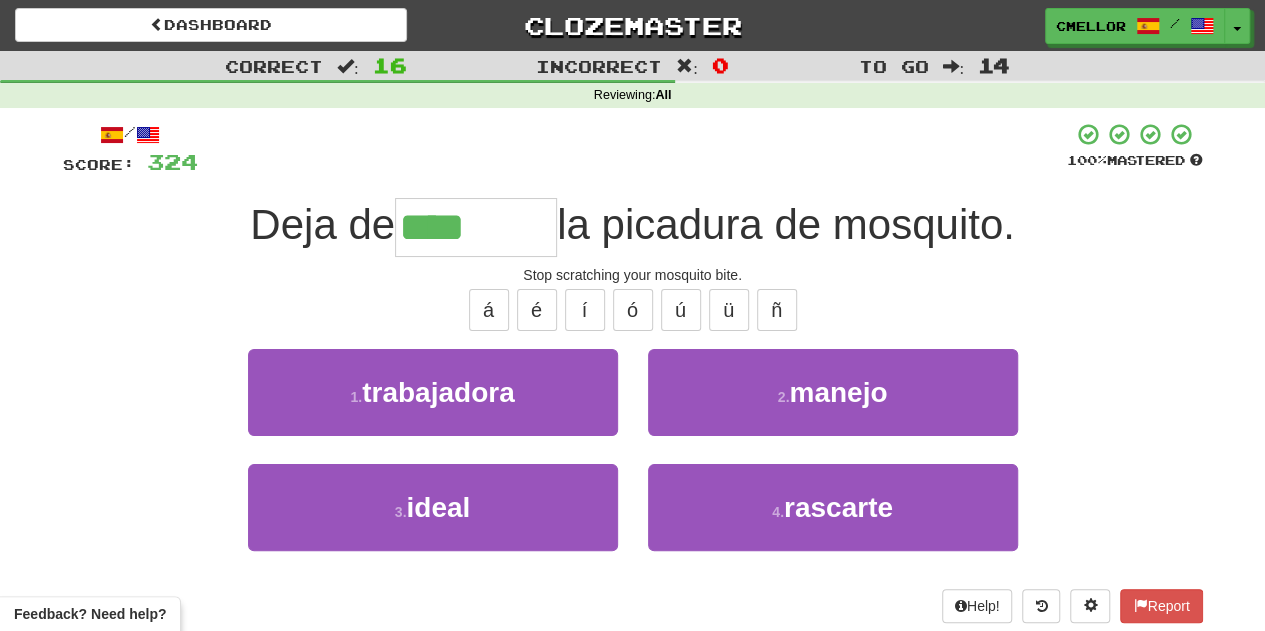 type on "********" 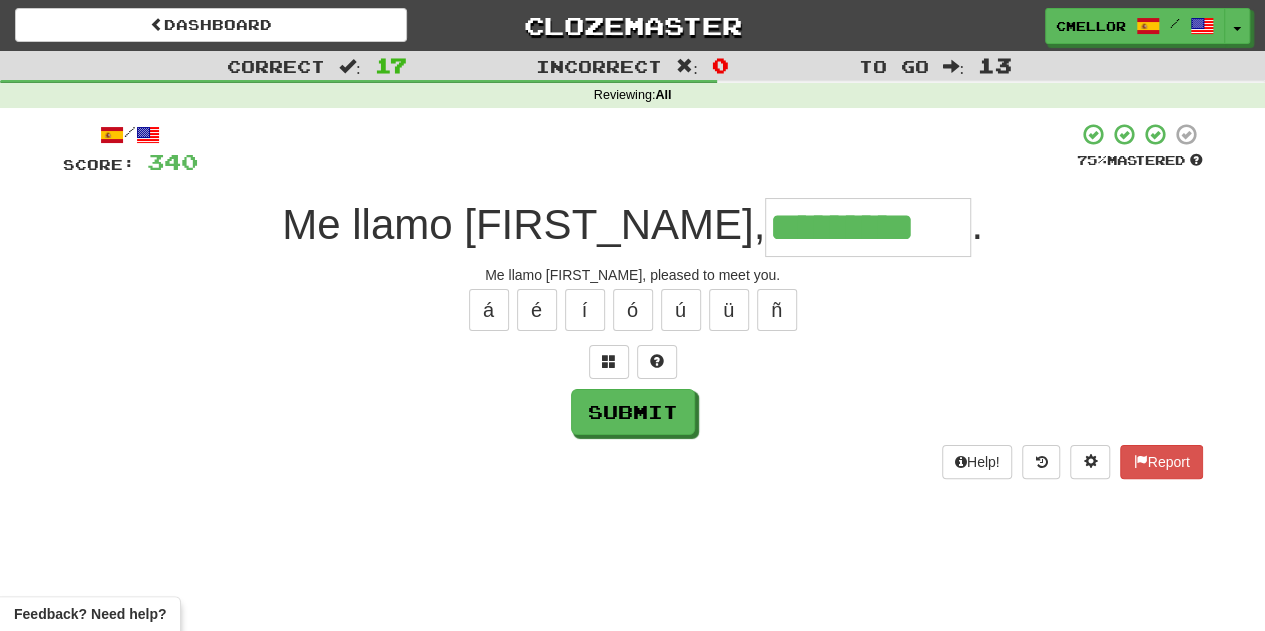 type on "*********" 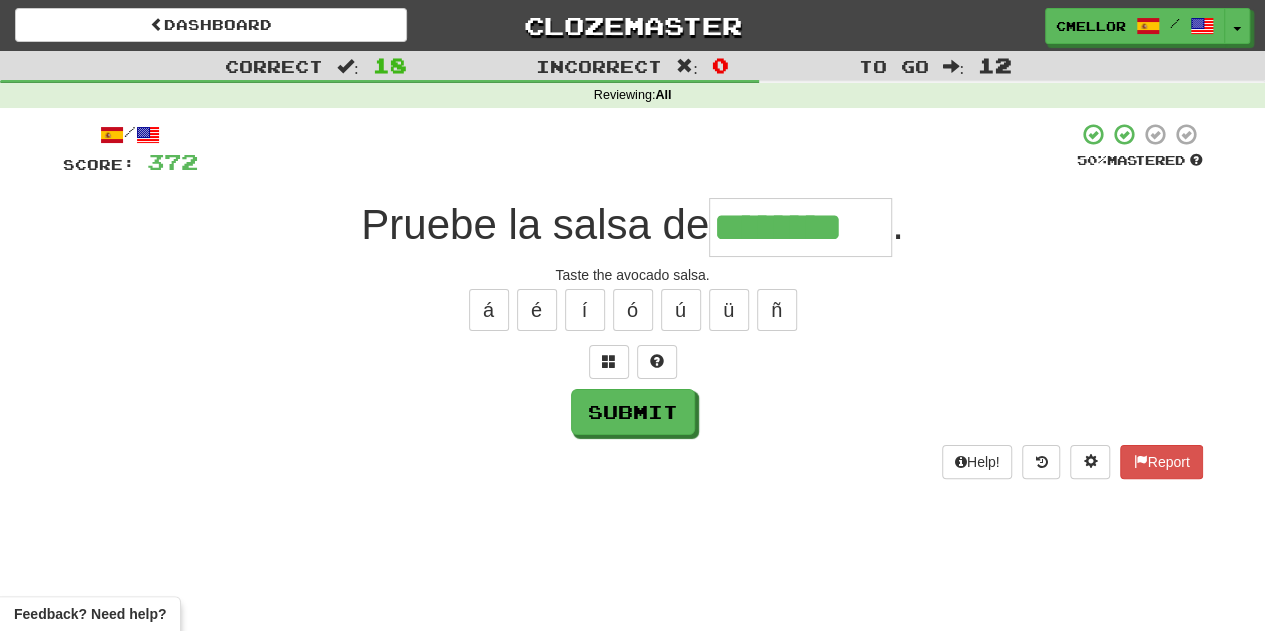 type on "********" 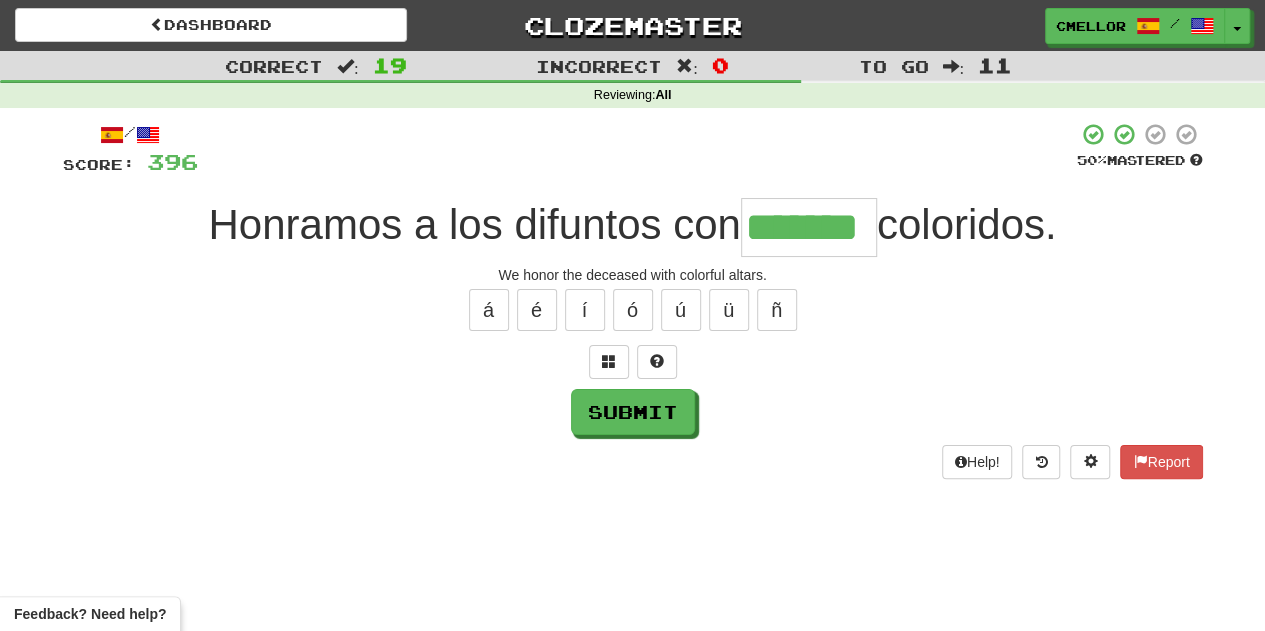 type on "*******" 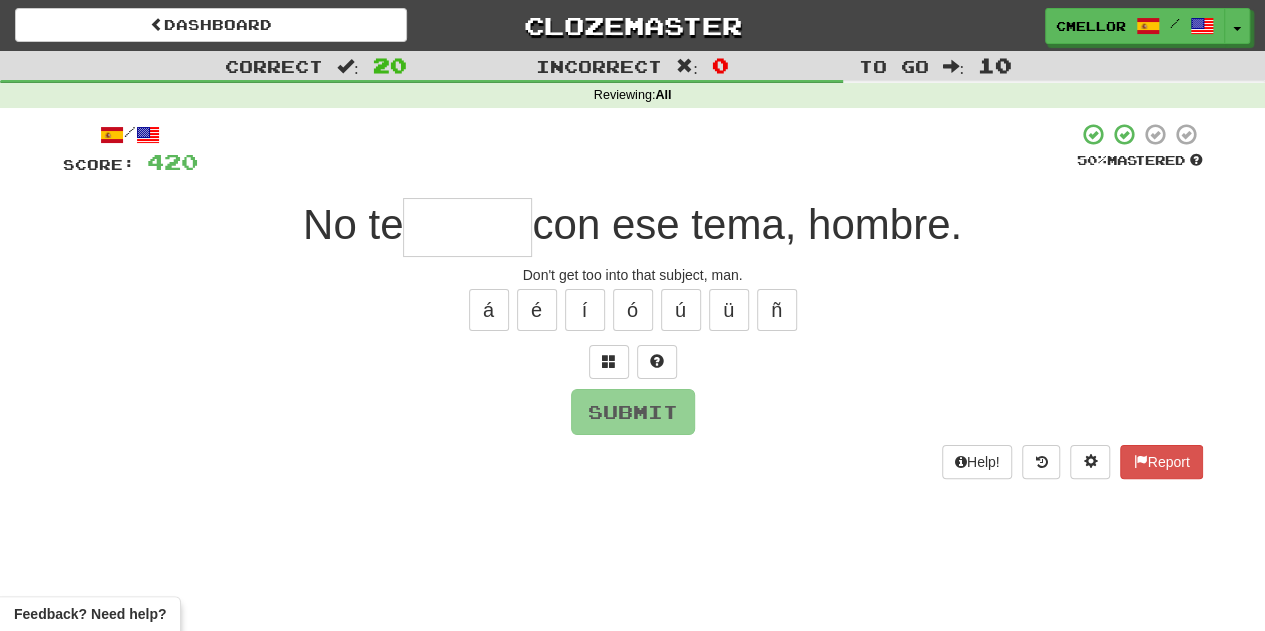 type on "*" 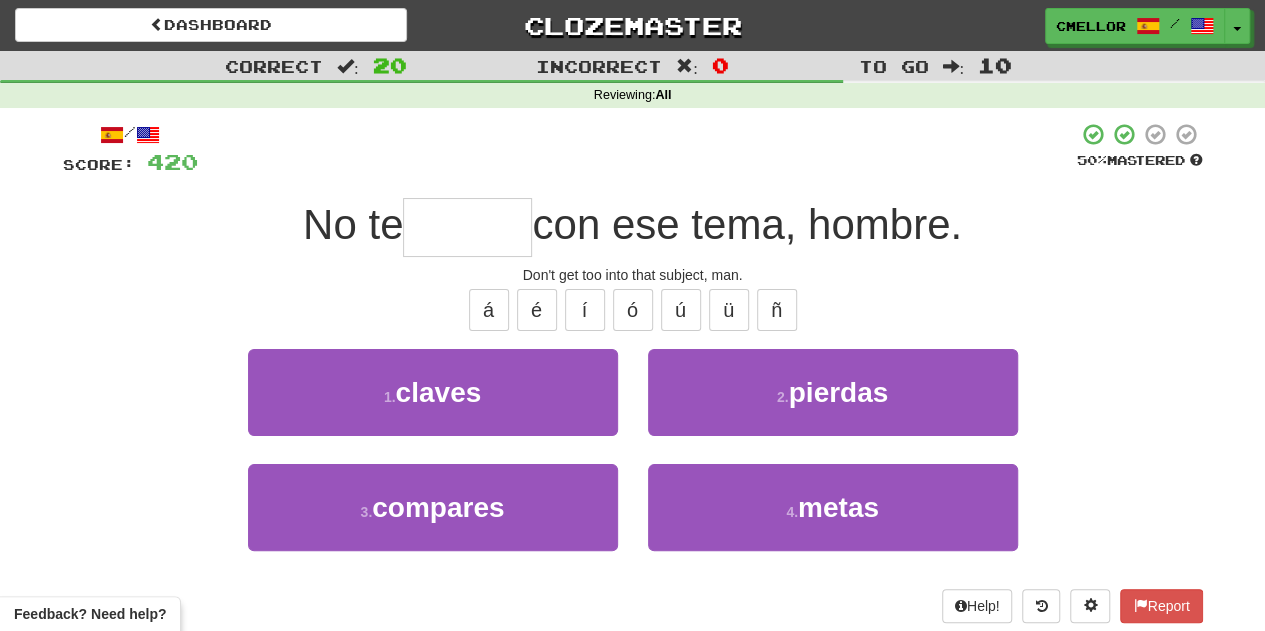 type on "******" 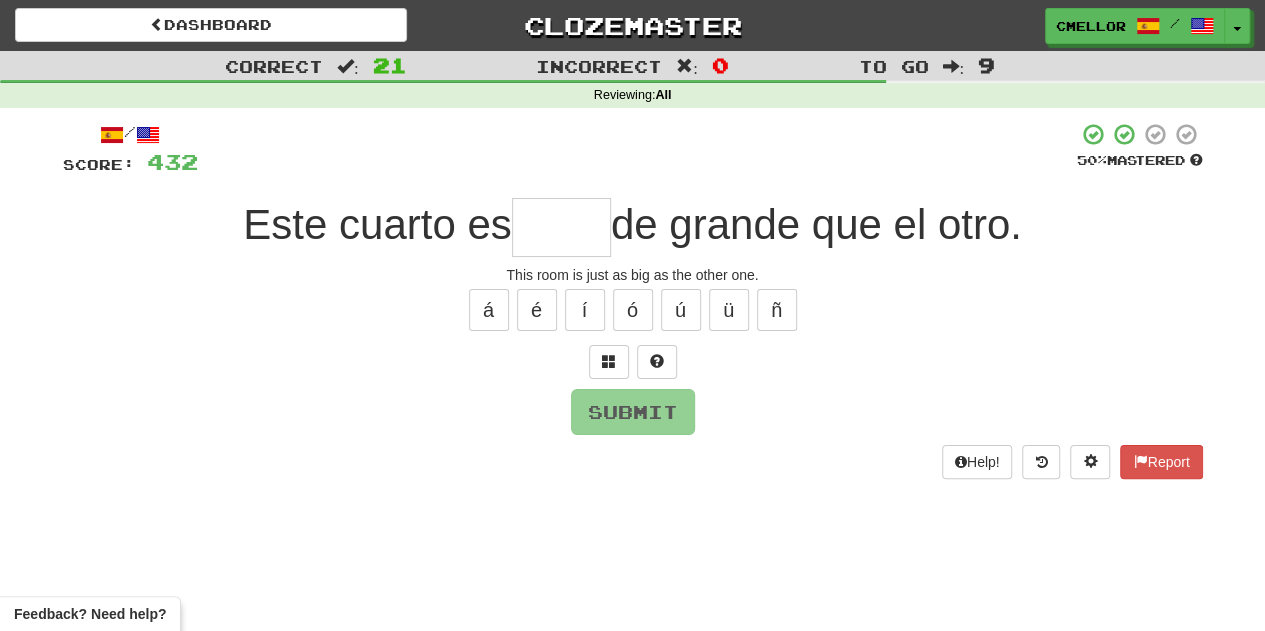 type on "*" 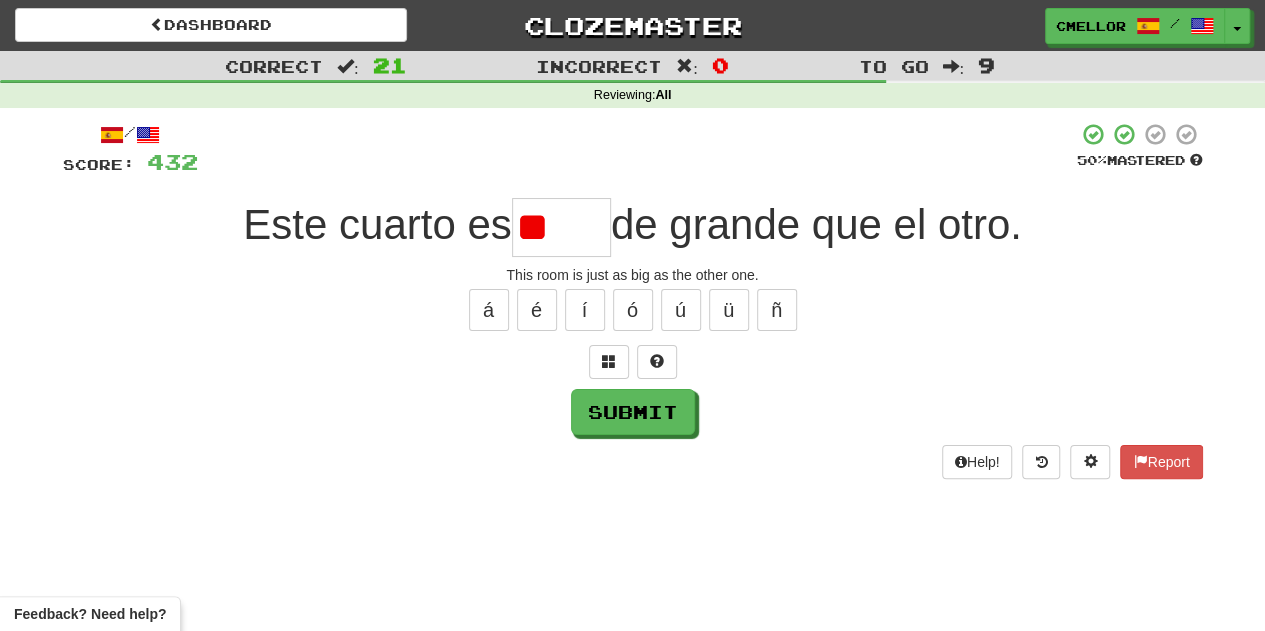 type on "*" 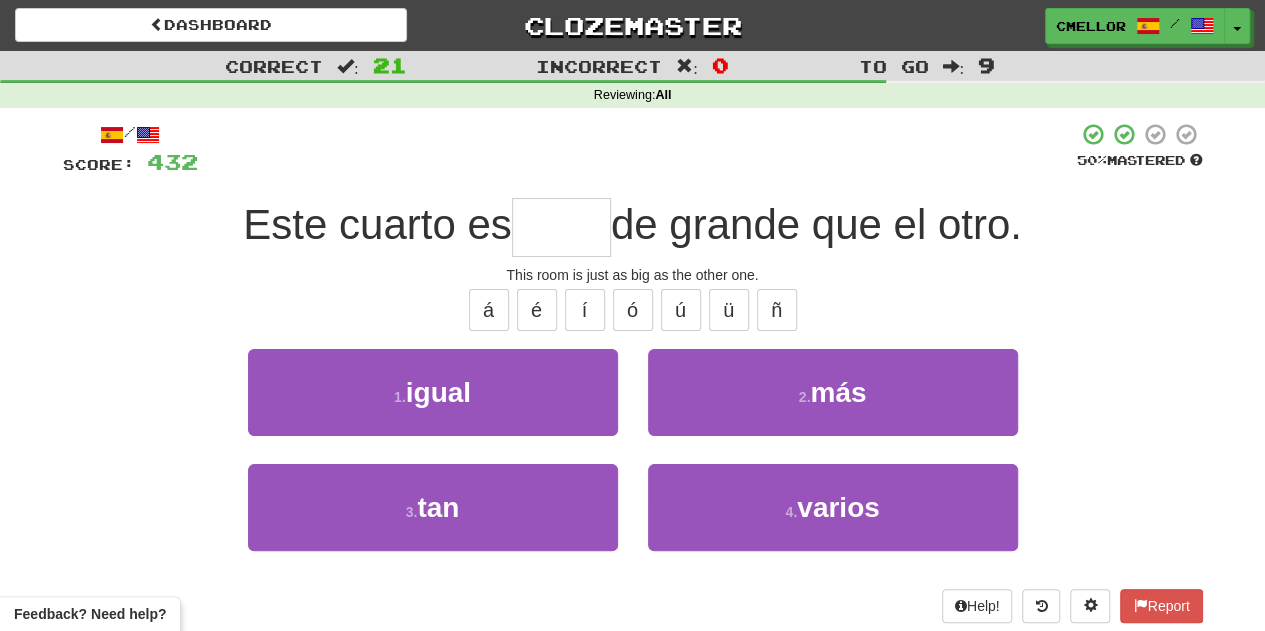 type on "*****" 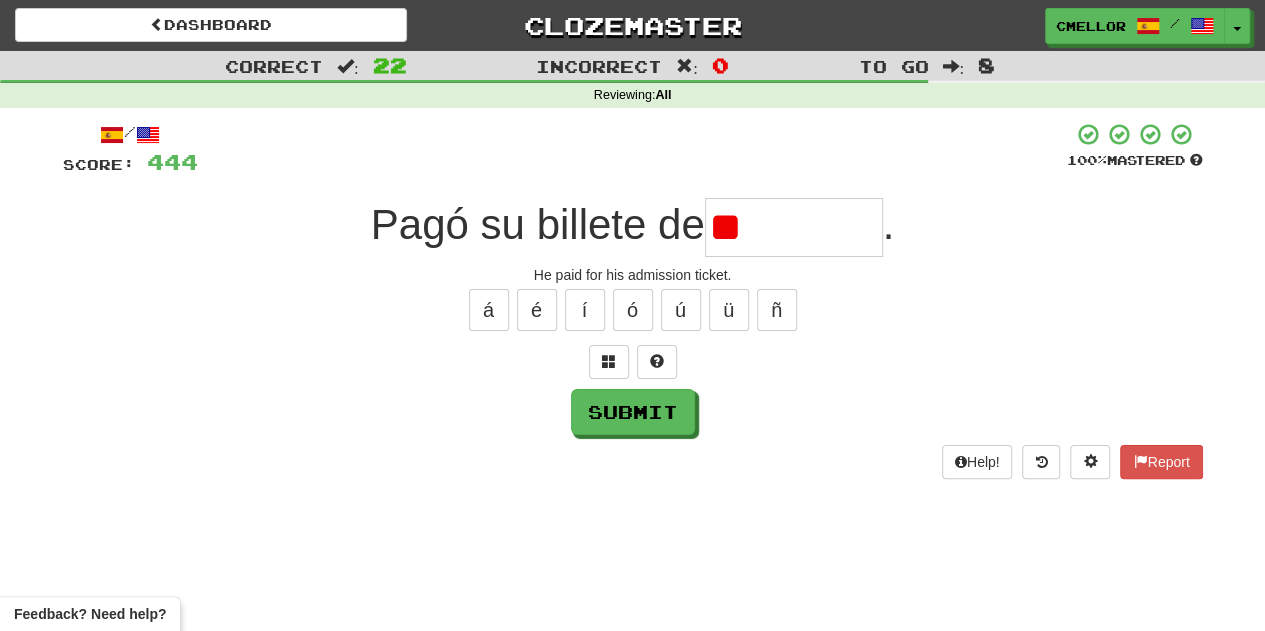 type on "*" 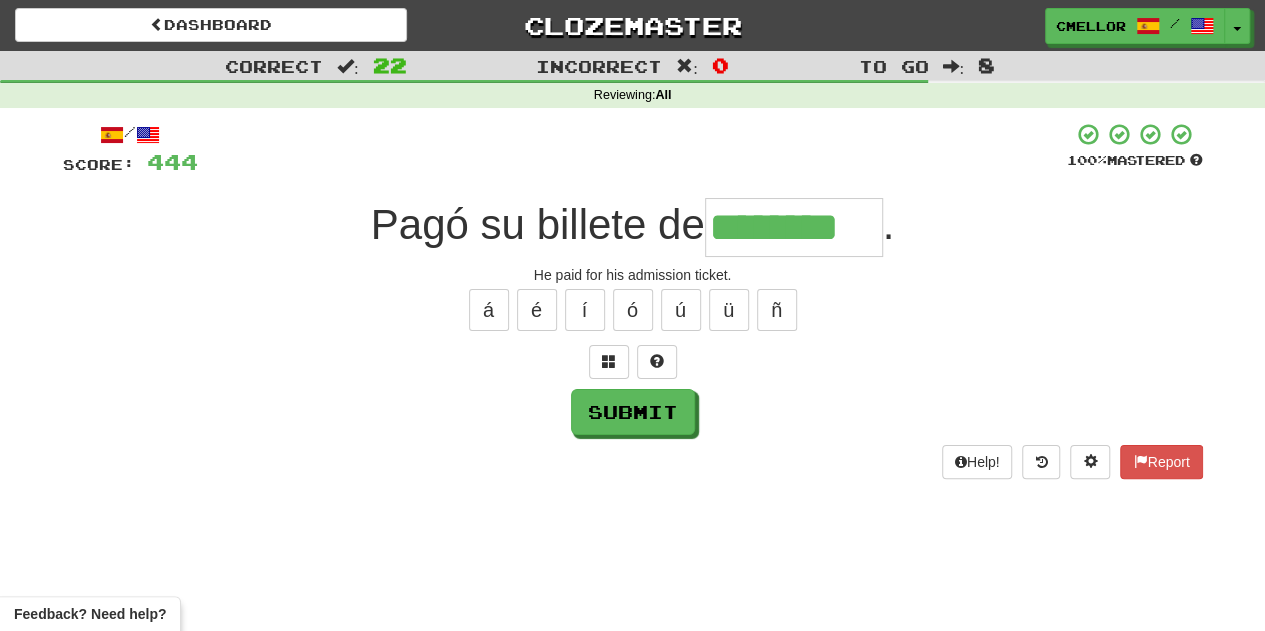 type on "********" 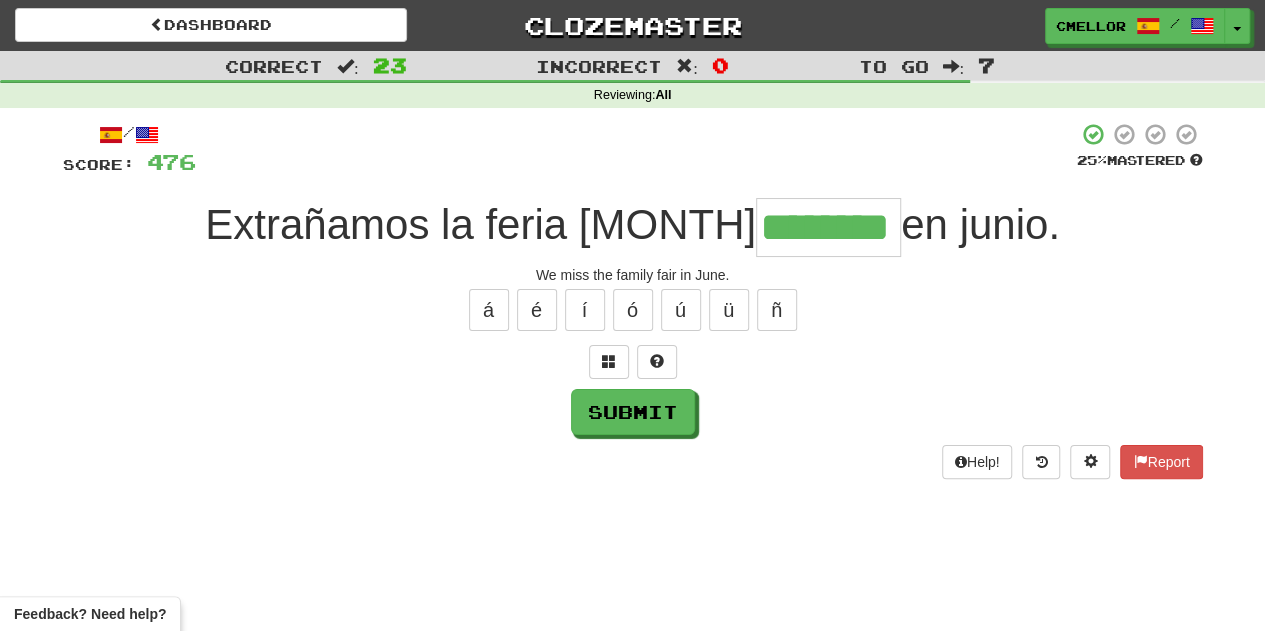 type on "********" 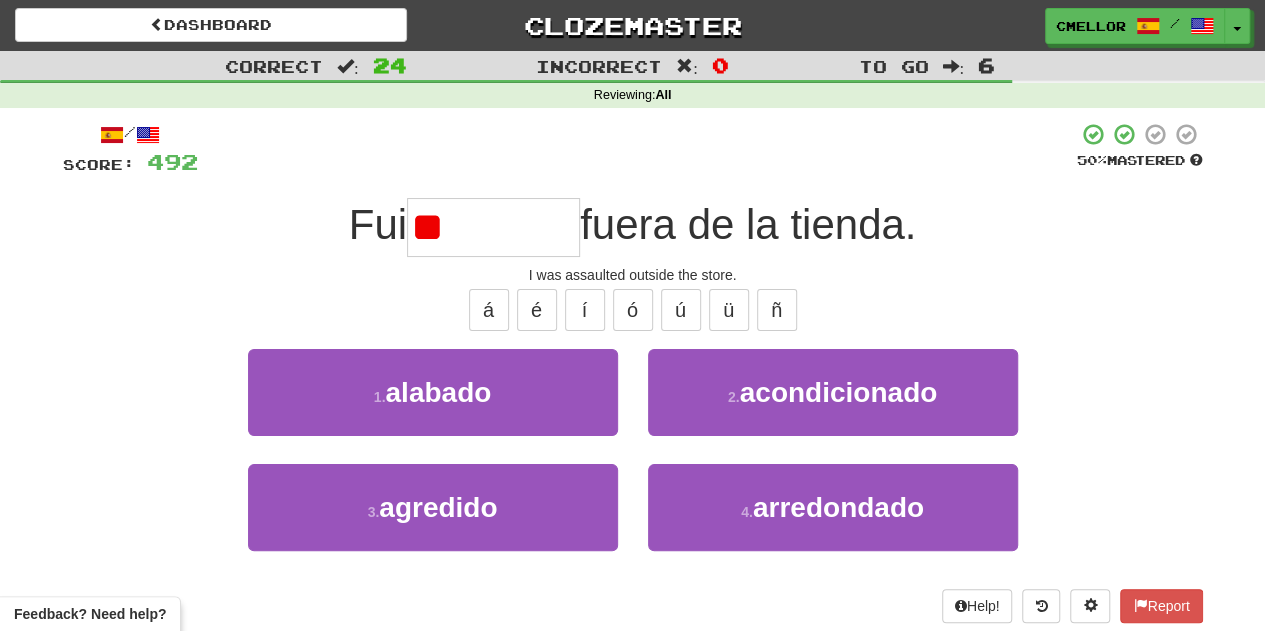 type on "********" 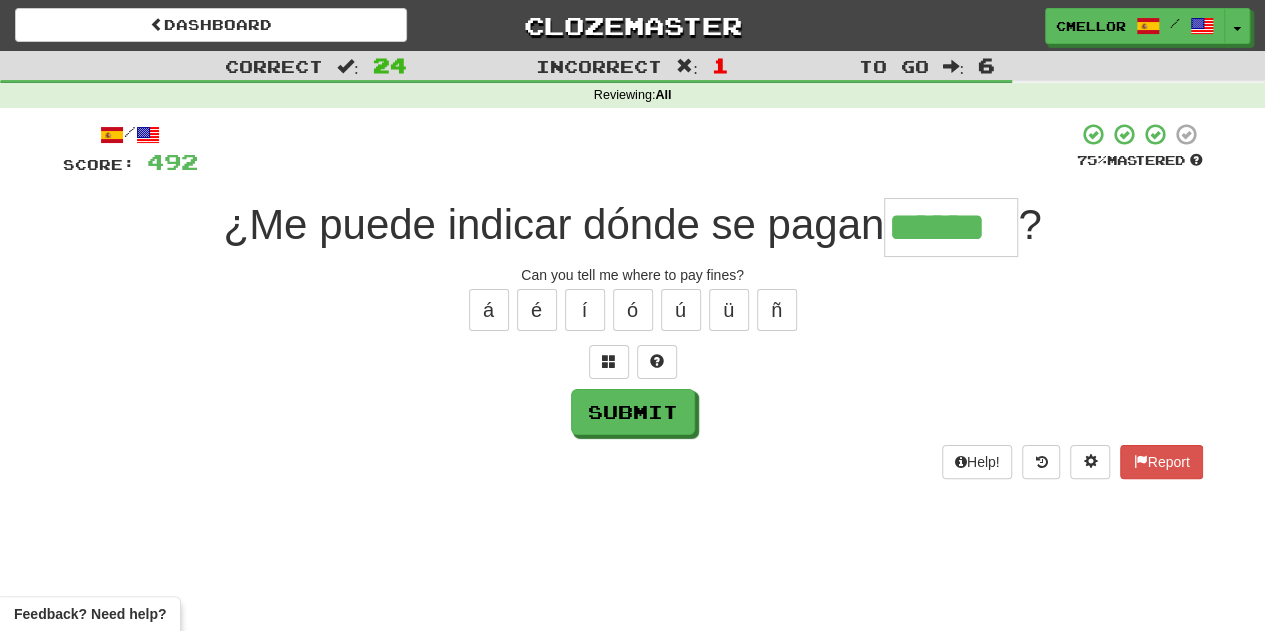 type on "******" 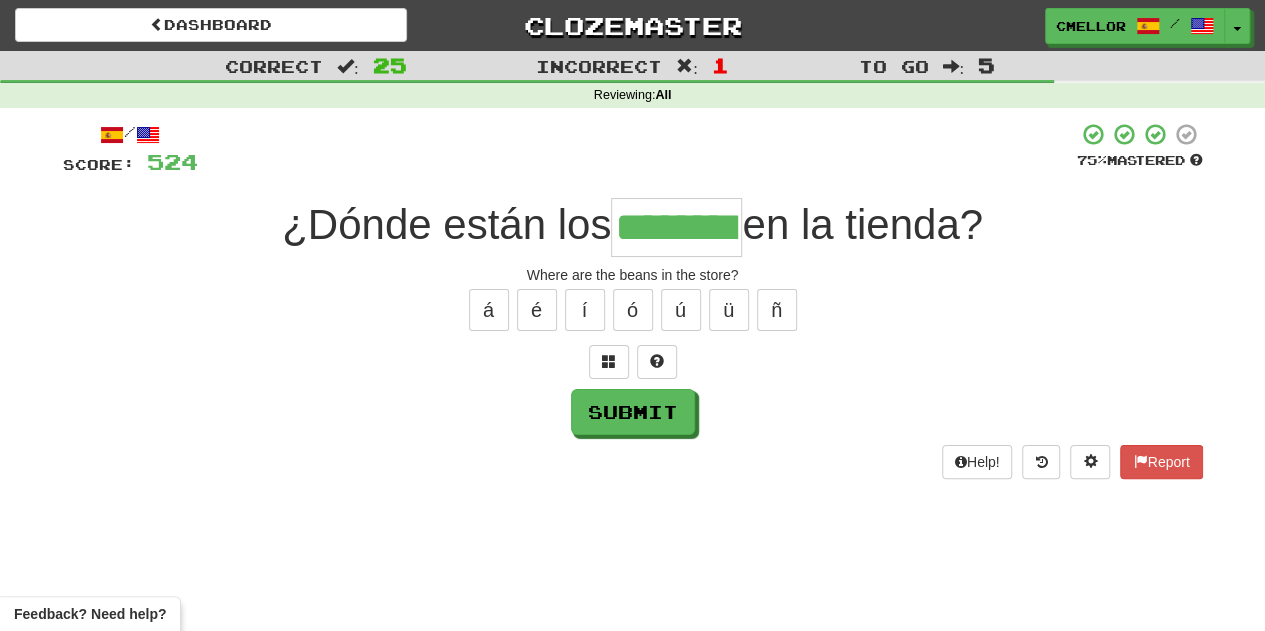 type on "********" 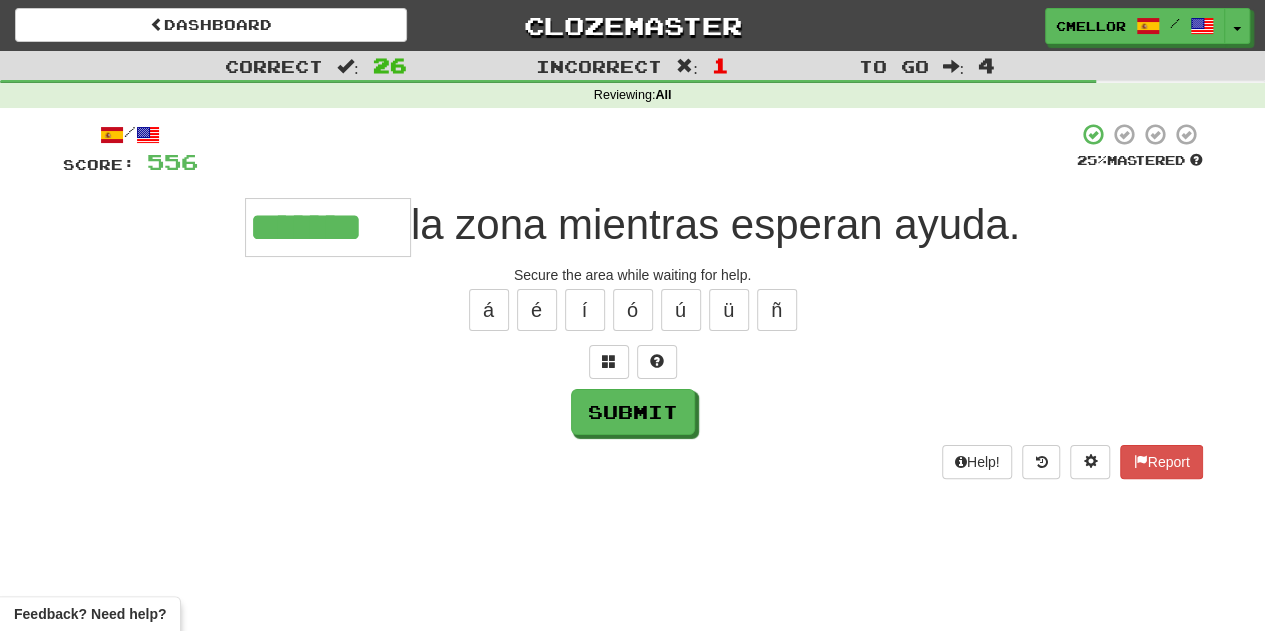 type on "*******" 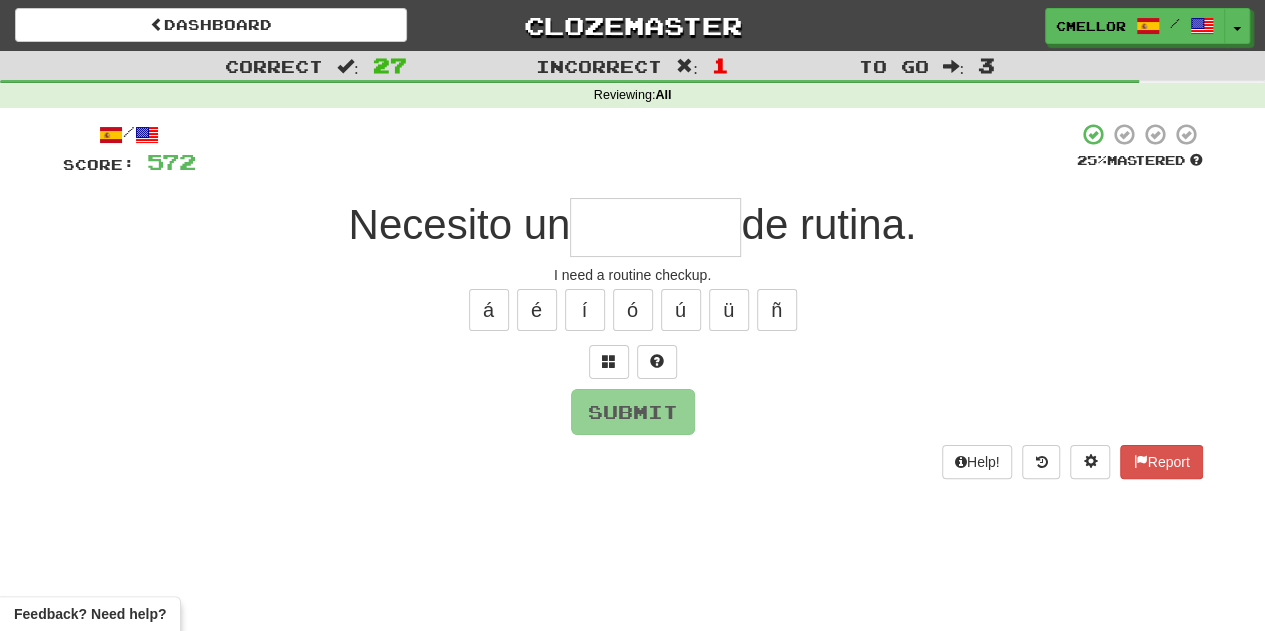 type on "*" 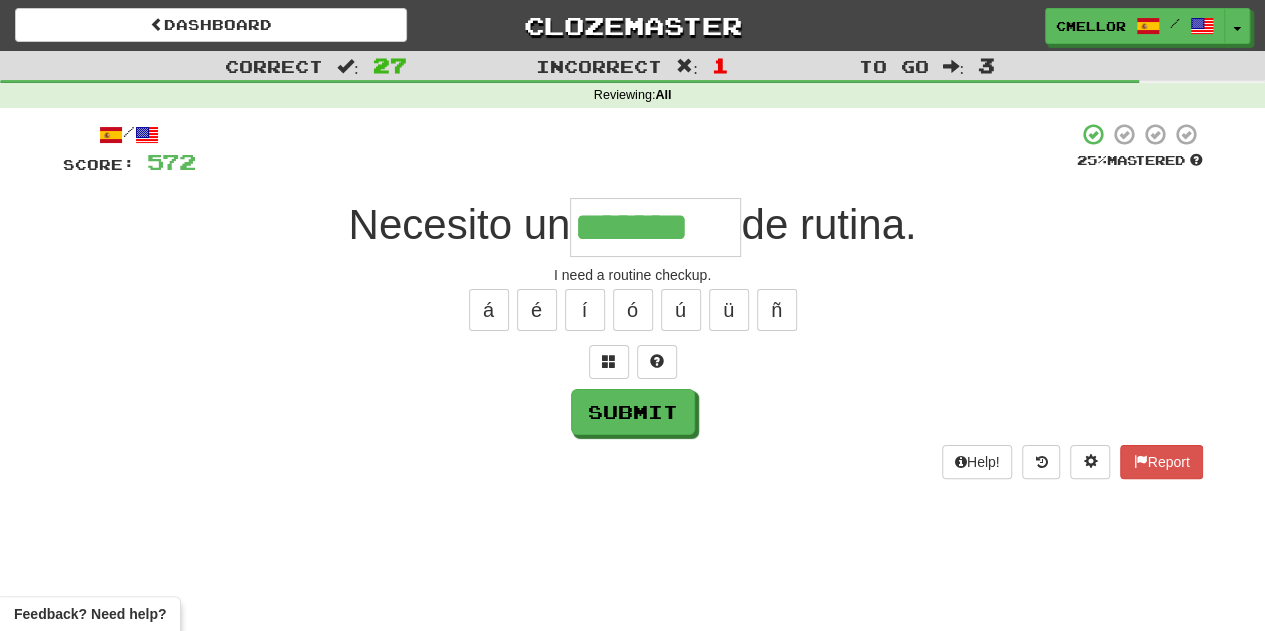 type on "*******" 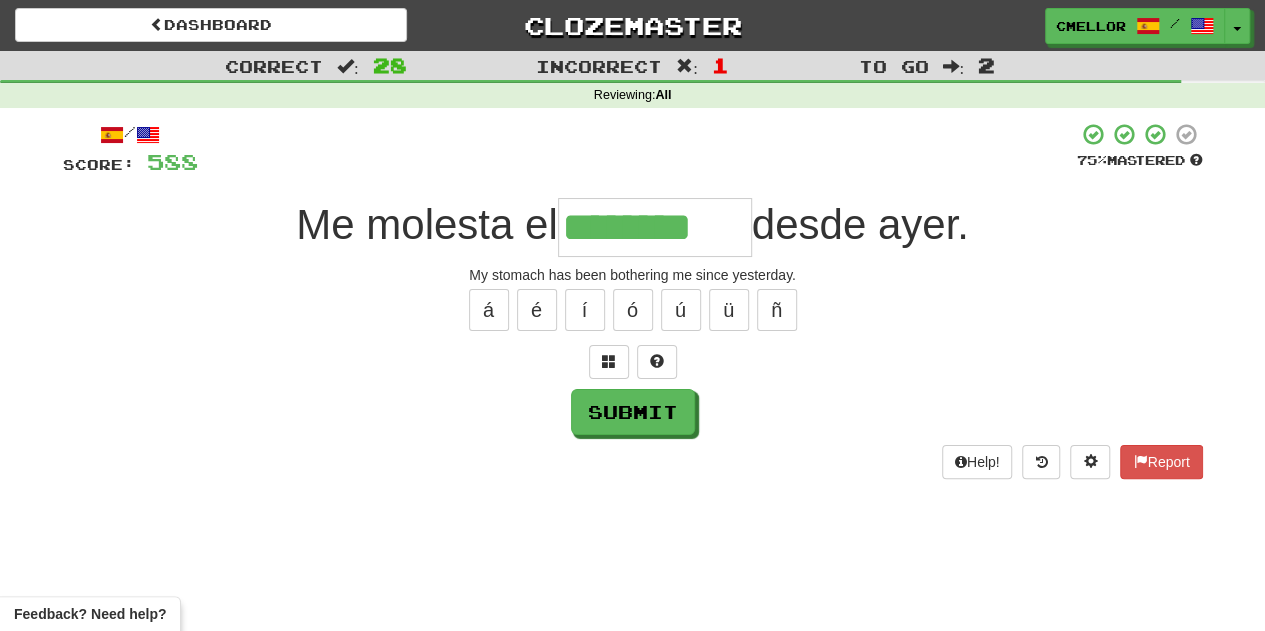 type on "********" 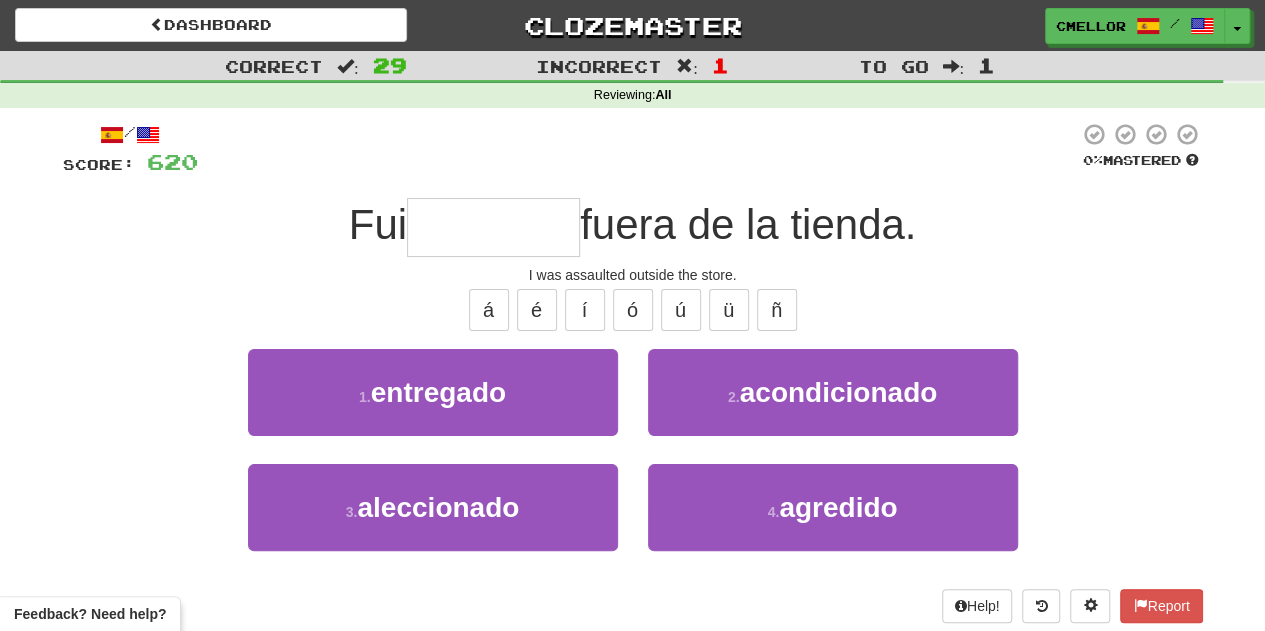 type on "********" 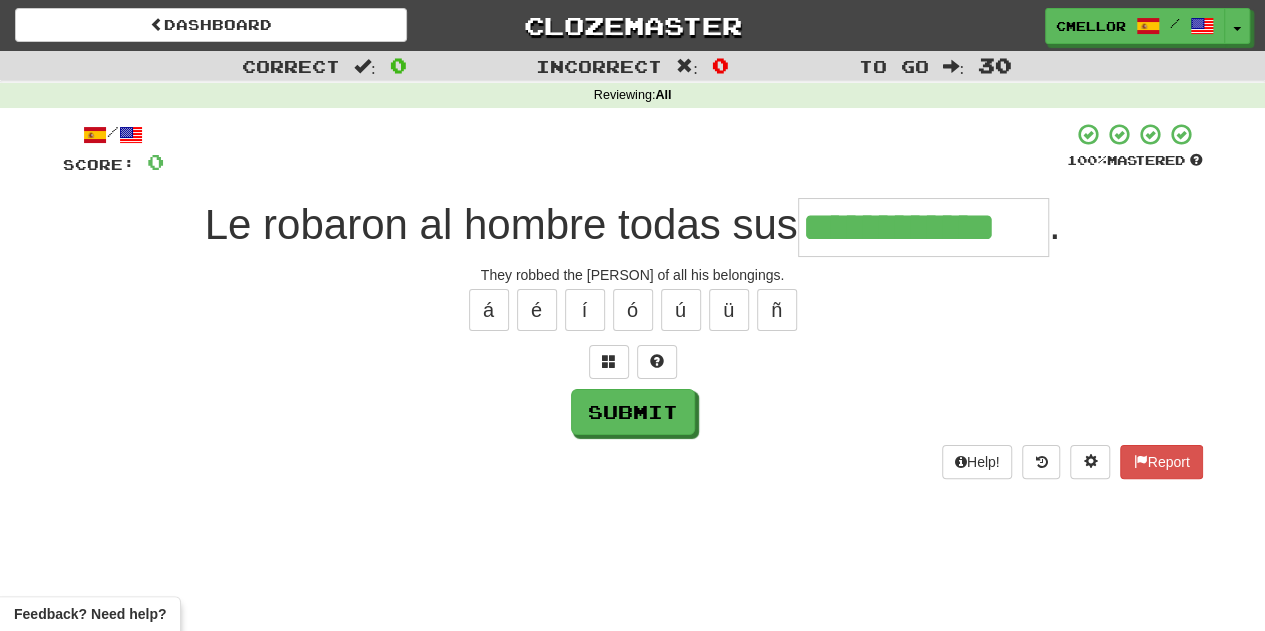 type on "**********" 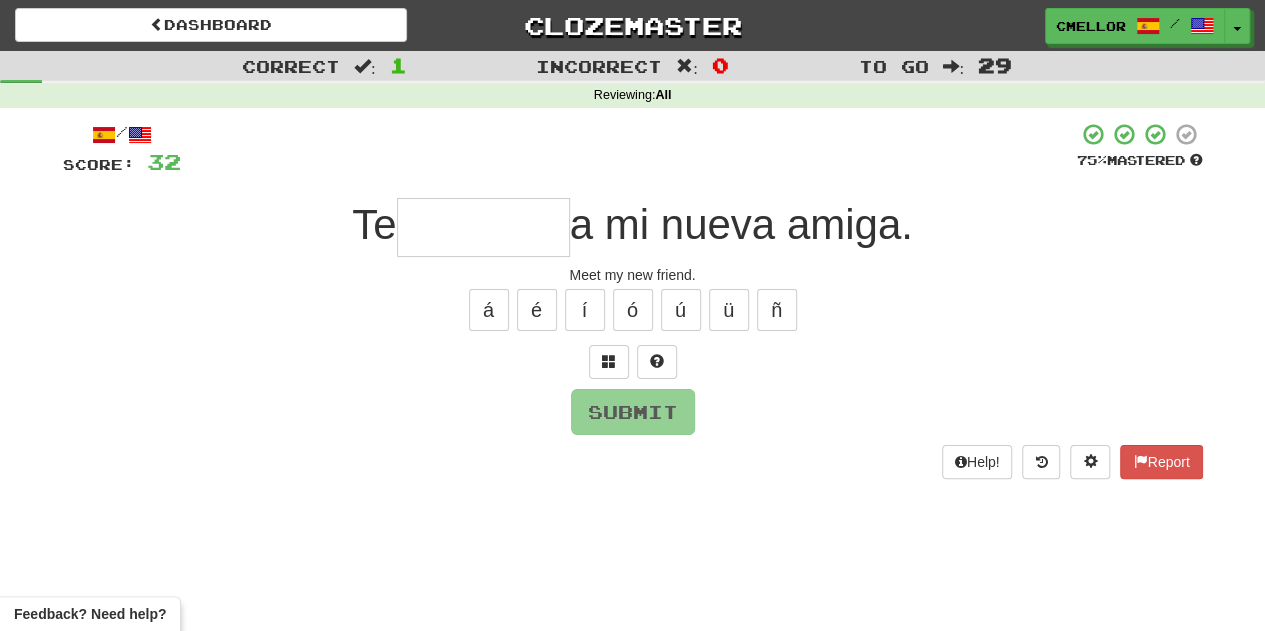 type on "*" 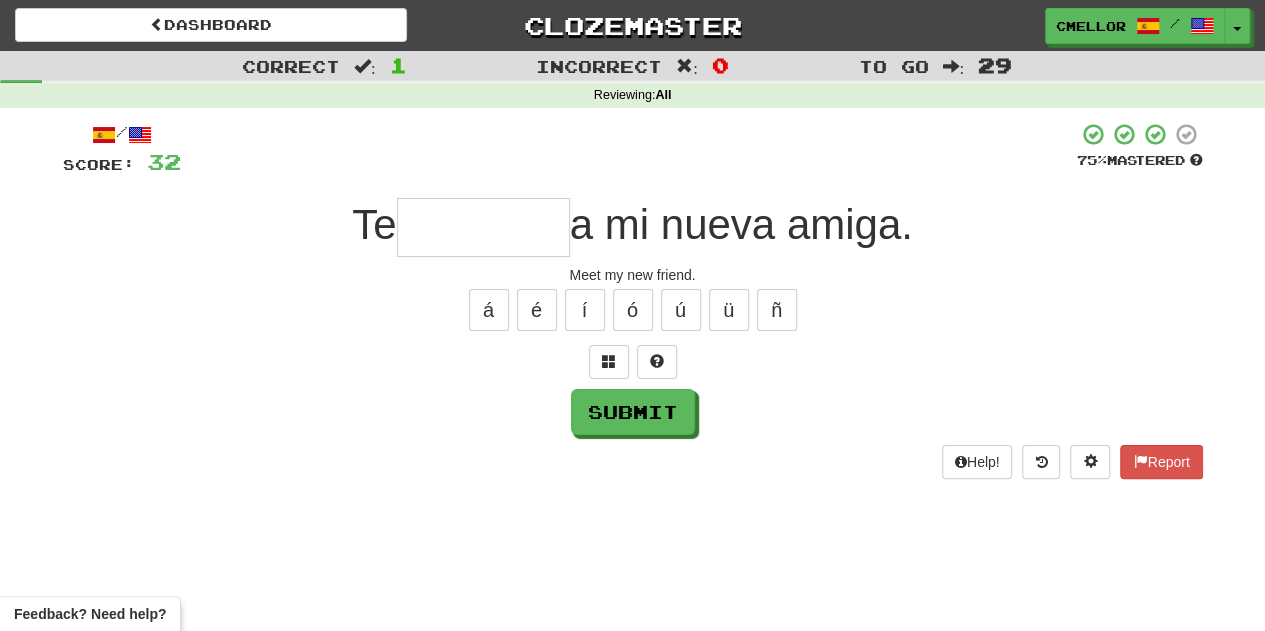 type on "*" 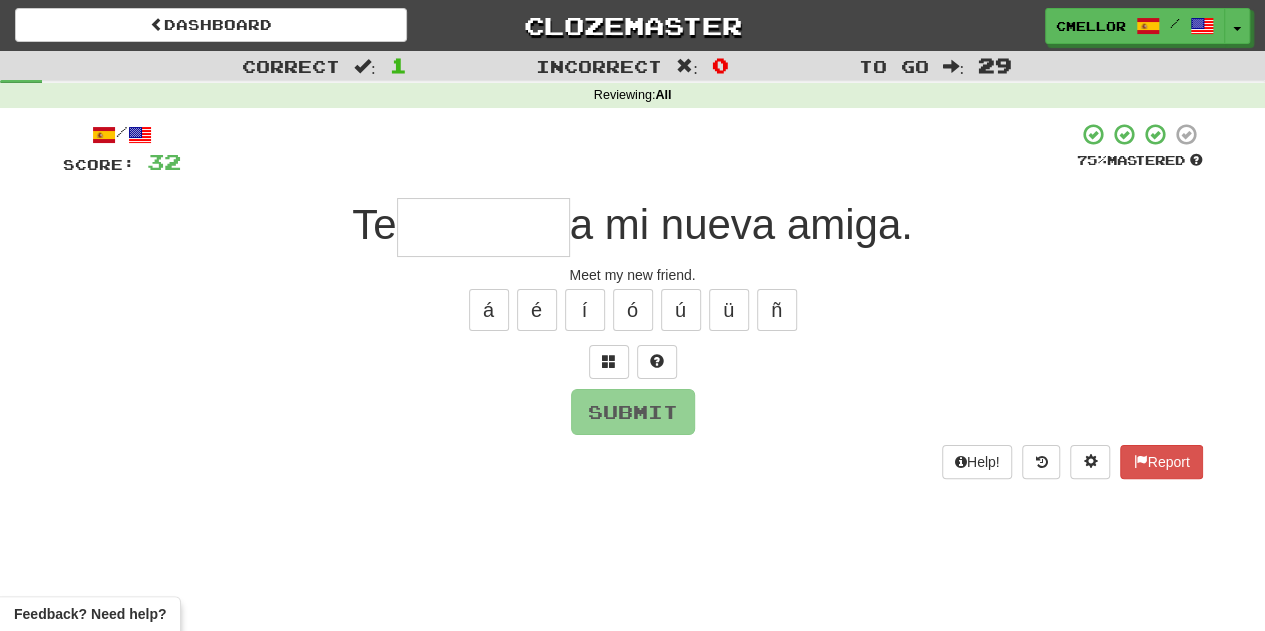 type on "*" 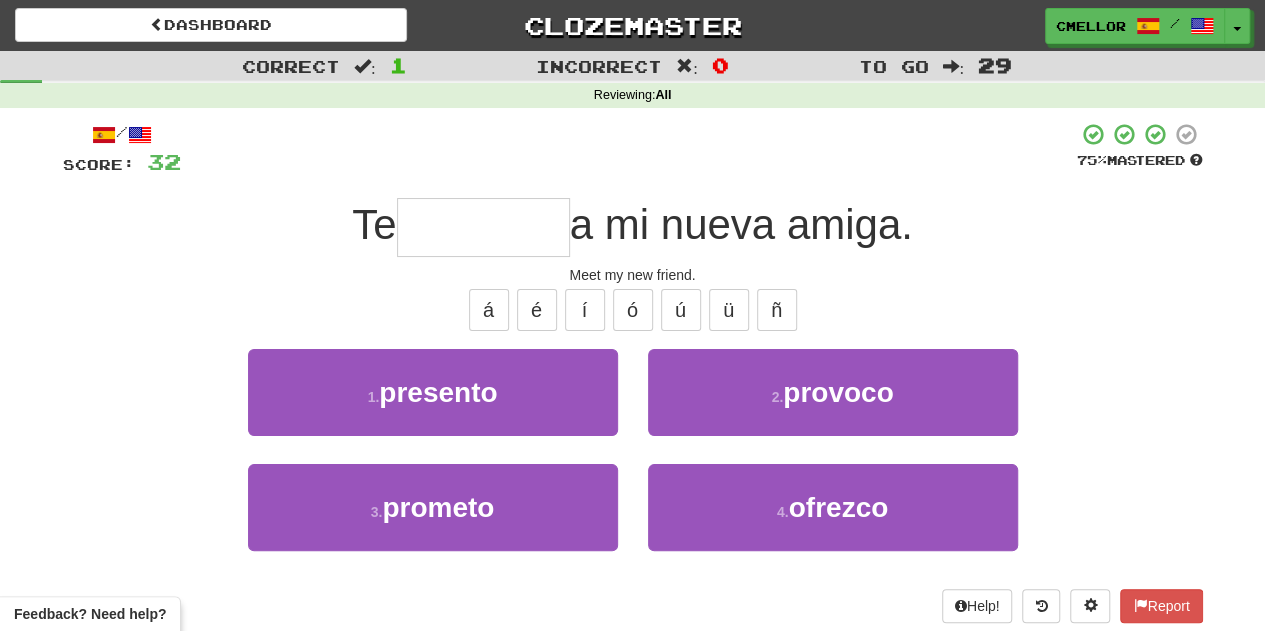 type on "********" 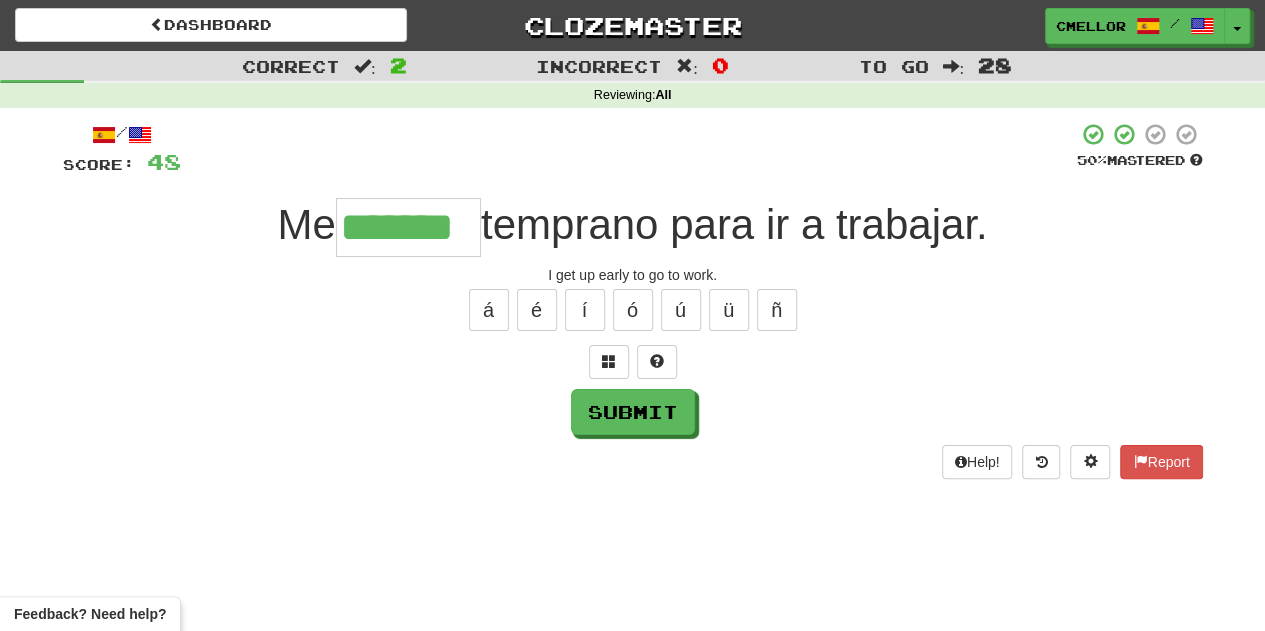 type on "*******" 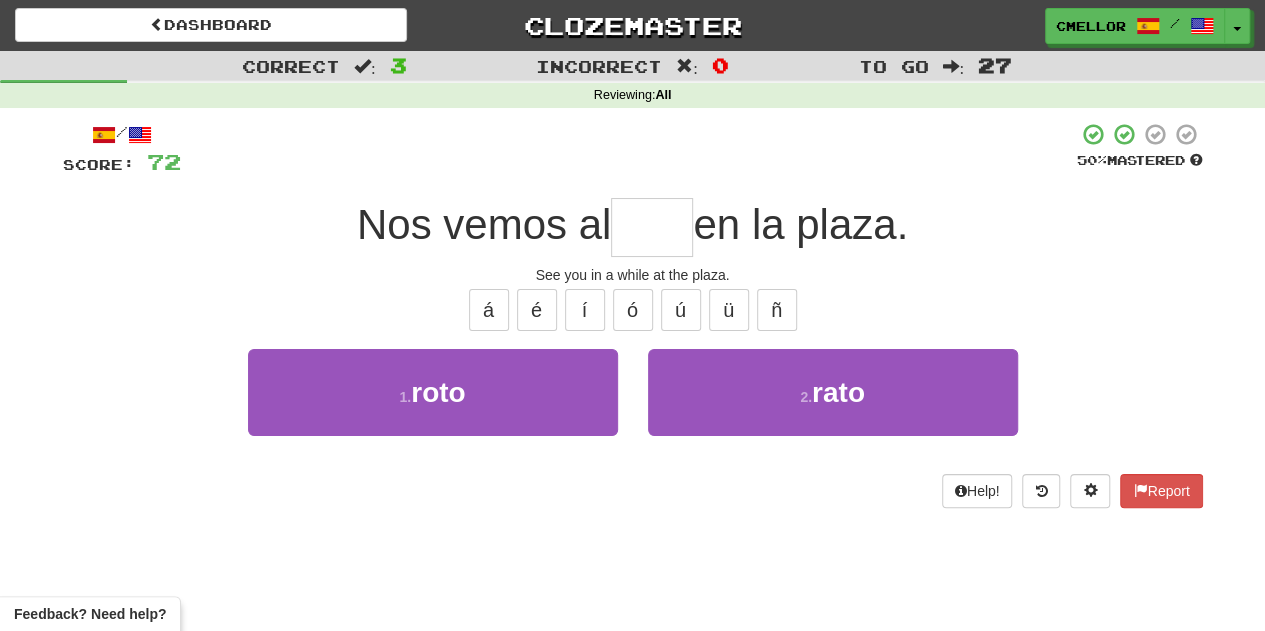 type on "****" 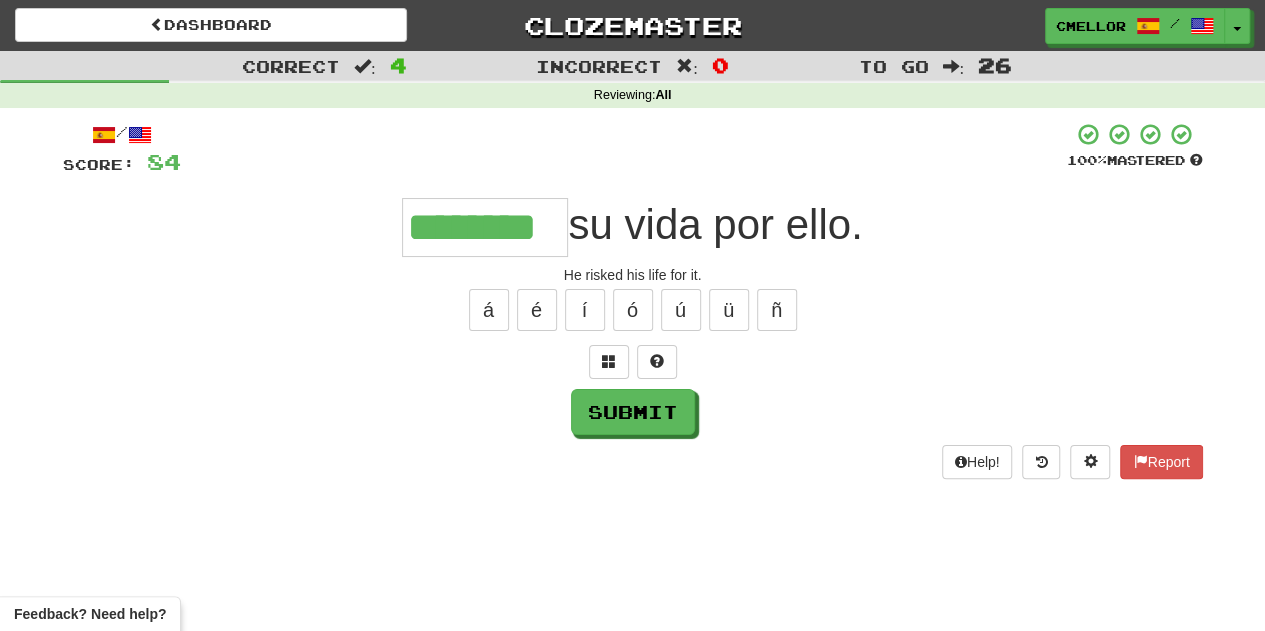type on "********" 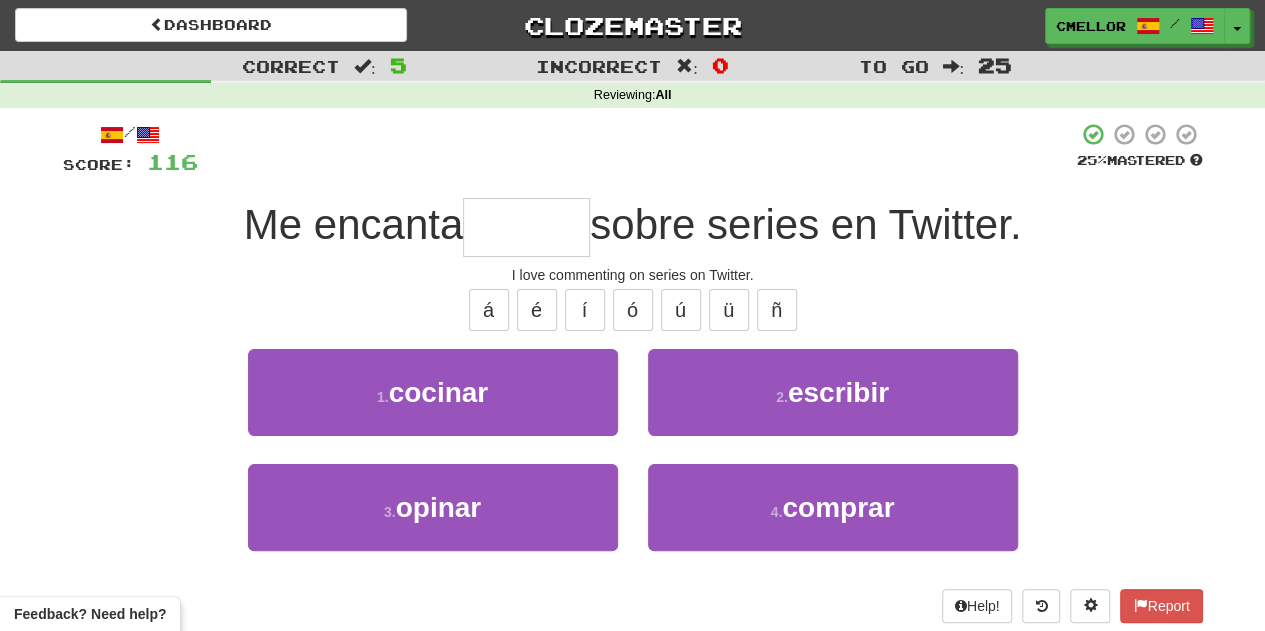 type on "******" 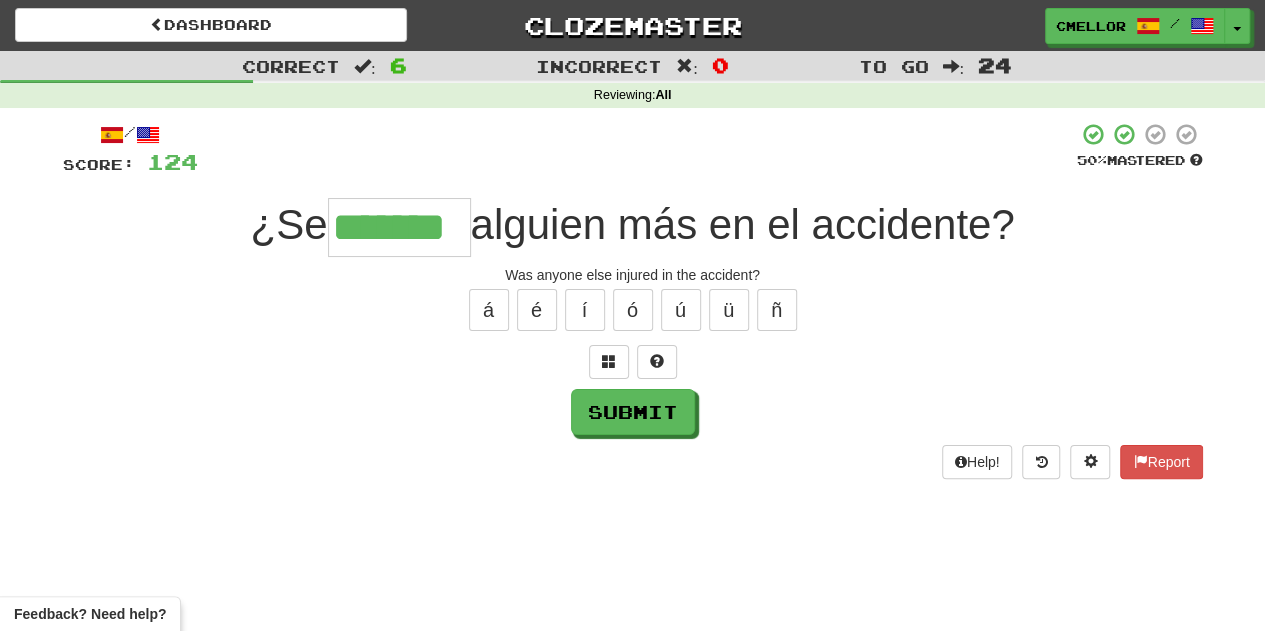 type on "*******" 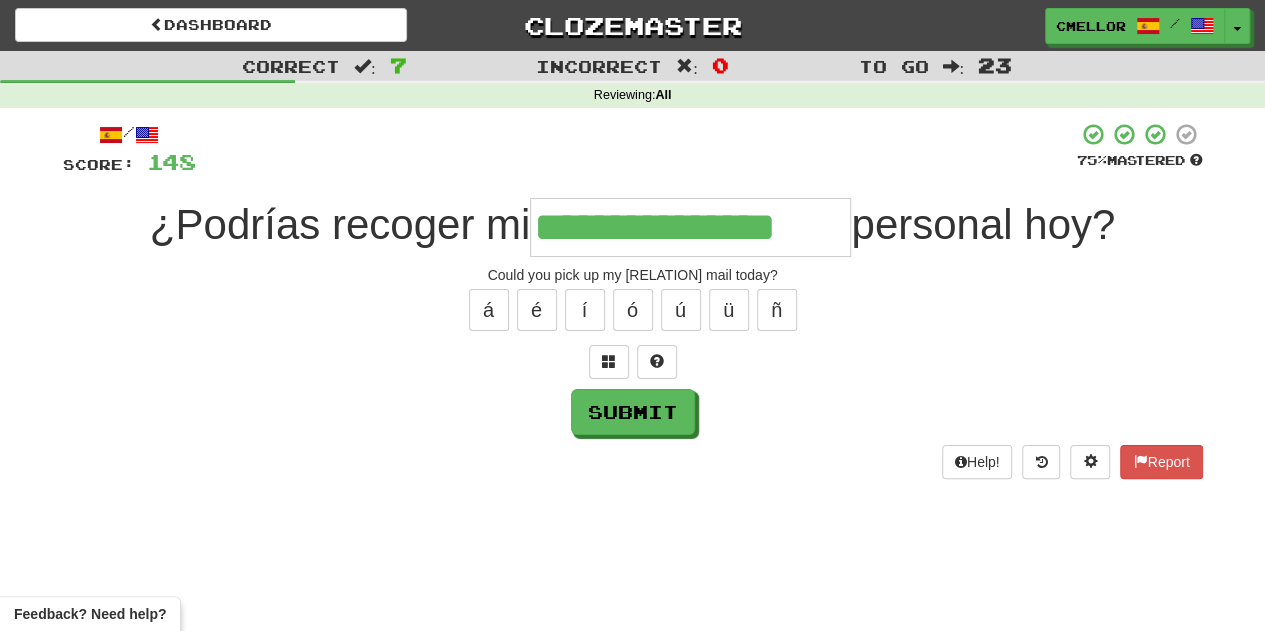 type on "**********" 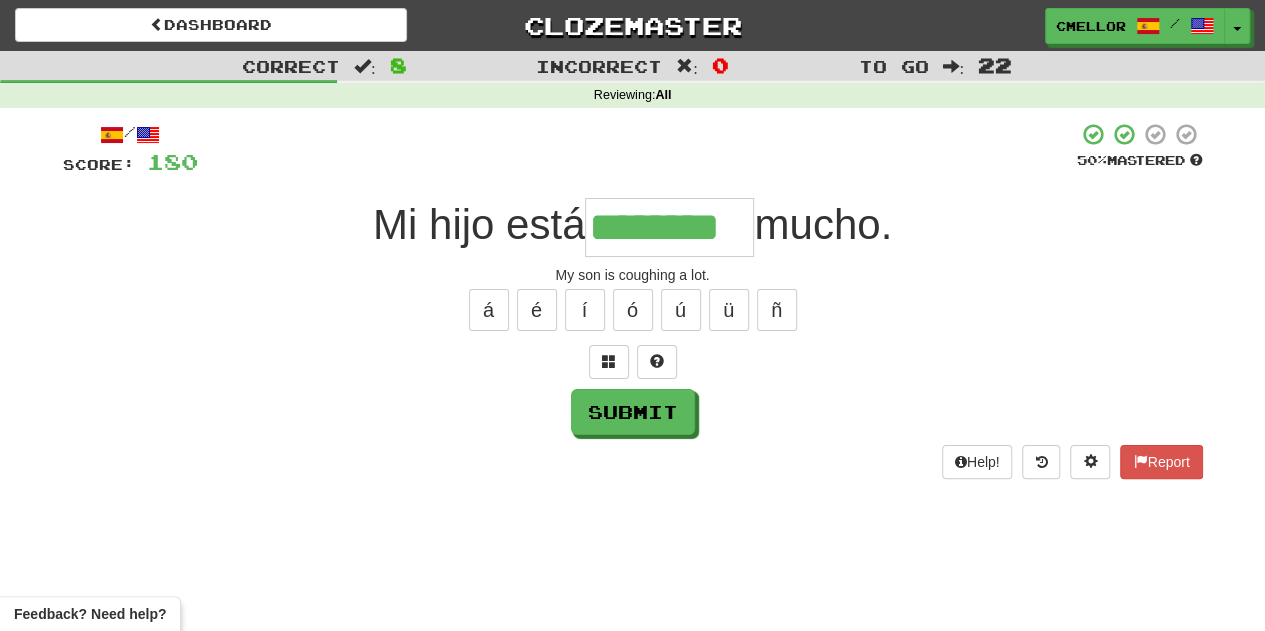 type on "********" 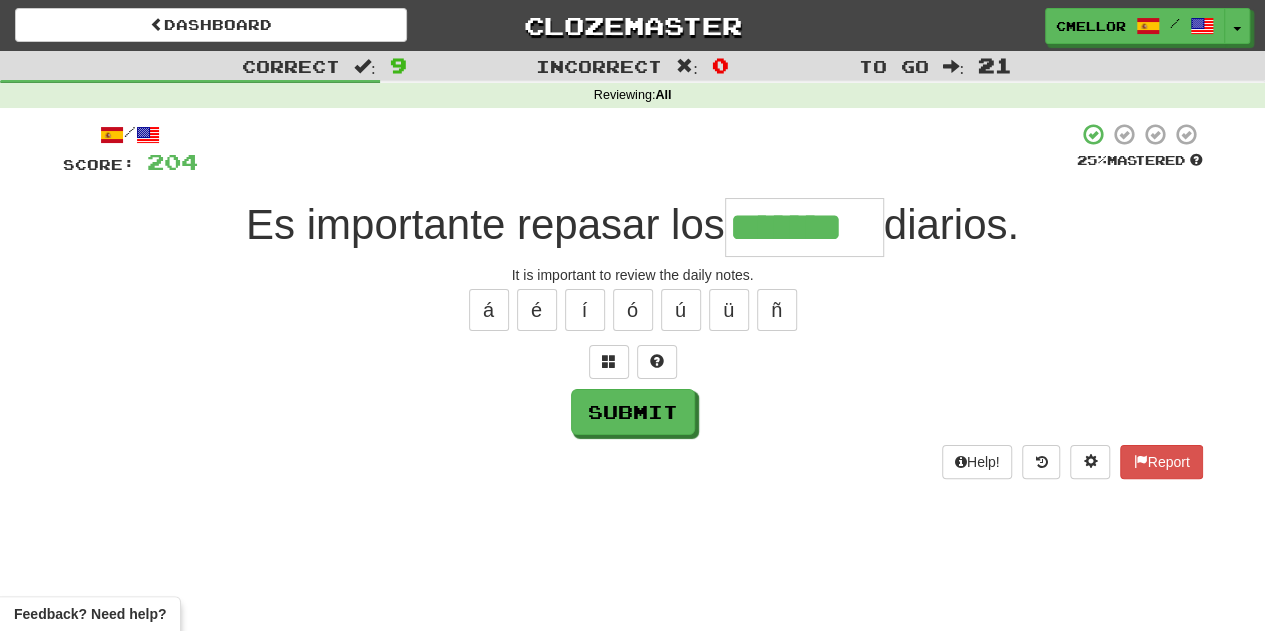 type on "*******" 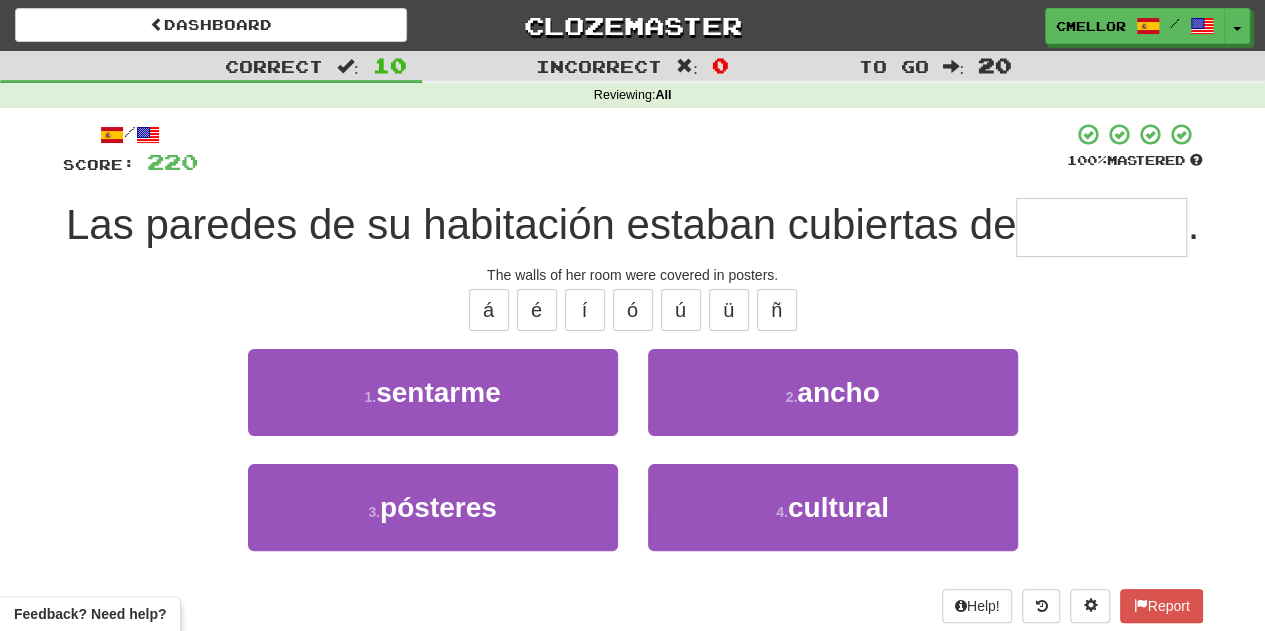type on "********" 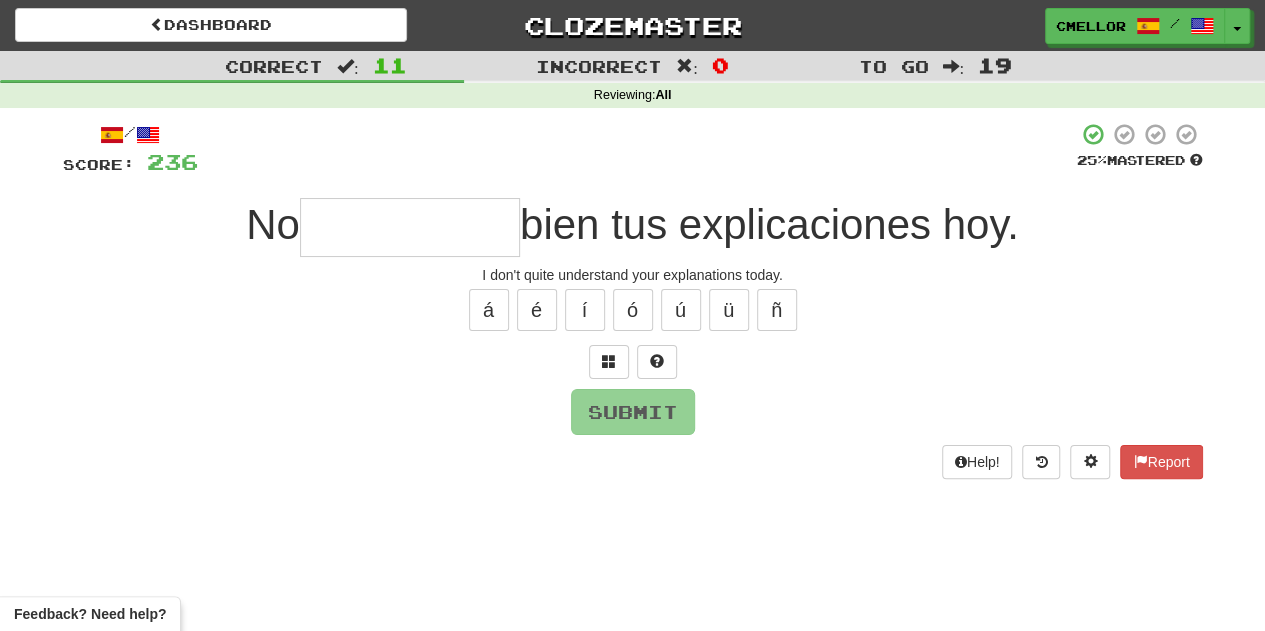 type on "*" 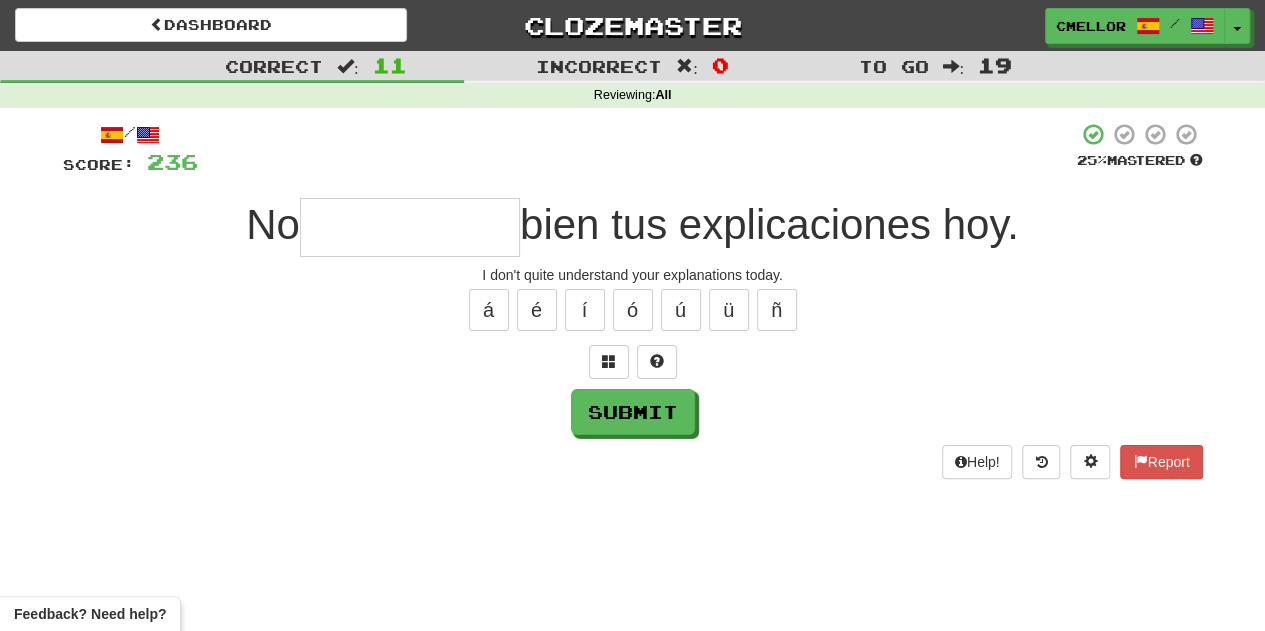 type on "*" 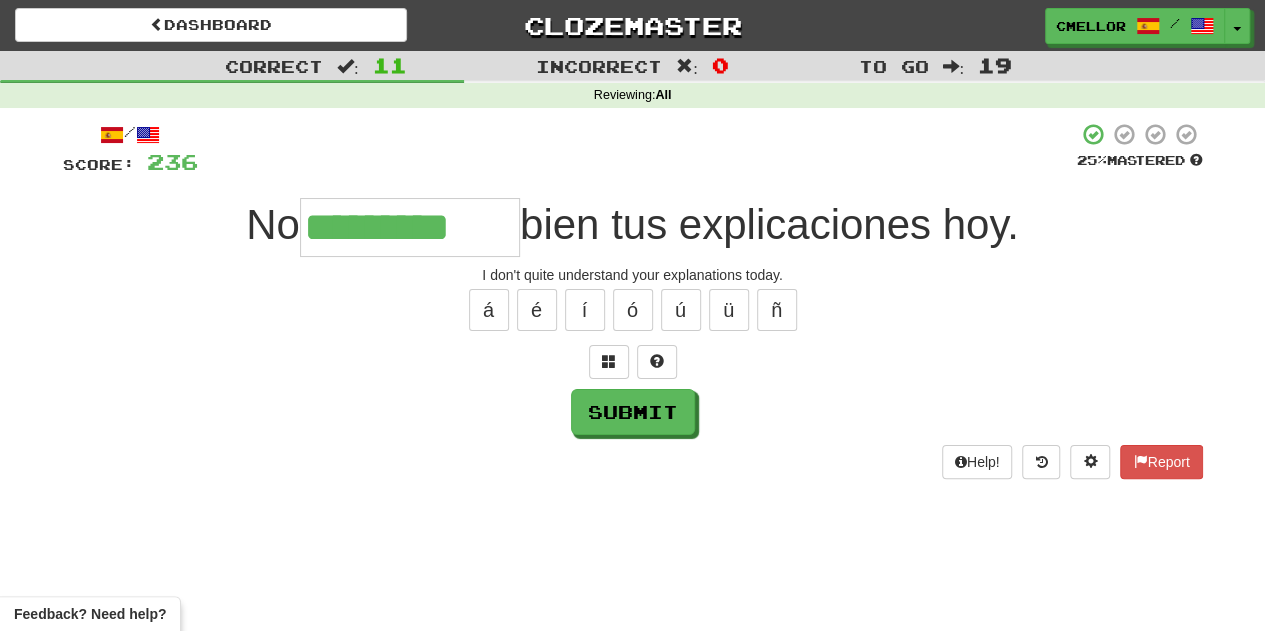 type on "*********" 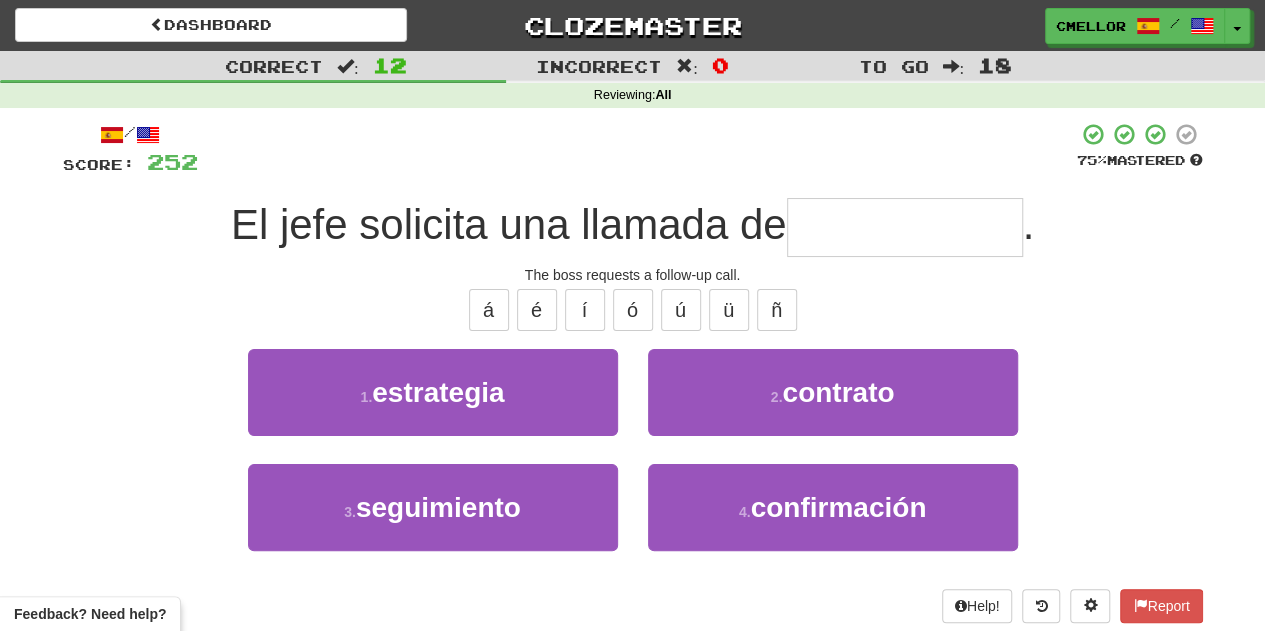 type on "**********" 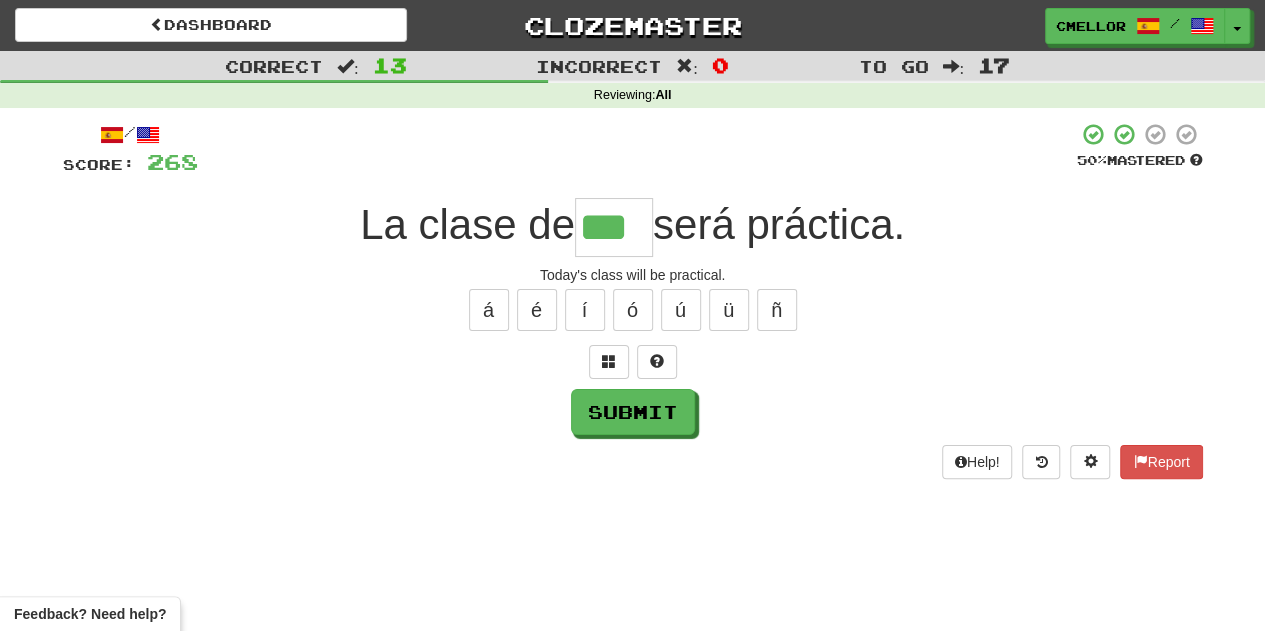 type on "***" 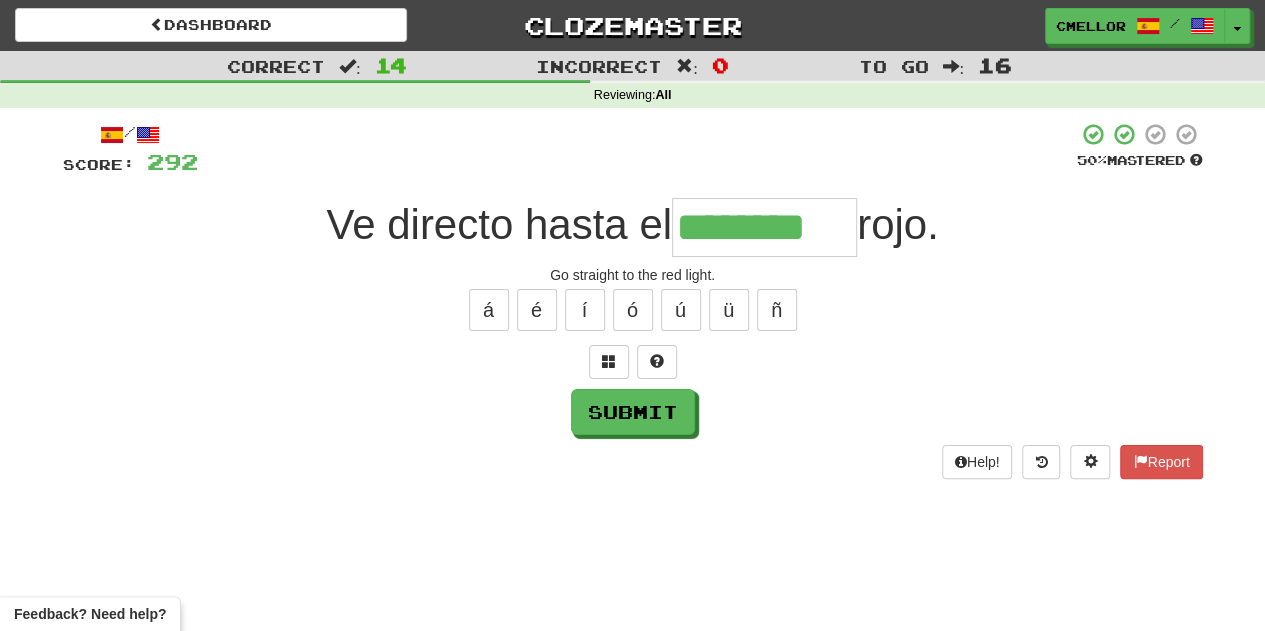 type on "********" 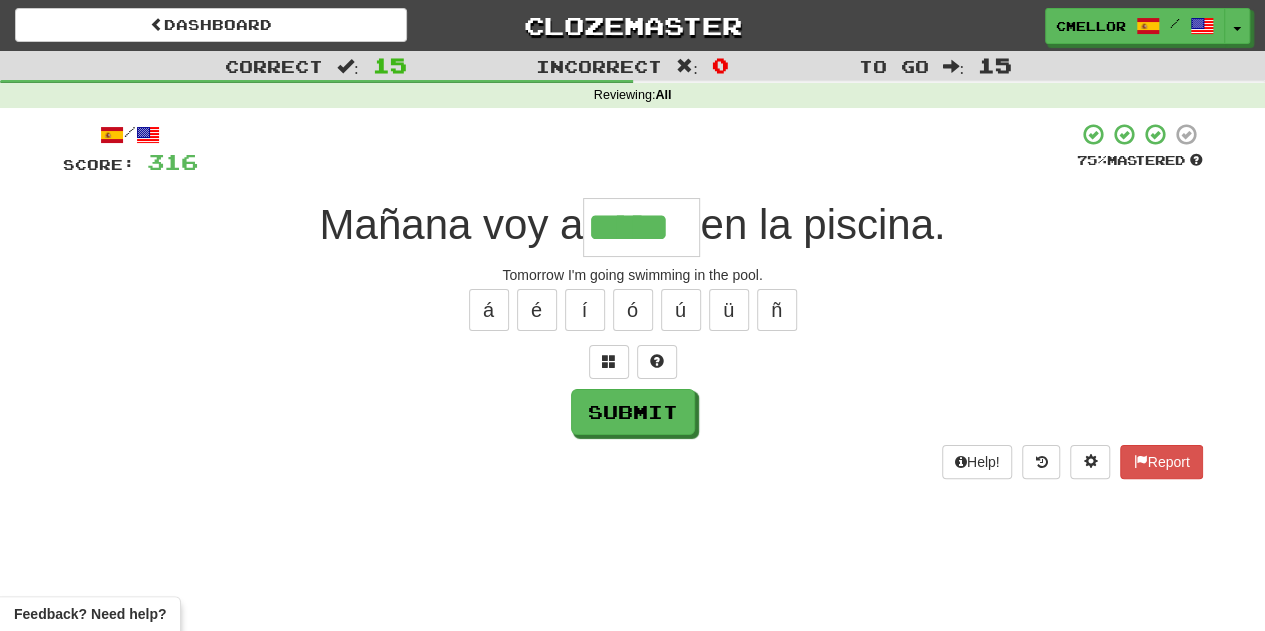 type on "*****" 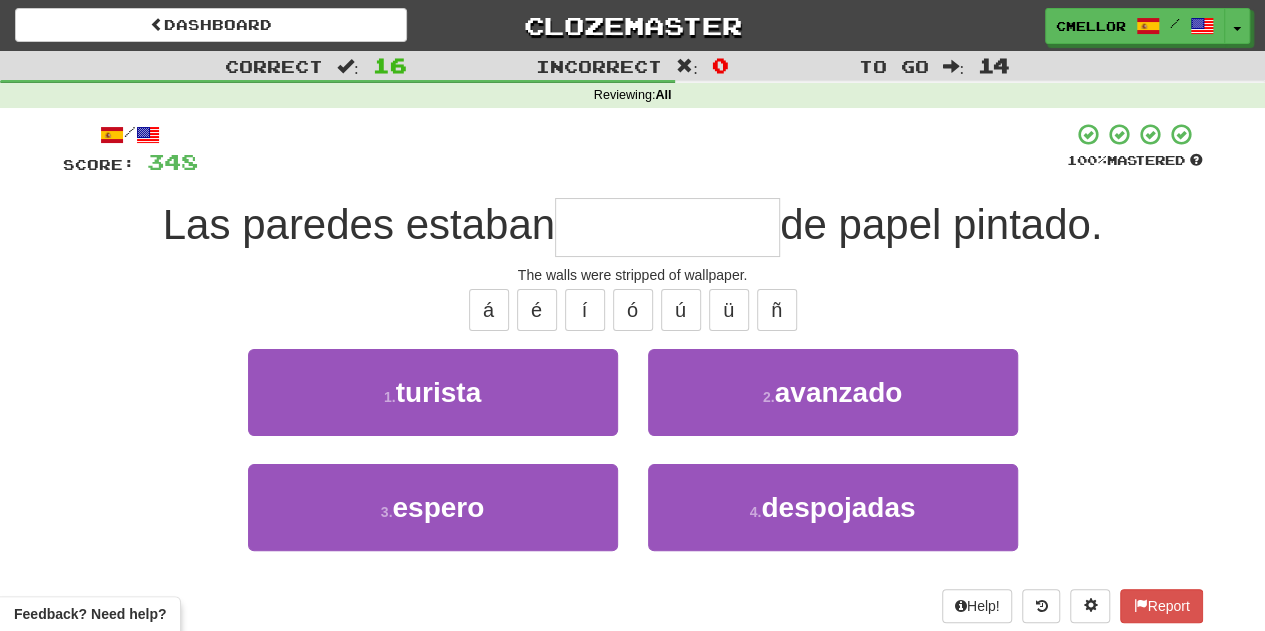 type on "**********" 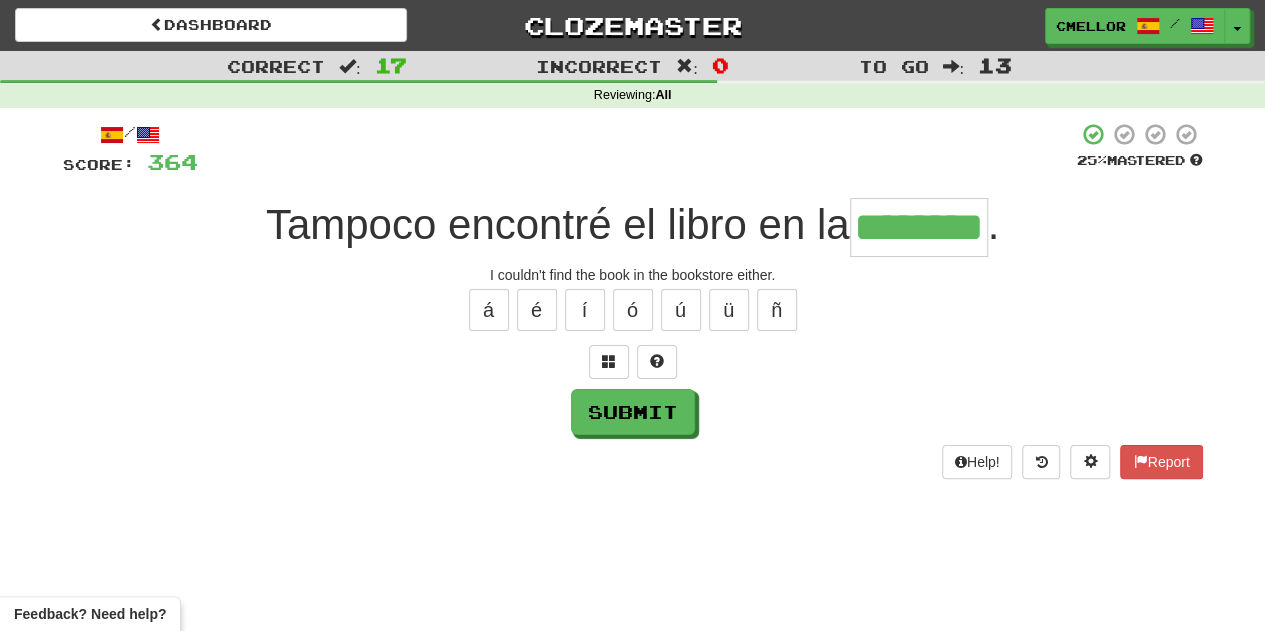 type on "********" 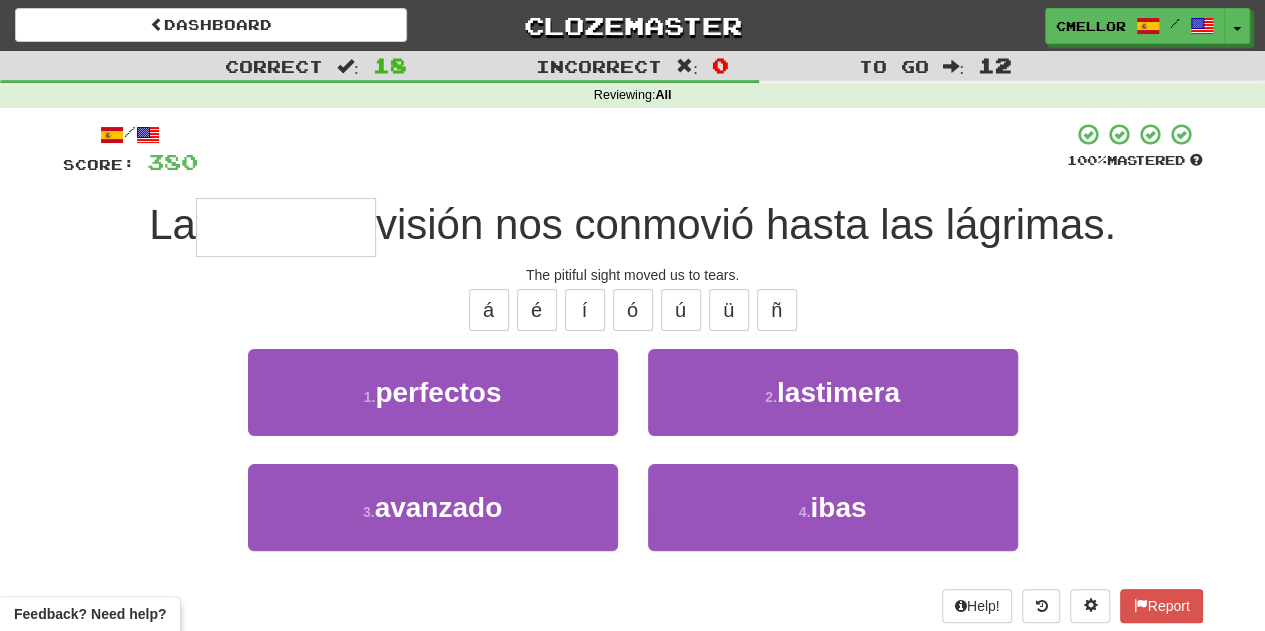 type on "*********" 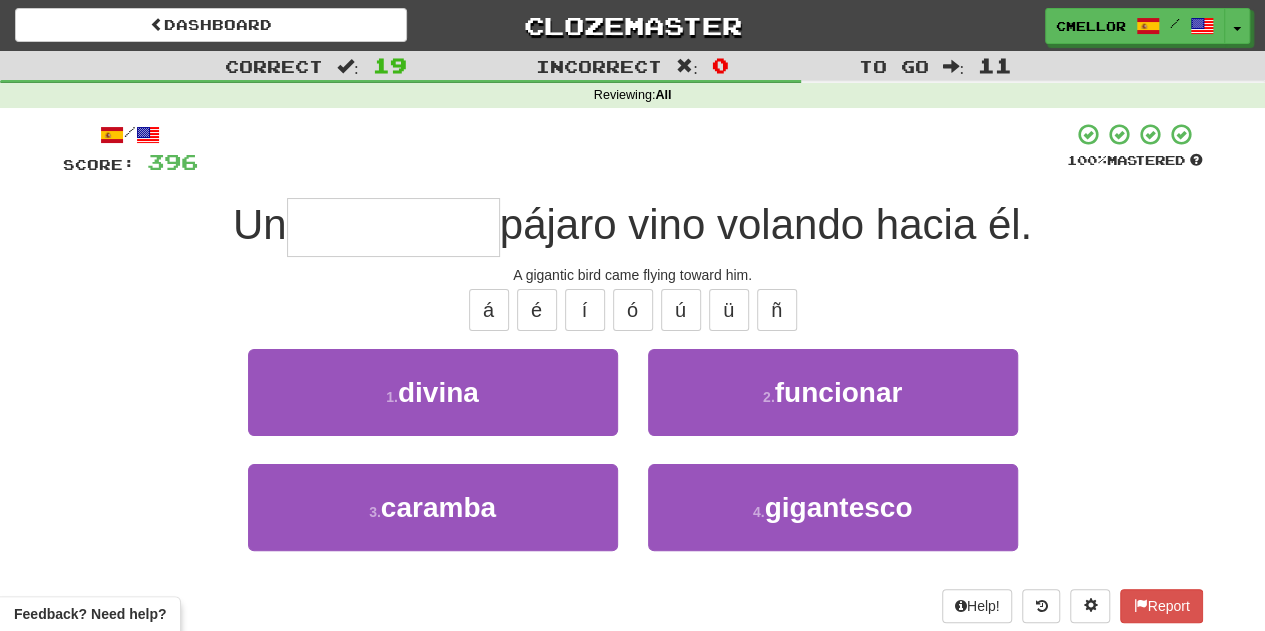 type on "**********" 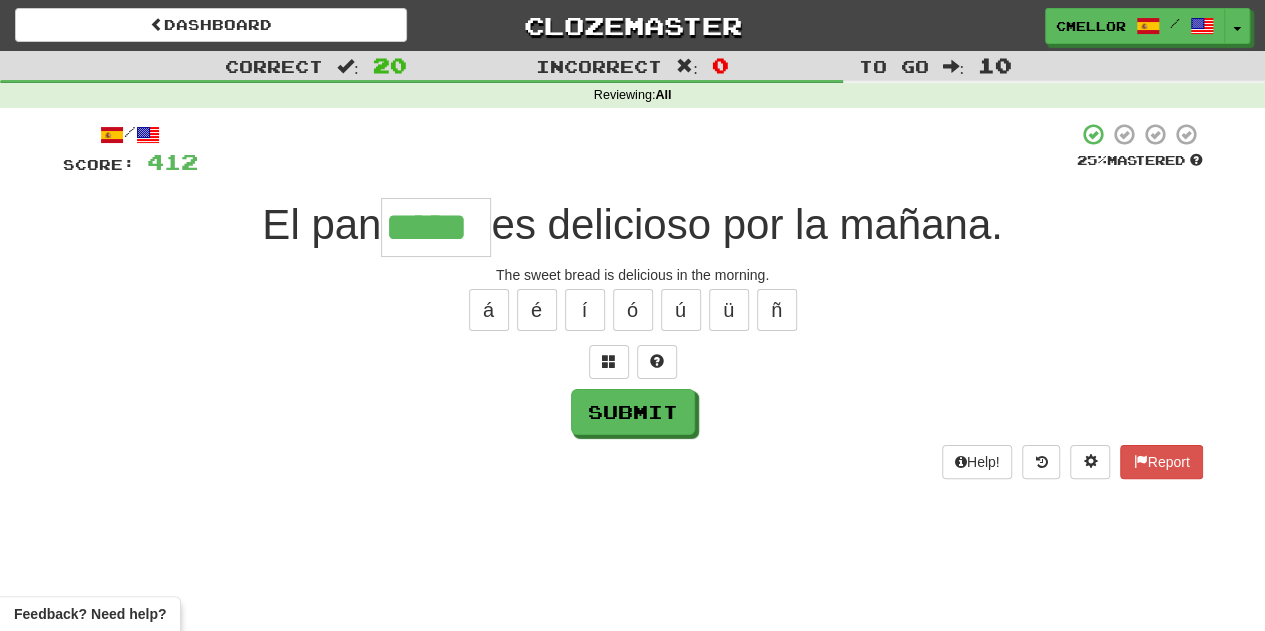 type on "*****" 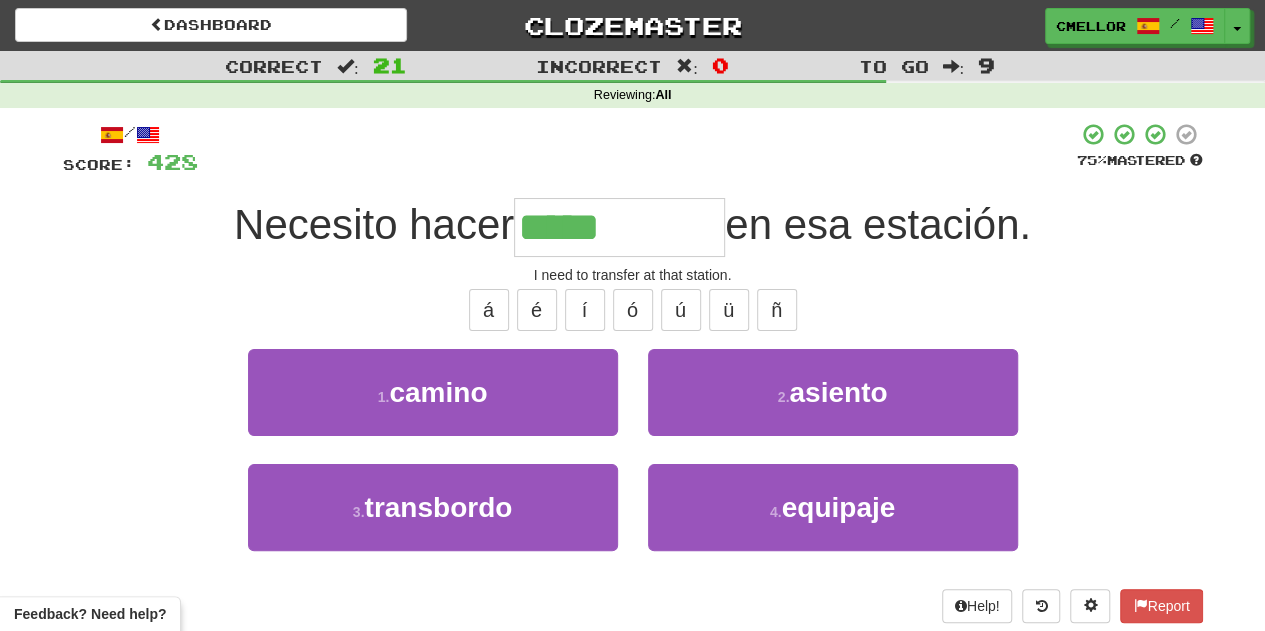 type on "**********" 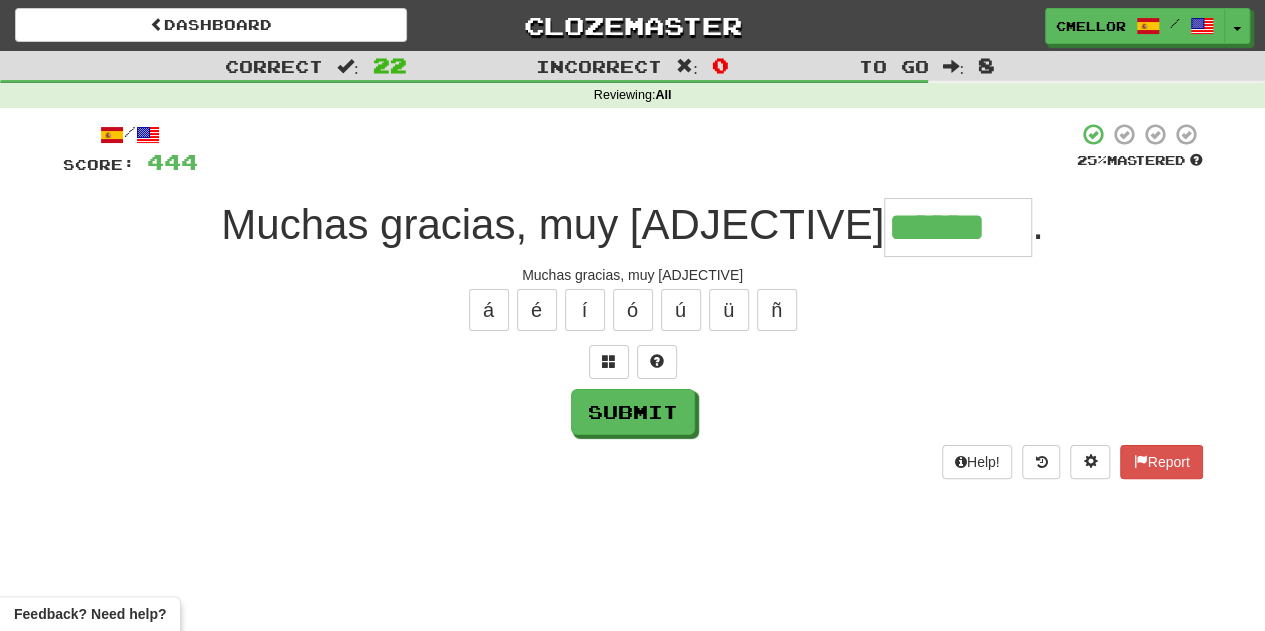 type on "******" 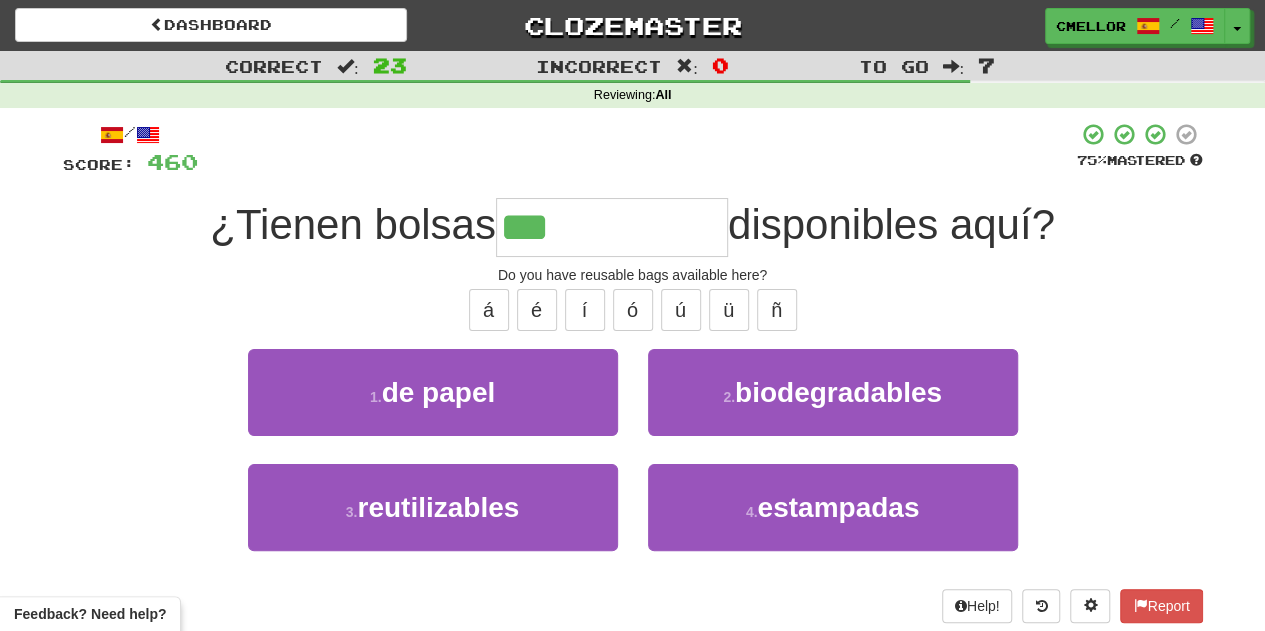 type on "**********" 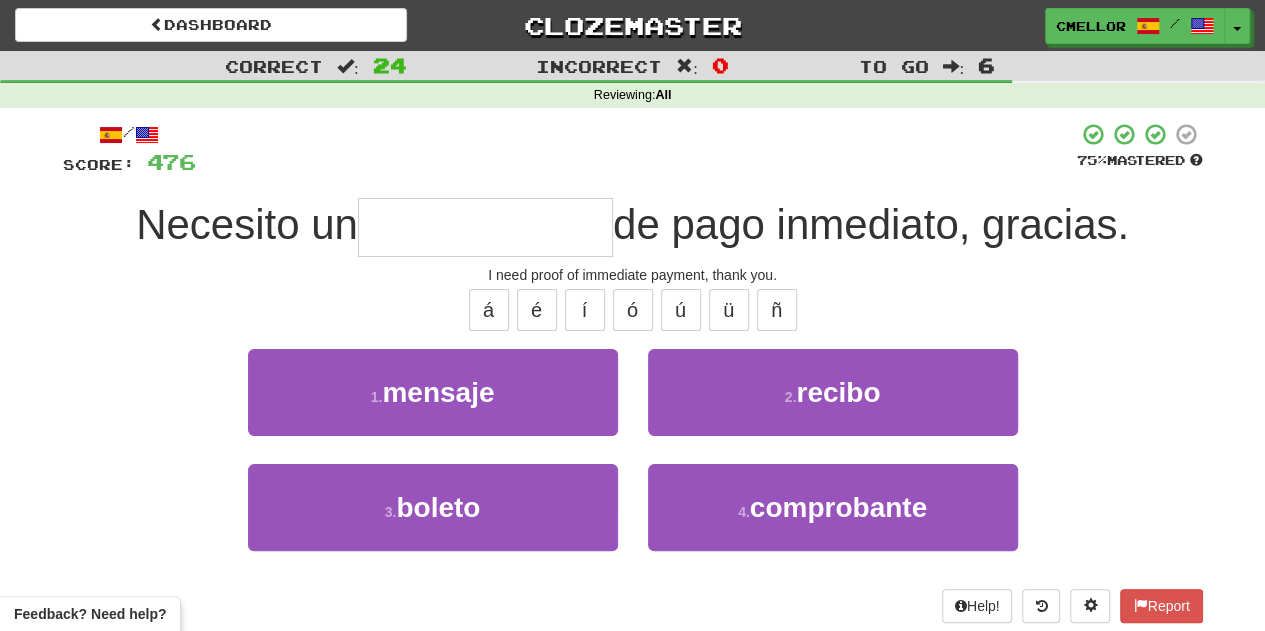 type on "**********" 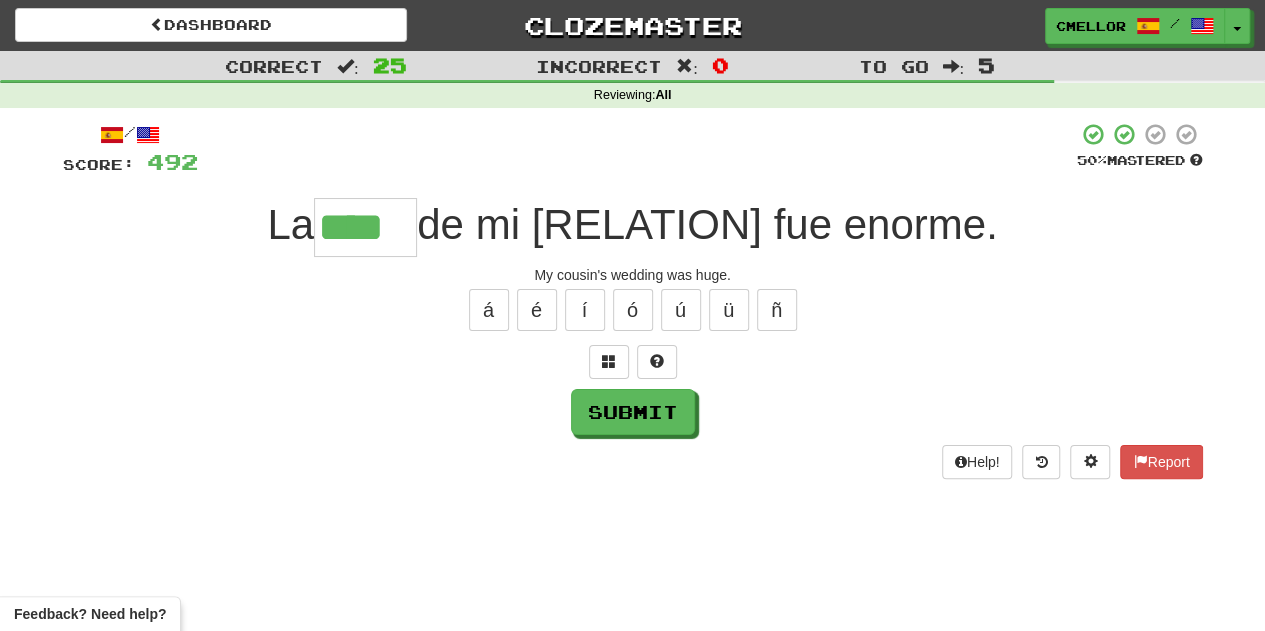 type on "****" 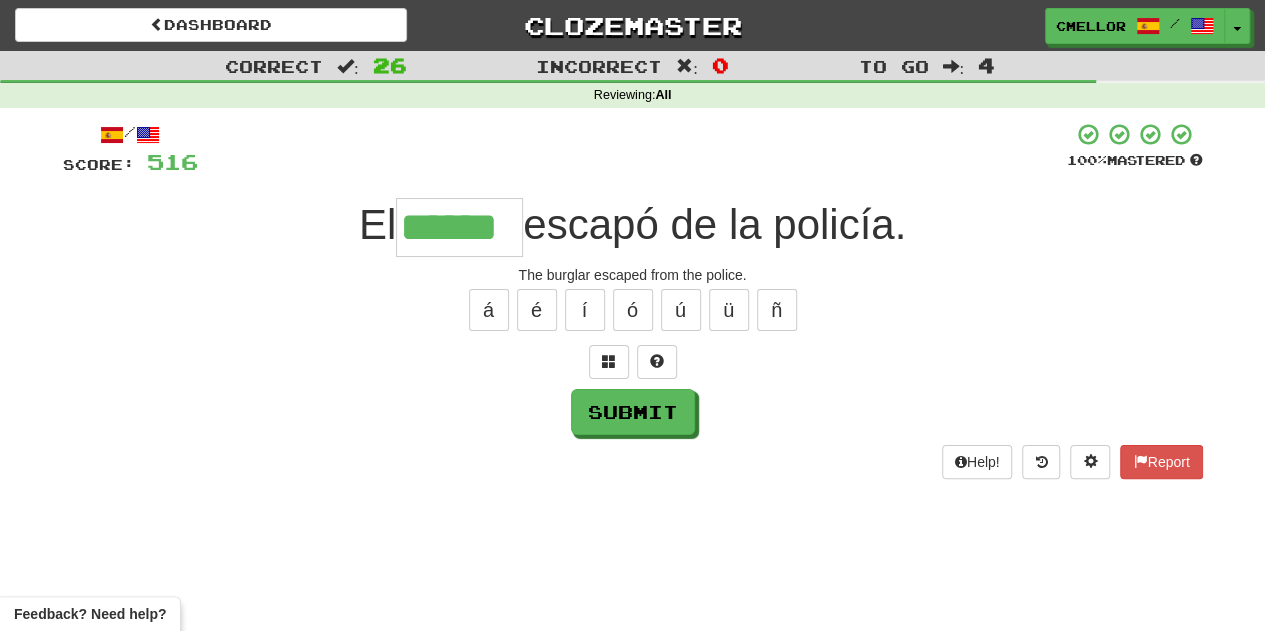 type on "******" 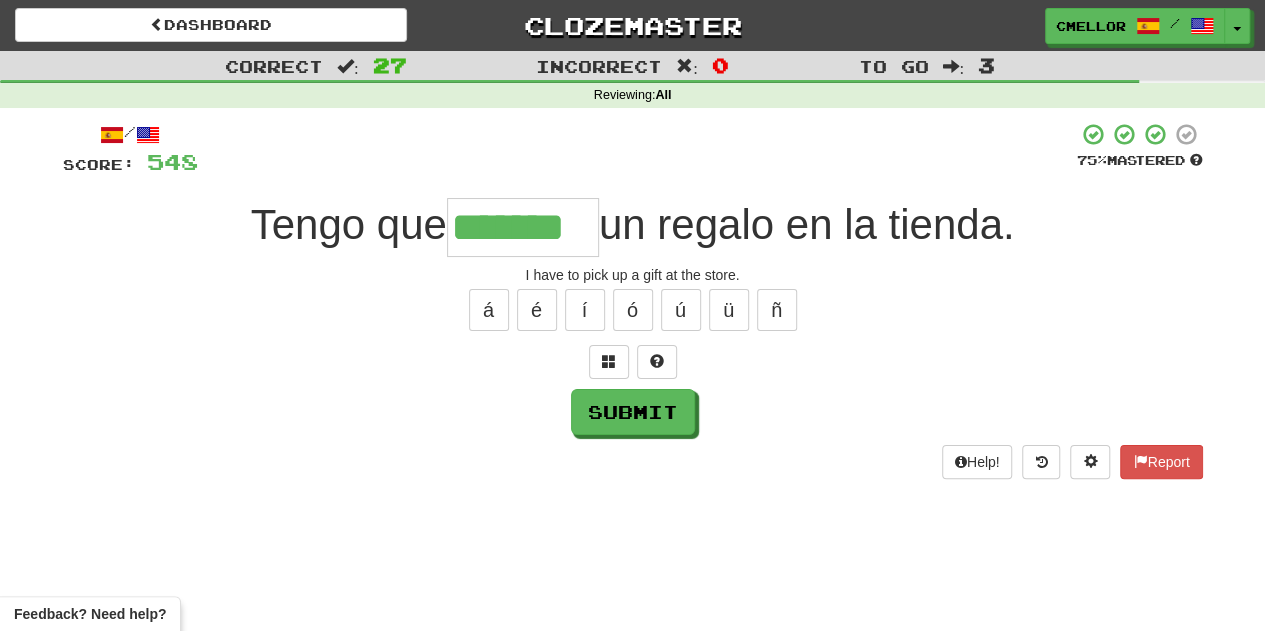 type on "*******" 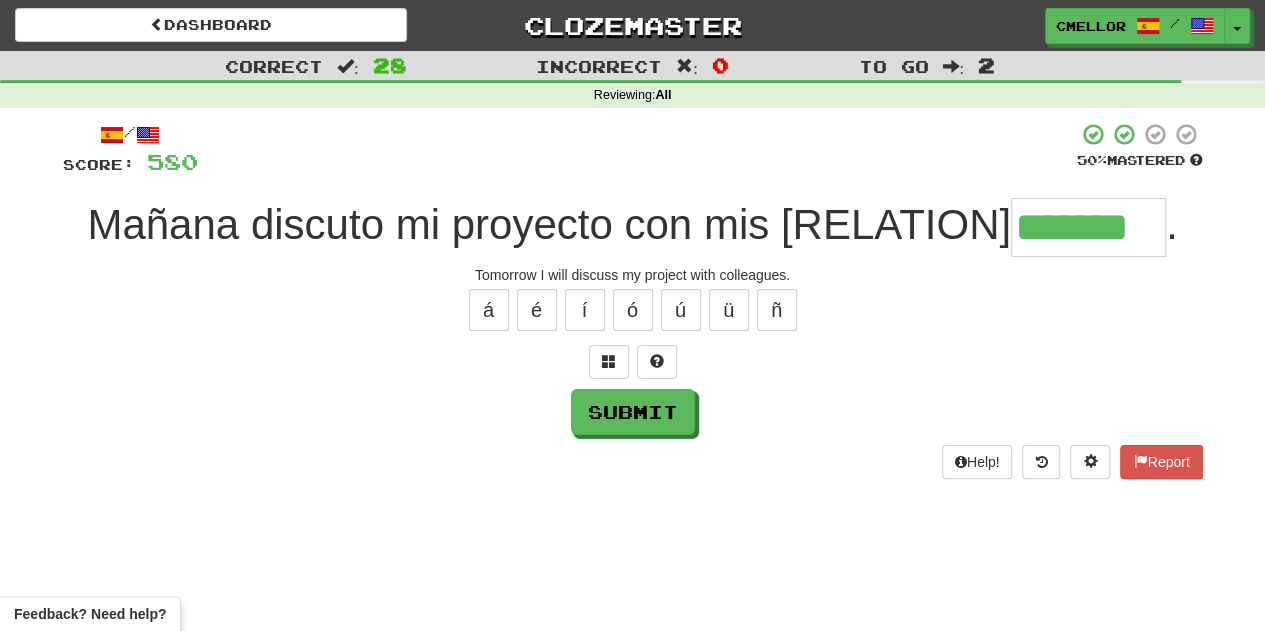 type on "*******" 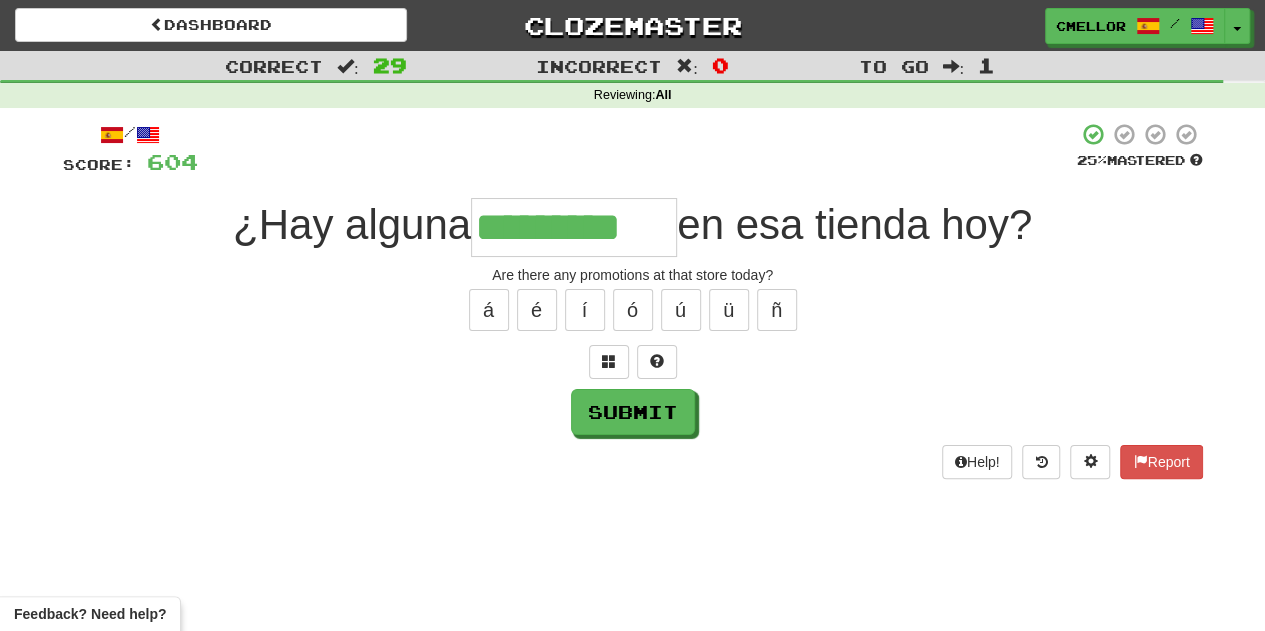 type on "*********" 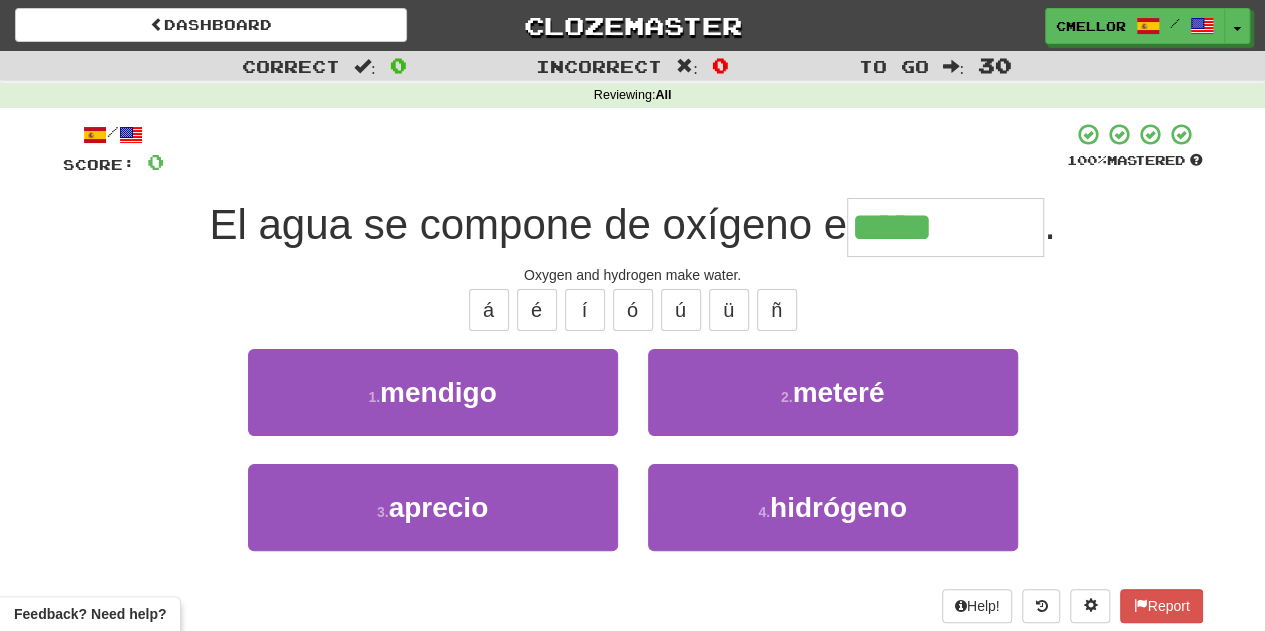 type on "*********" 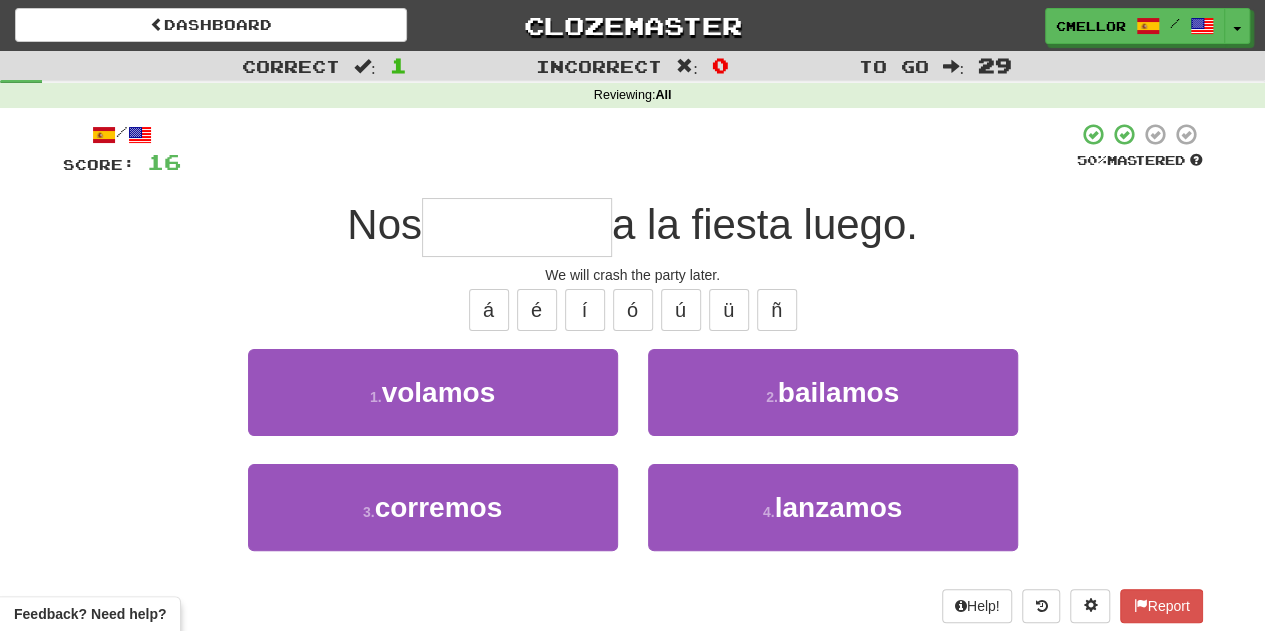 type on "********" 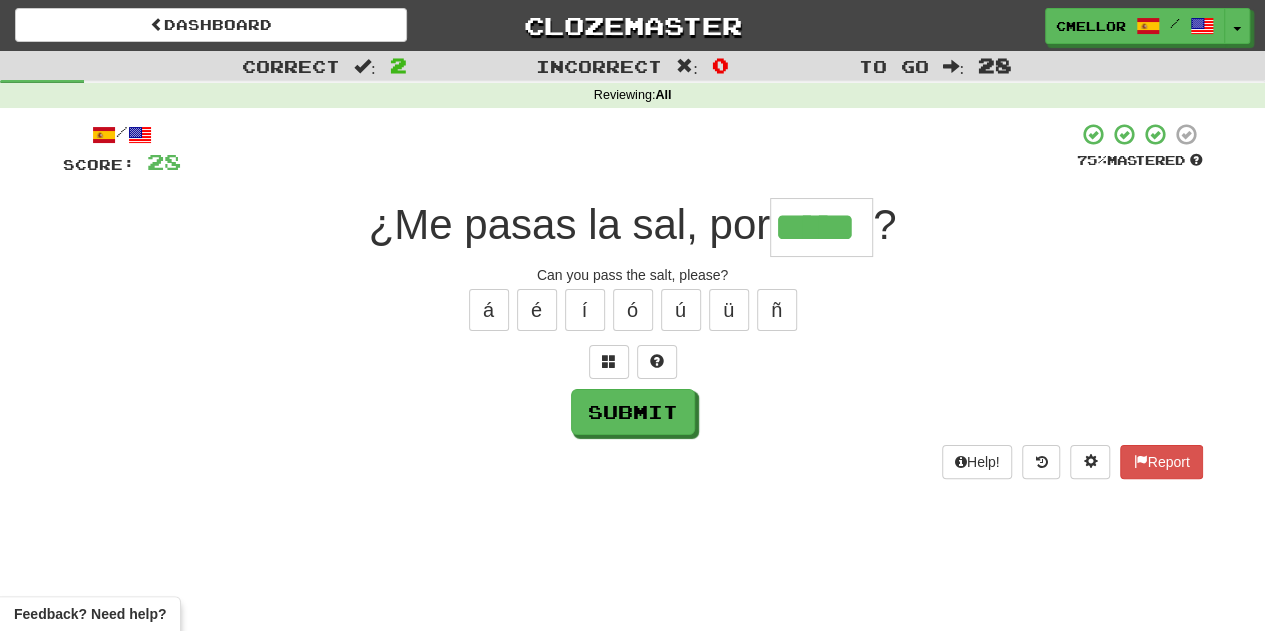 type on "*****" 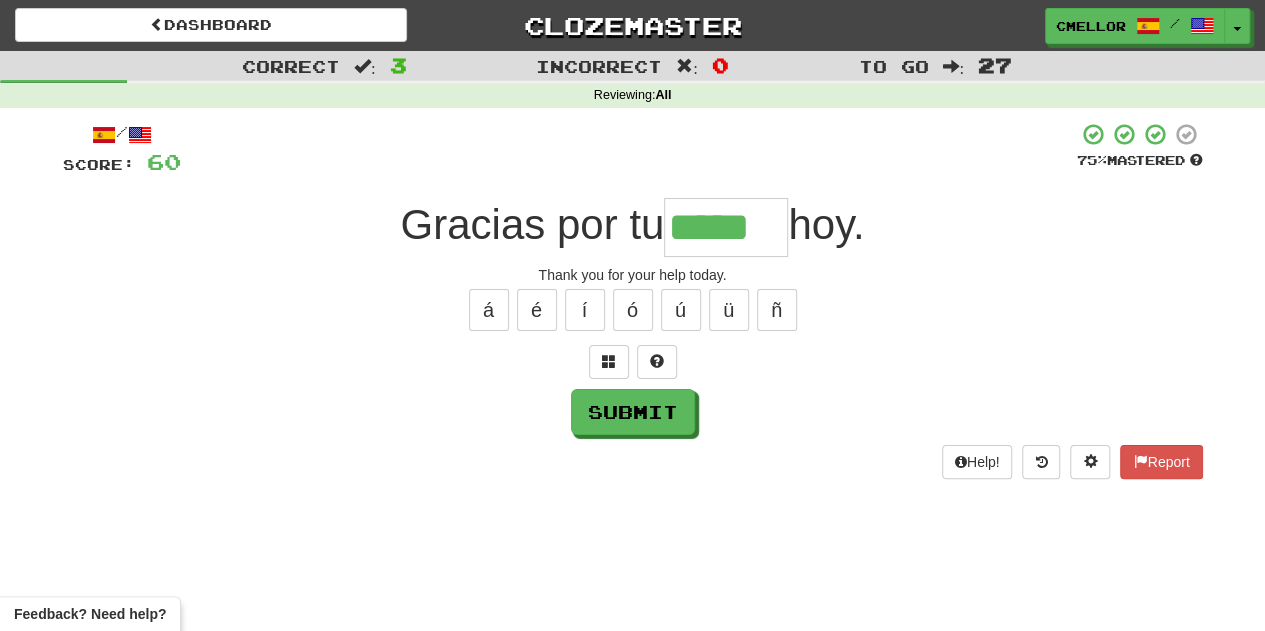 type on "*****" 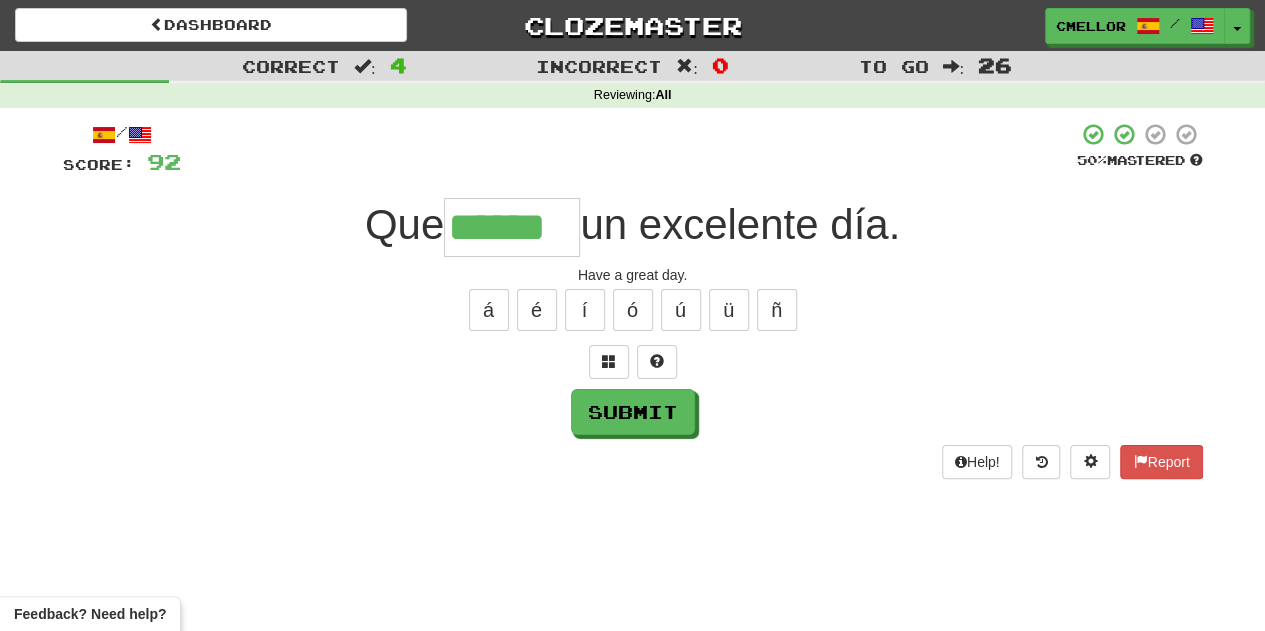 type on "******" 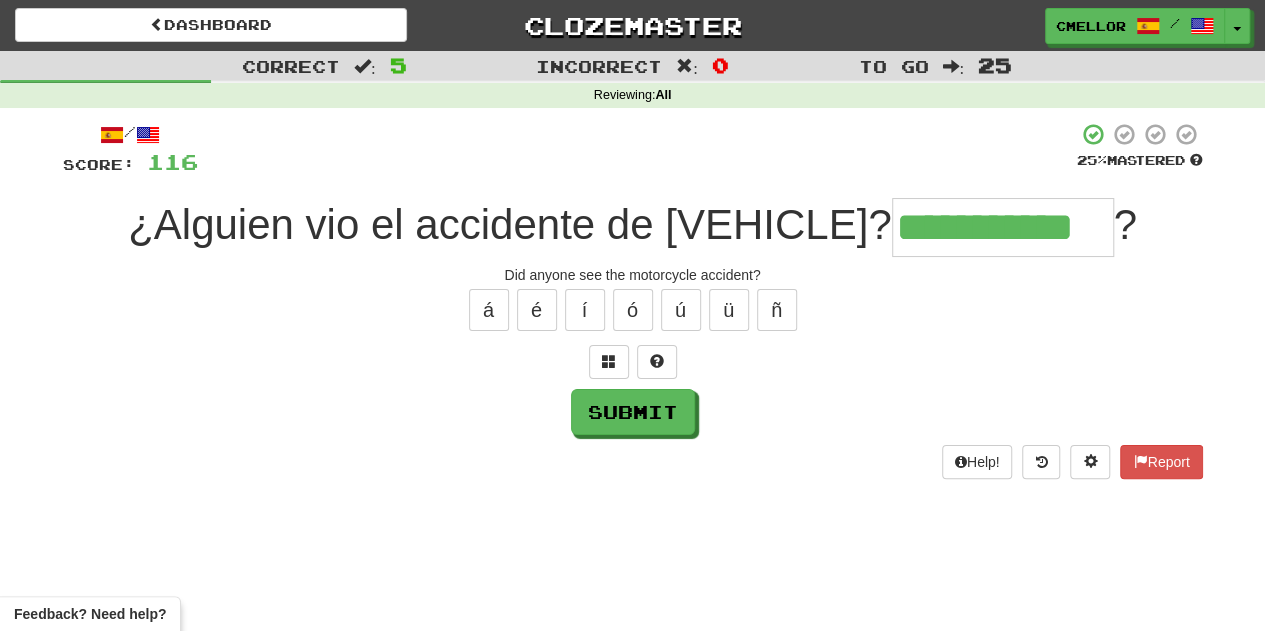 type on "**********" 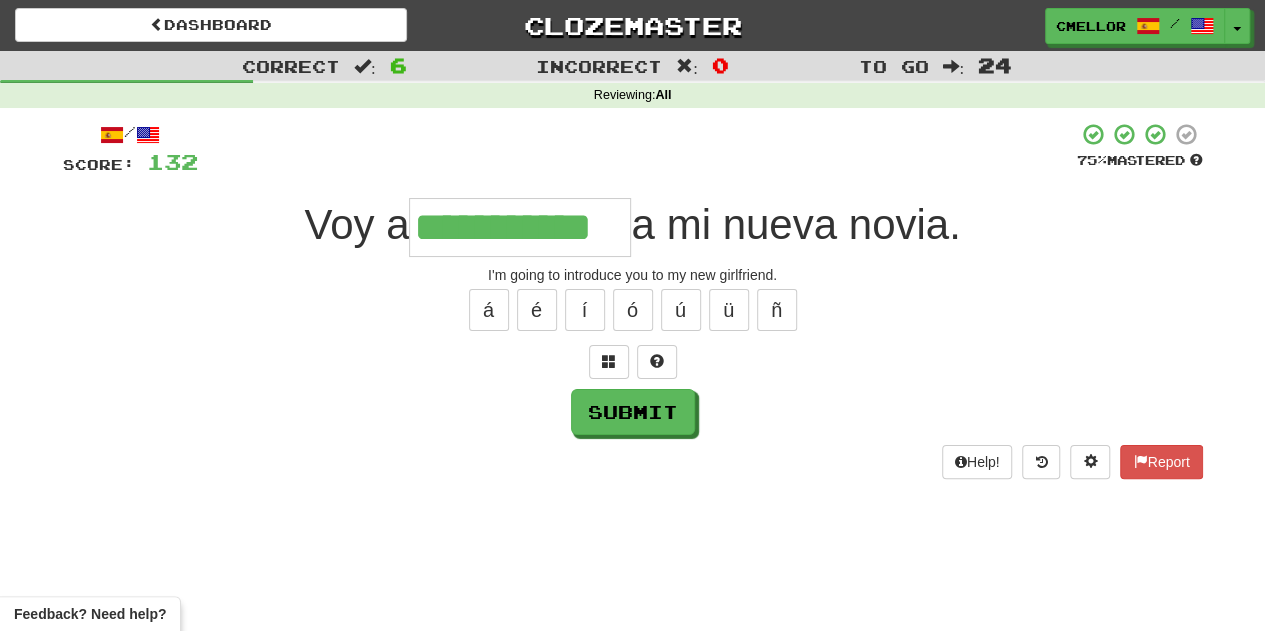 type on "**********" 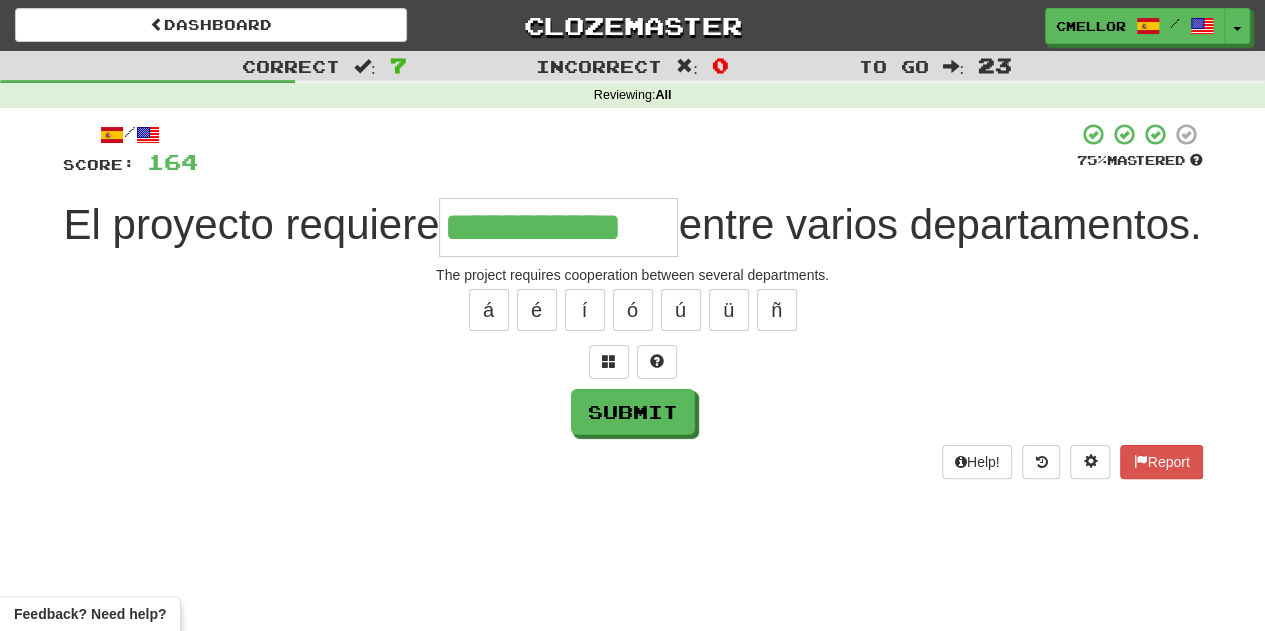 type on "**********" 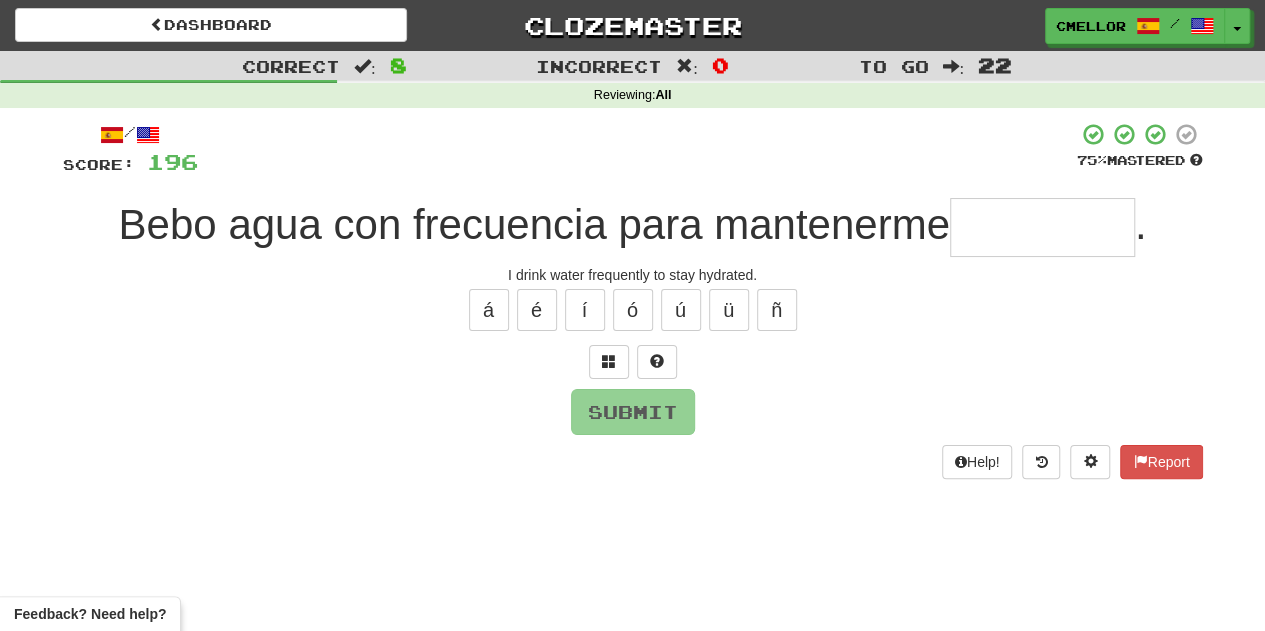 type on "*" 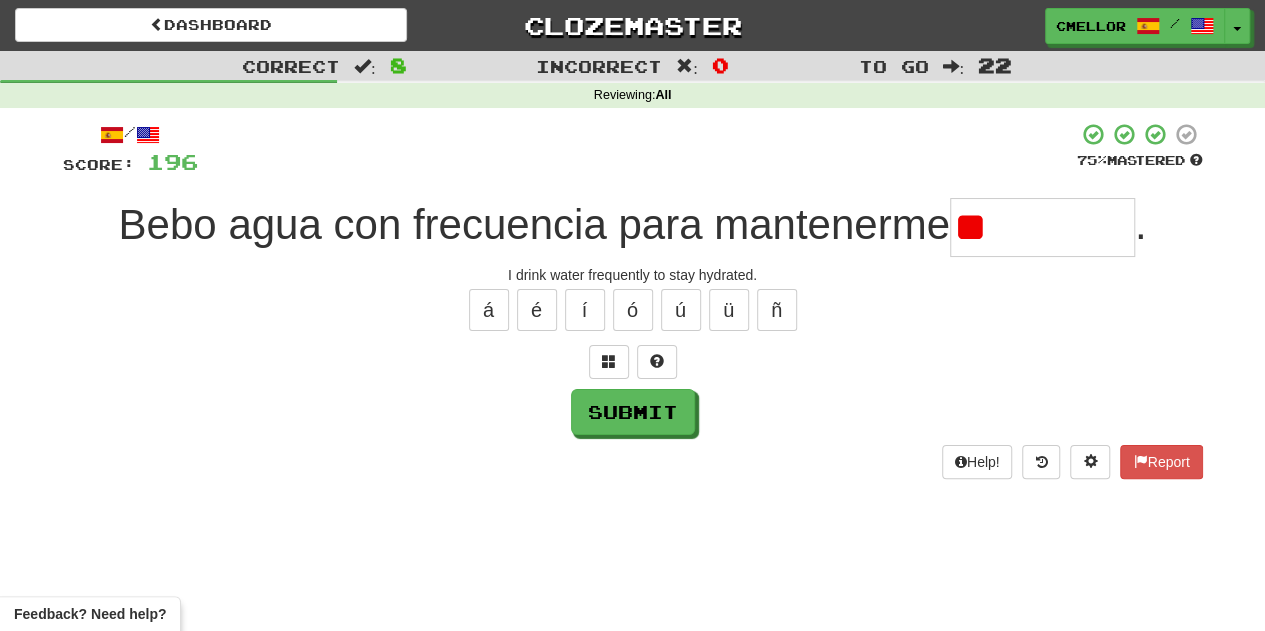 type on "*" 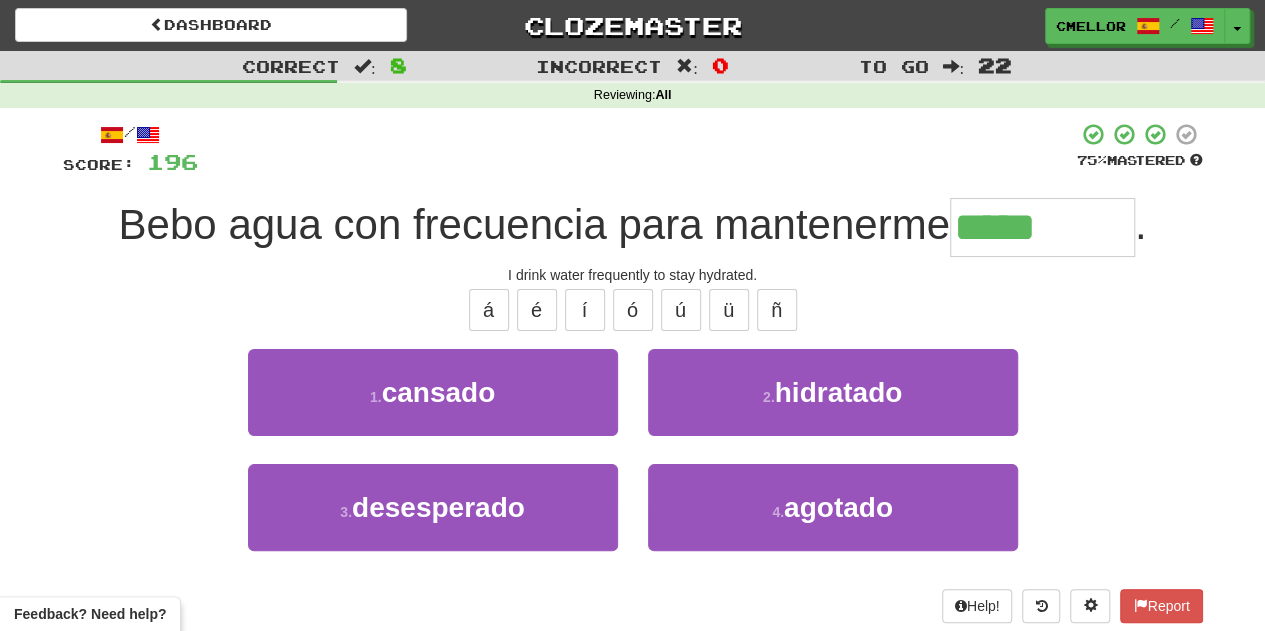 type on "*********" 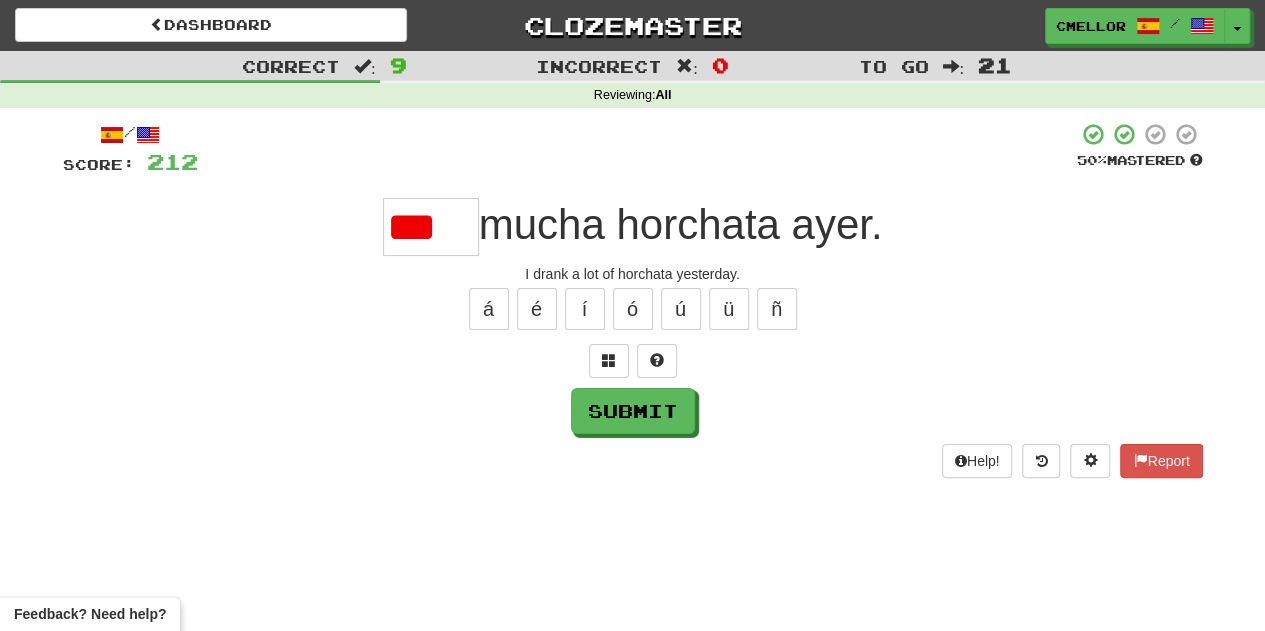 scroll, scrollTop: 0, scrollLeft: 0, axis: both 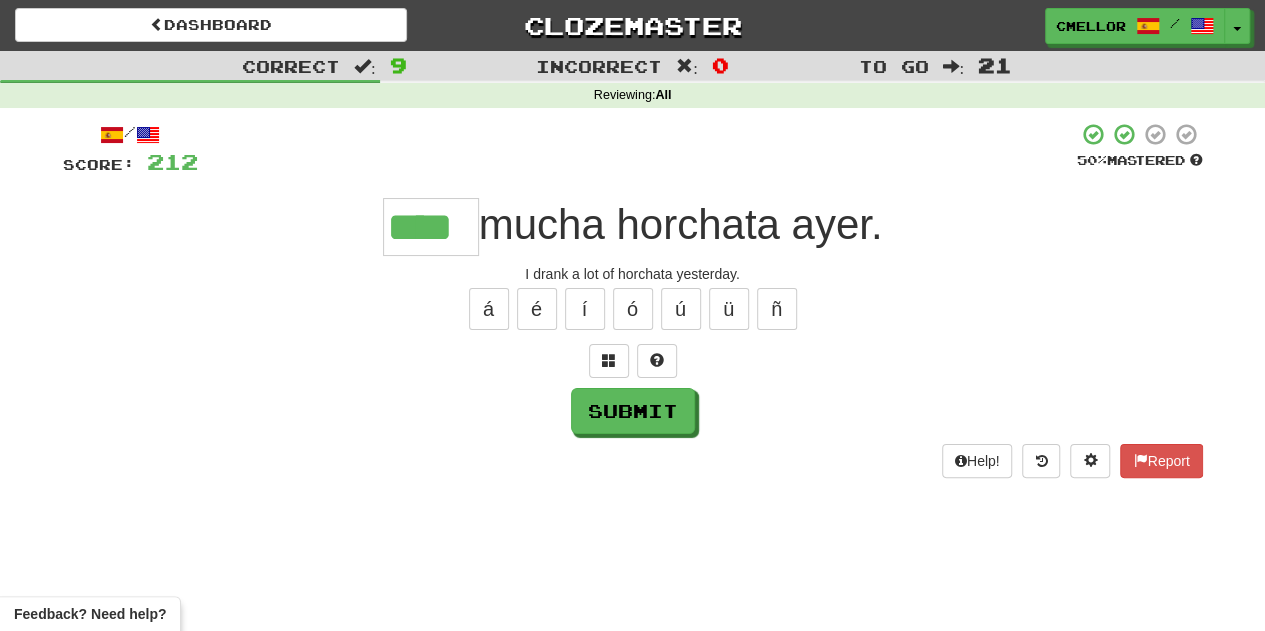 type on "****" 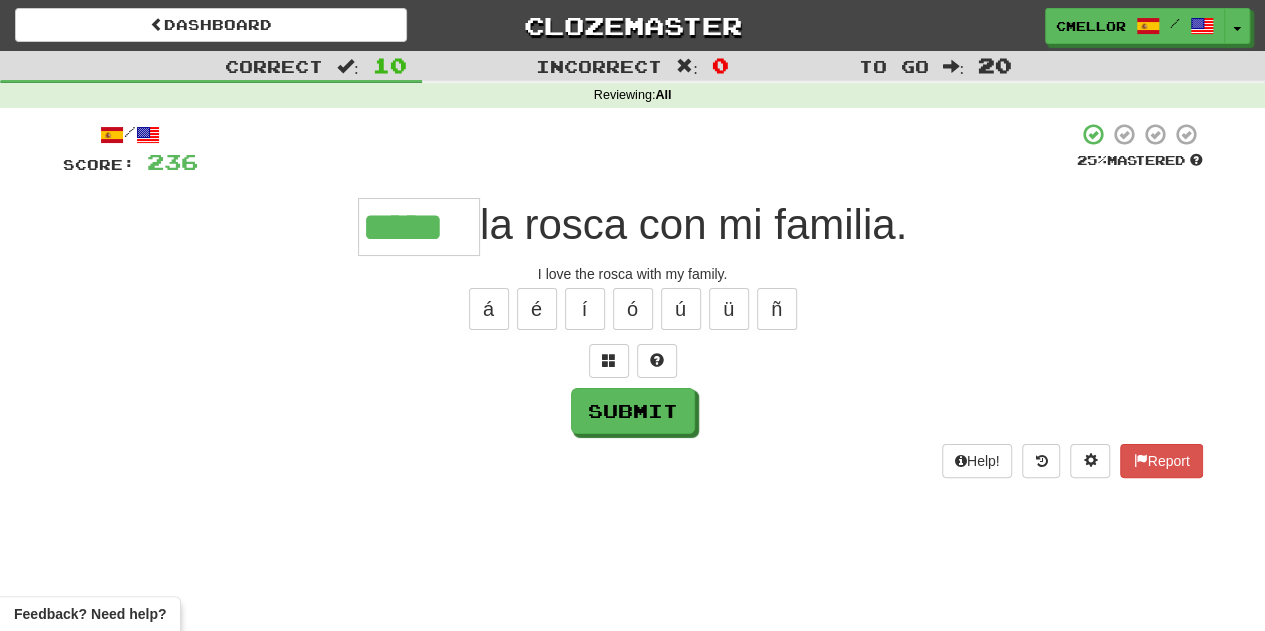 type on "*****" 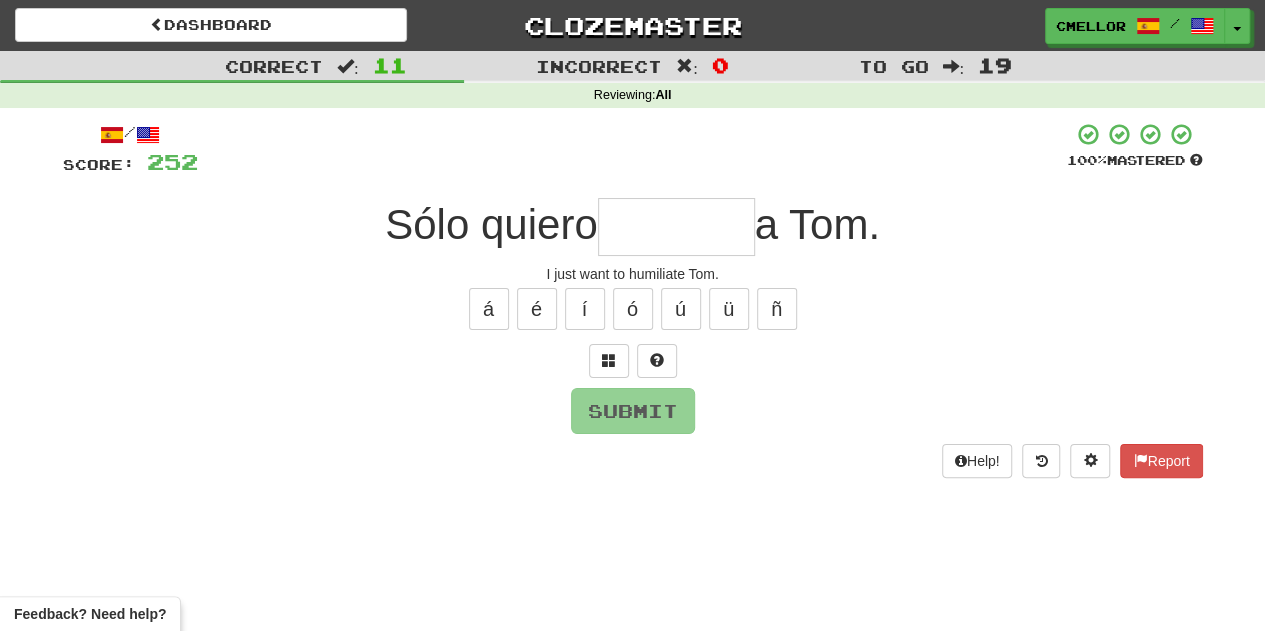 type on "*" 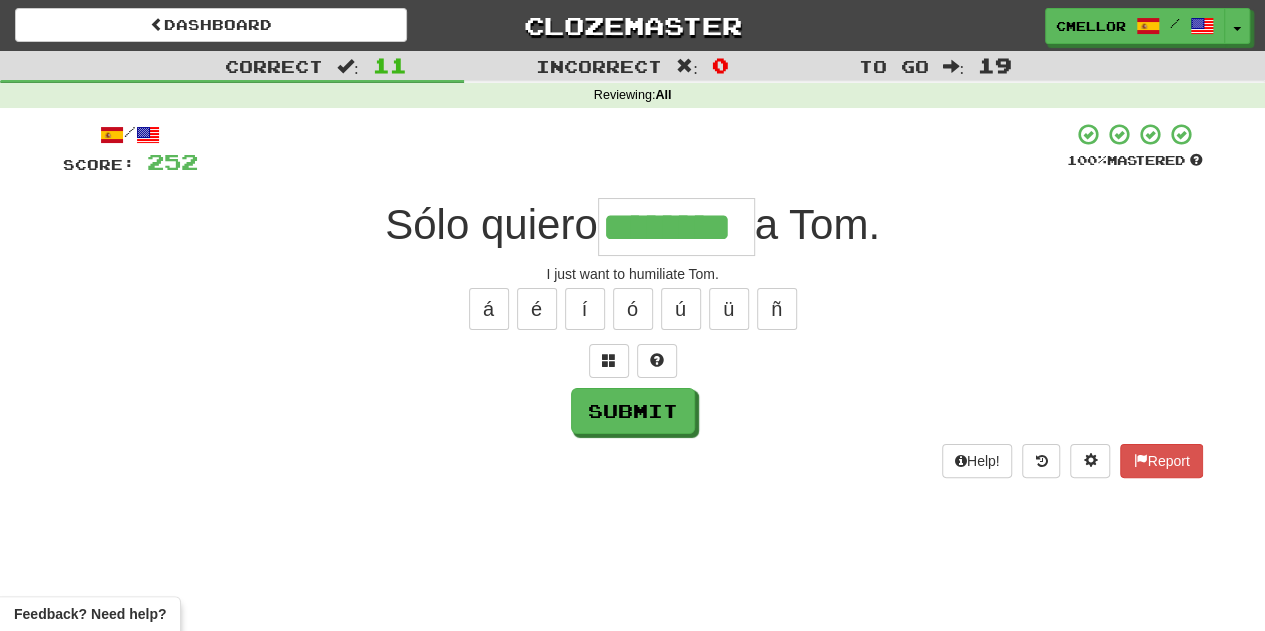 type on "********" 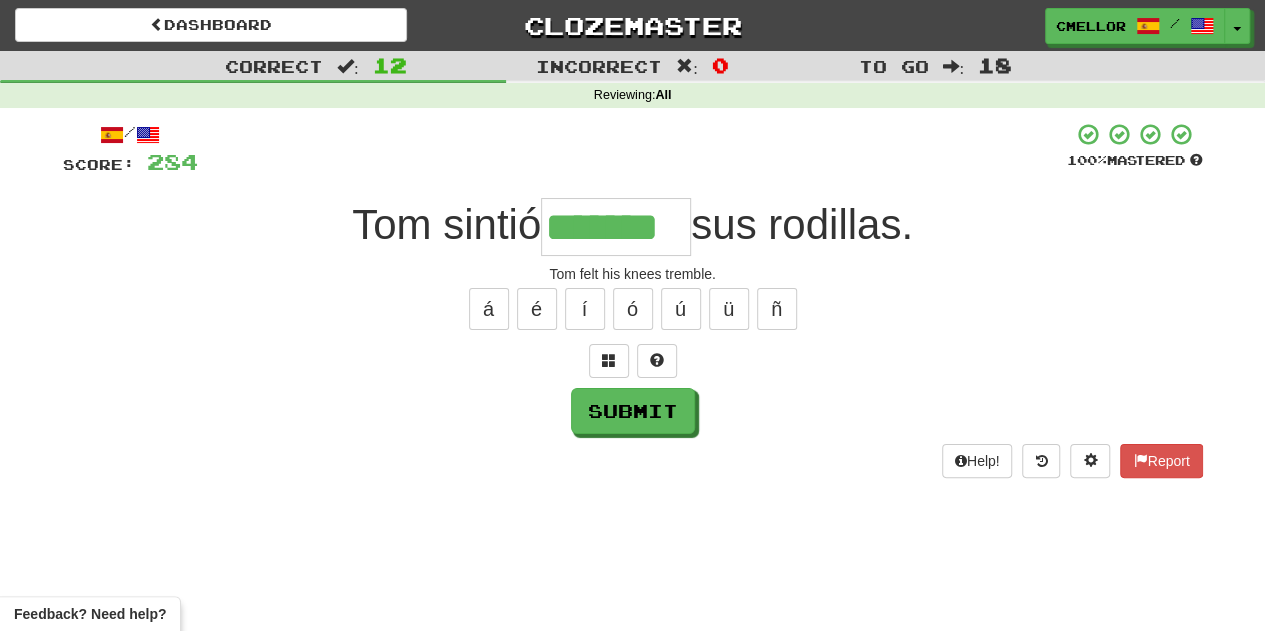 type on "*******" 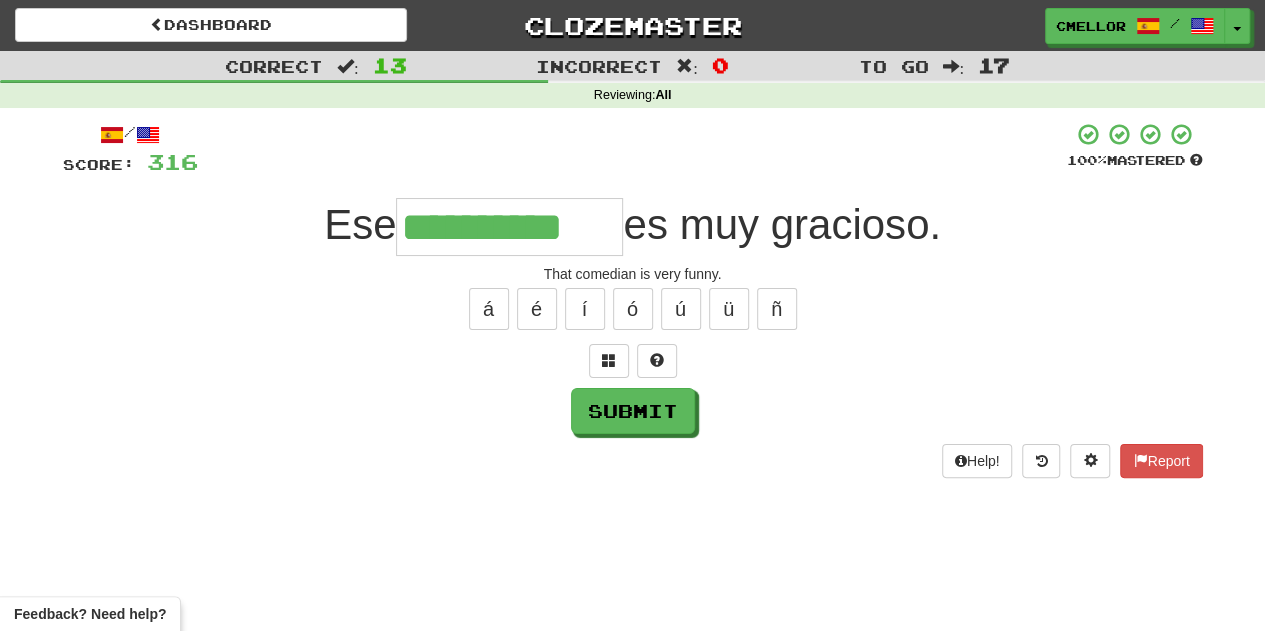 type on "**********" 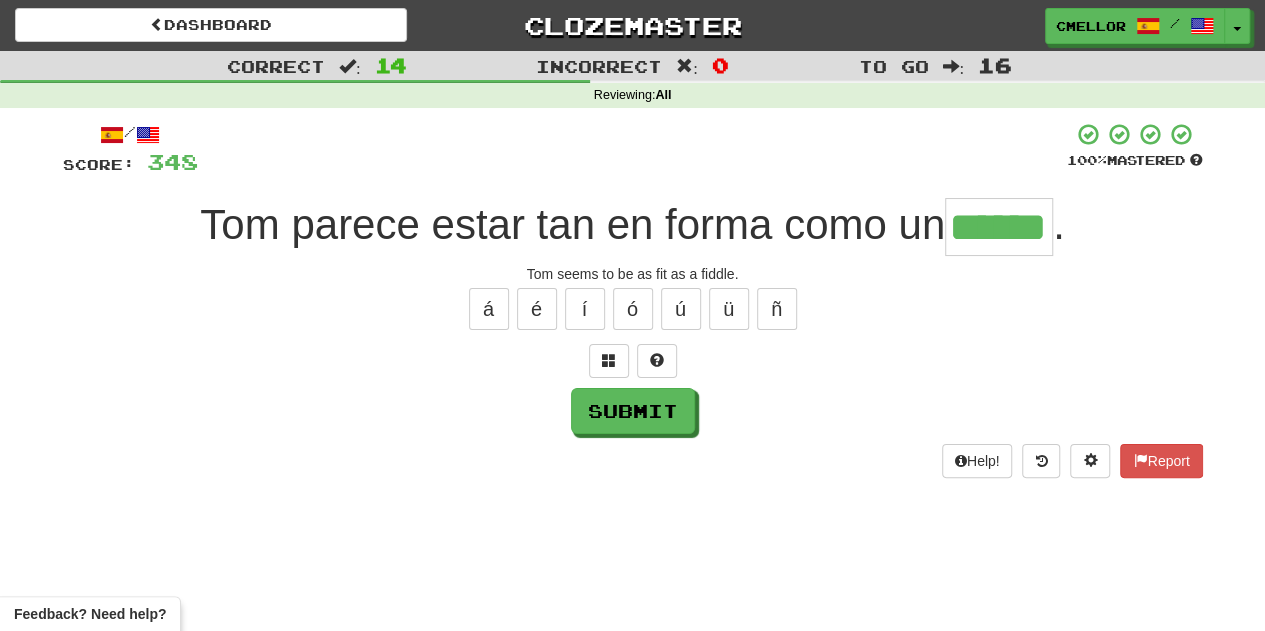 type on "******" 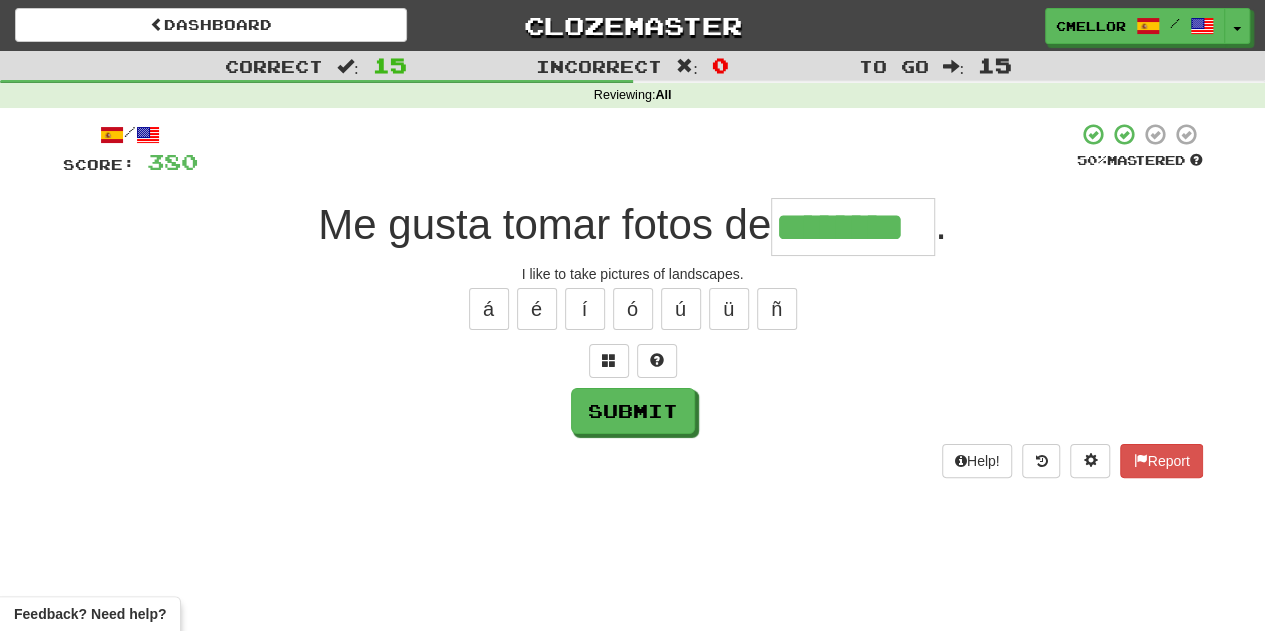 type on "********" 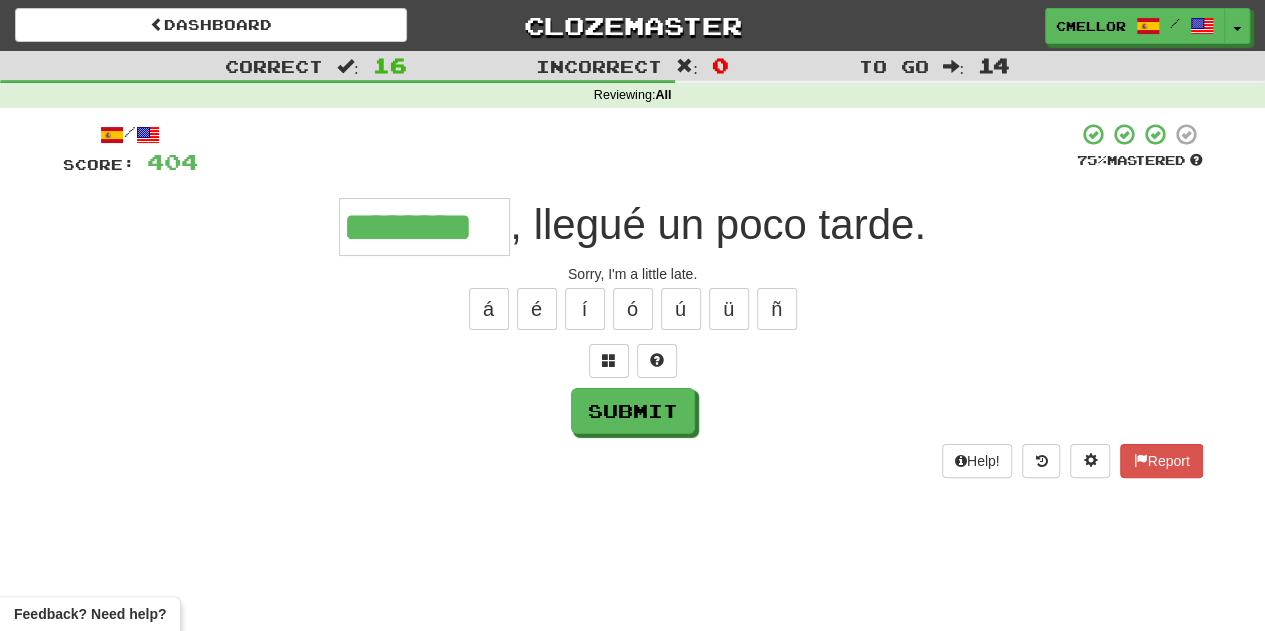 type on "********" 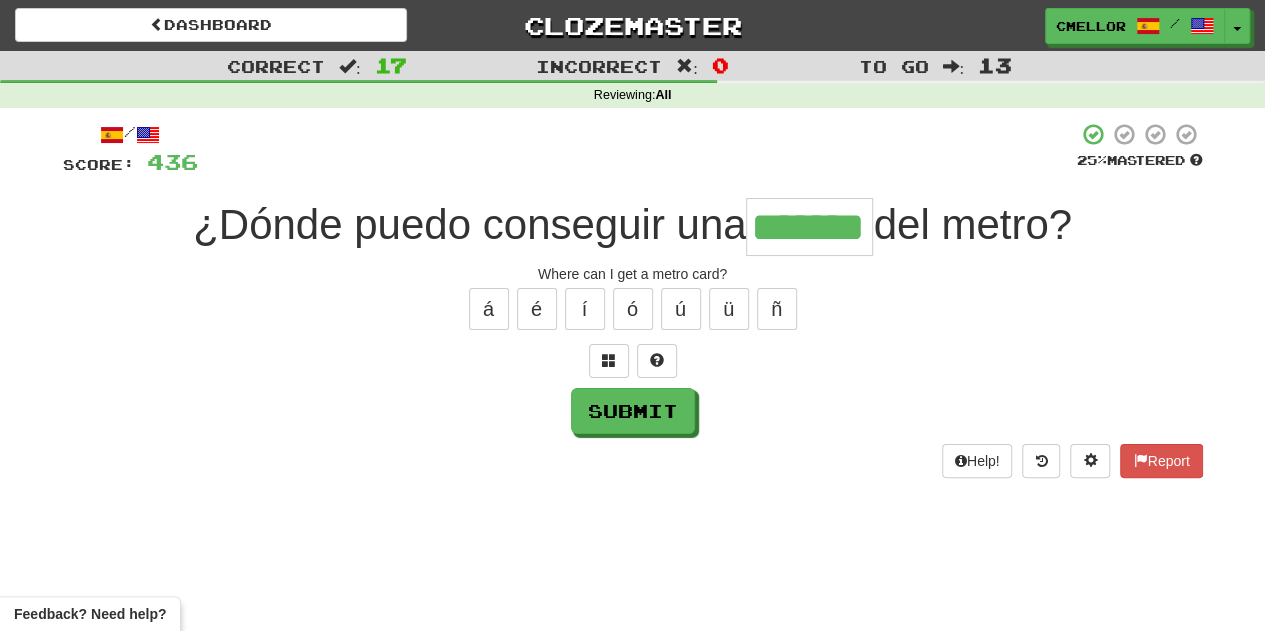type on "*******" 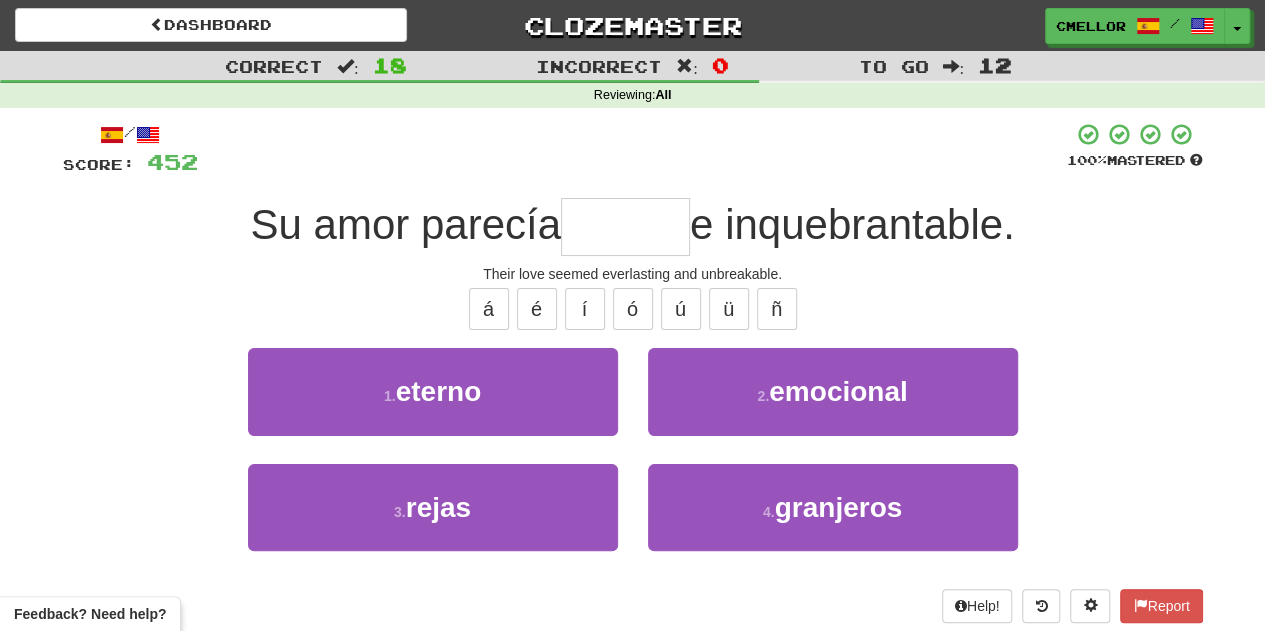 type on "******" 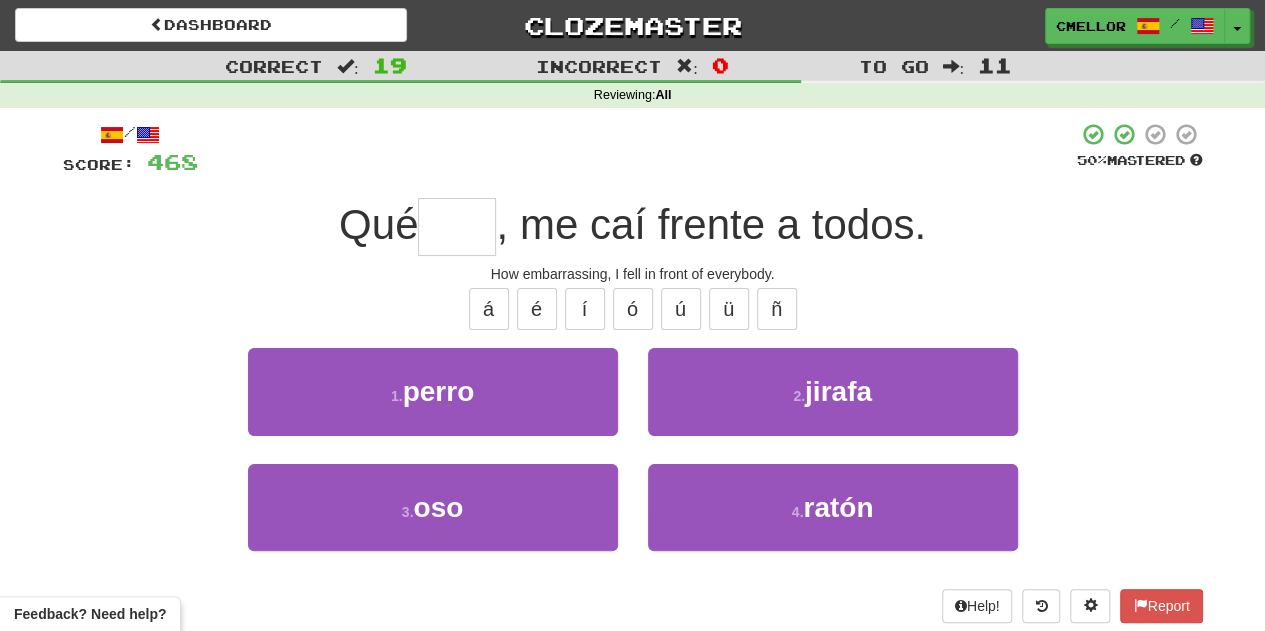 type on "***" 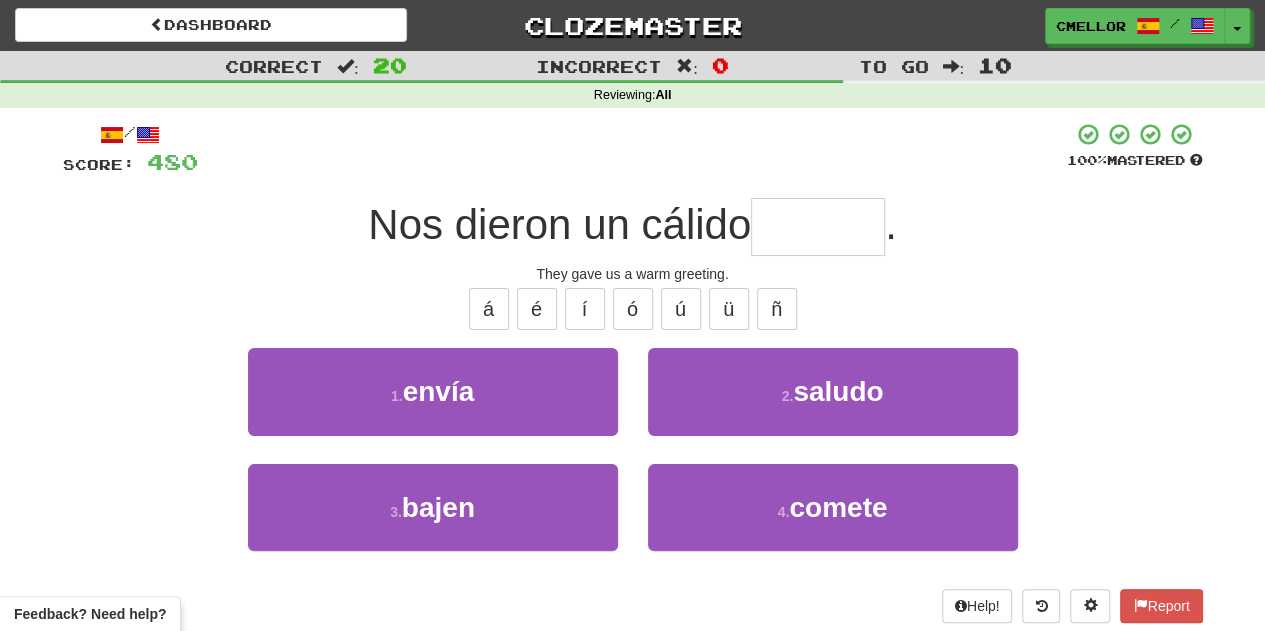 type on "******" 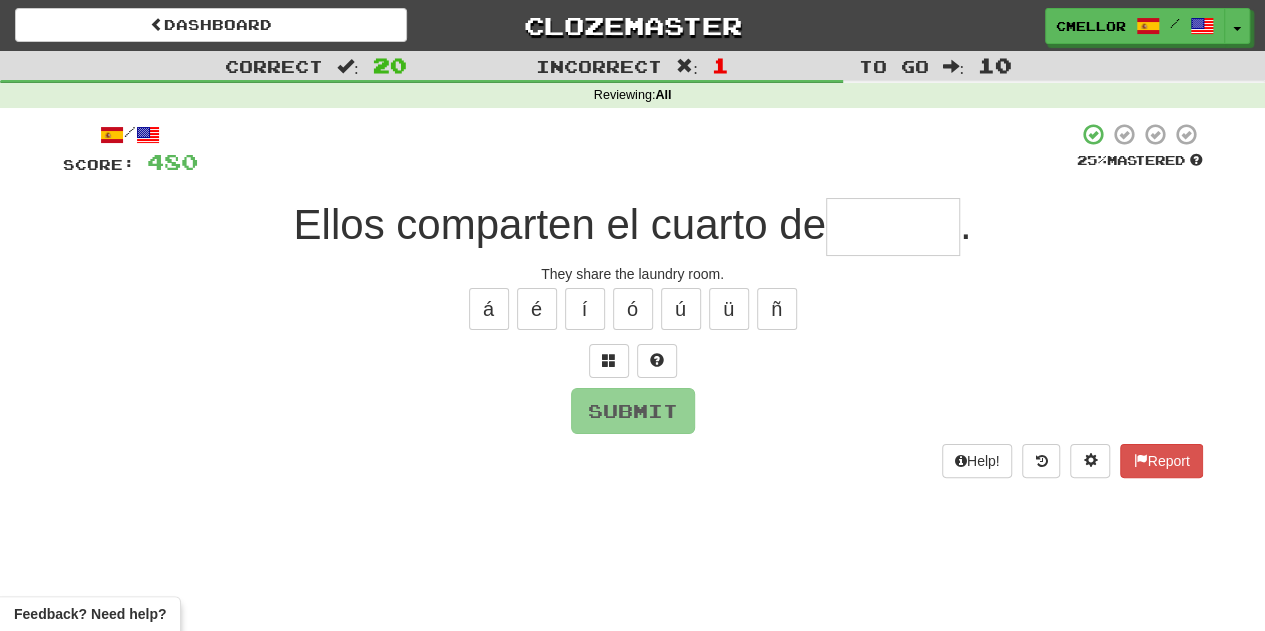 type on "*" 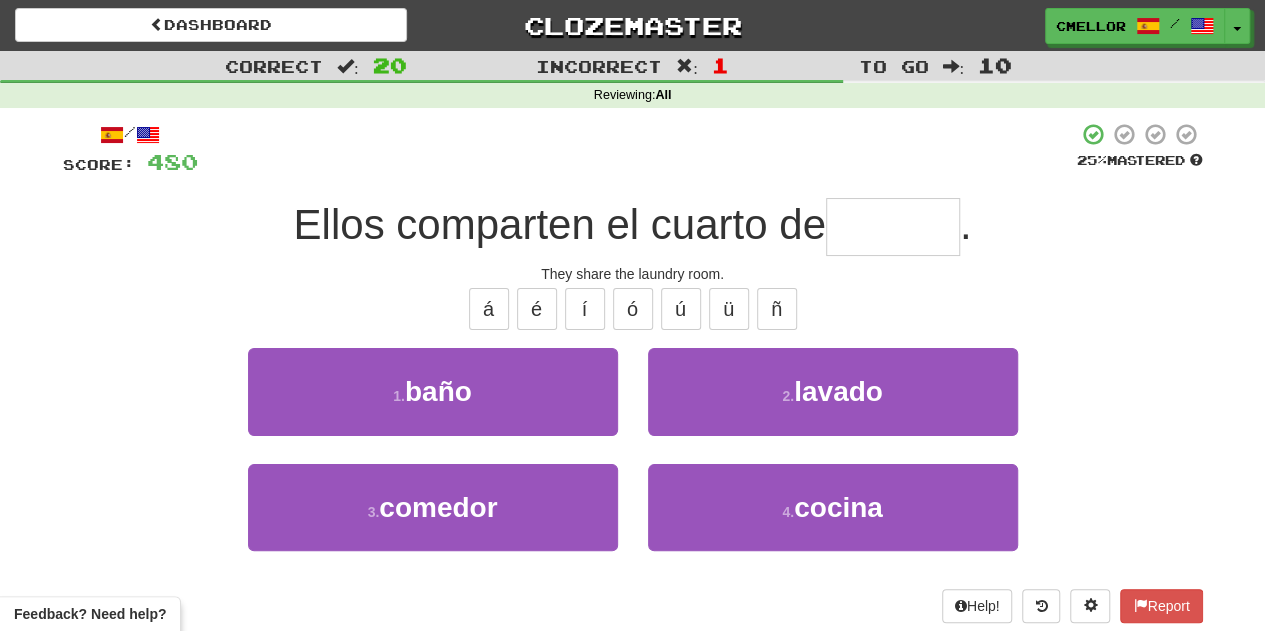 type on "******" 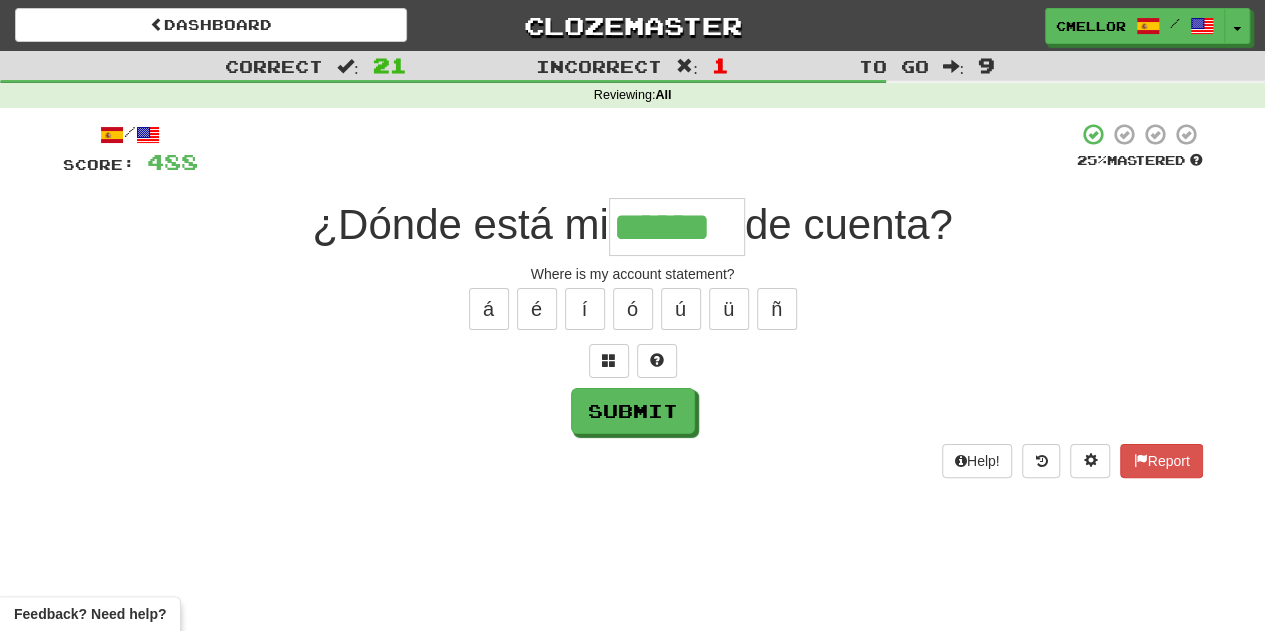 type on "******" 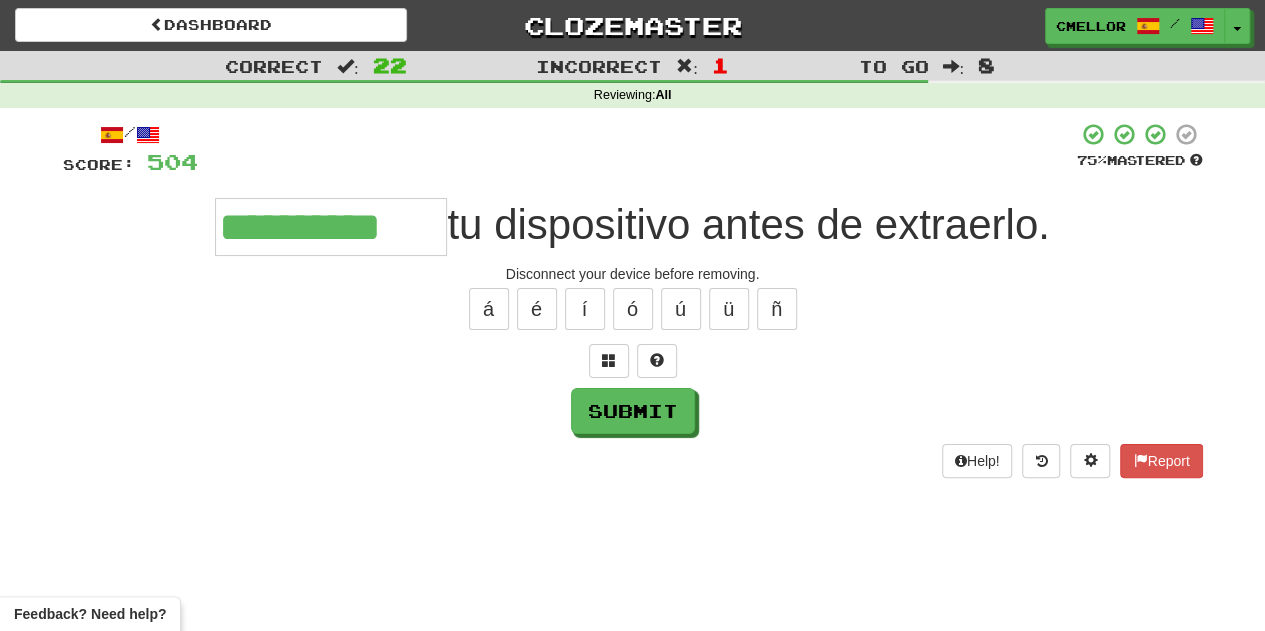 type on "**********" 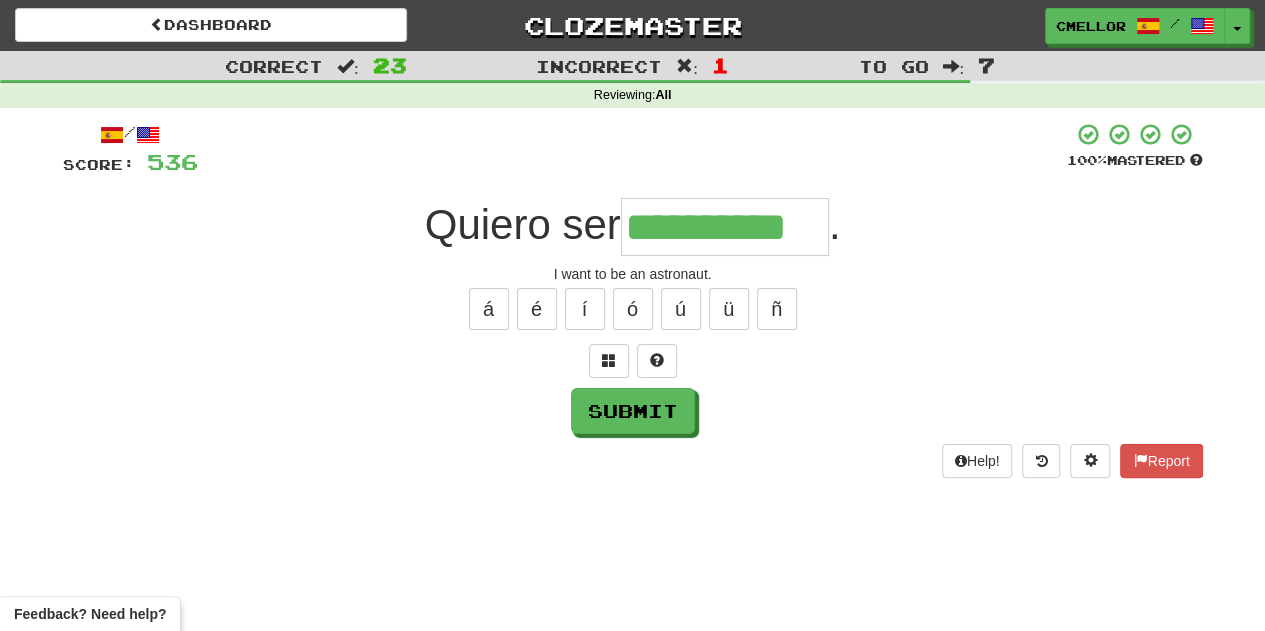 type on "**********" 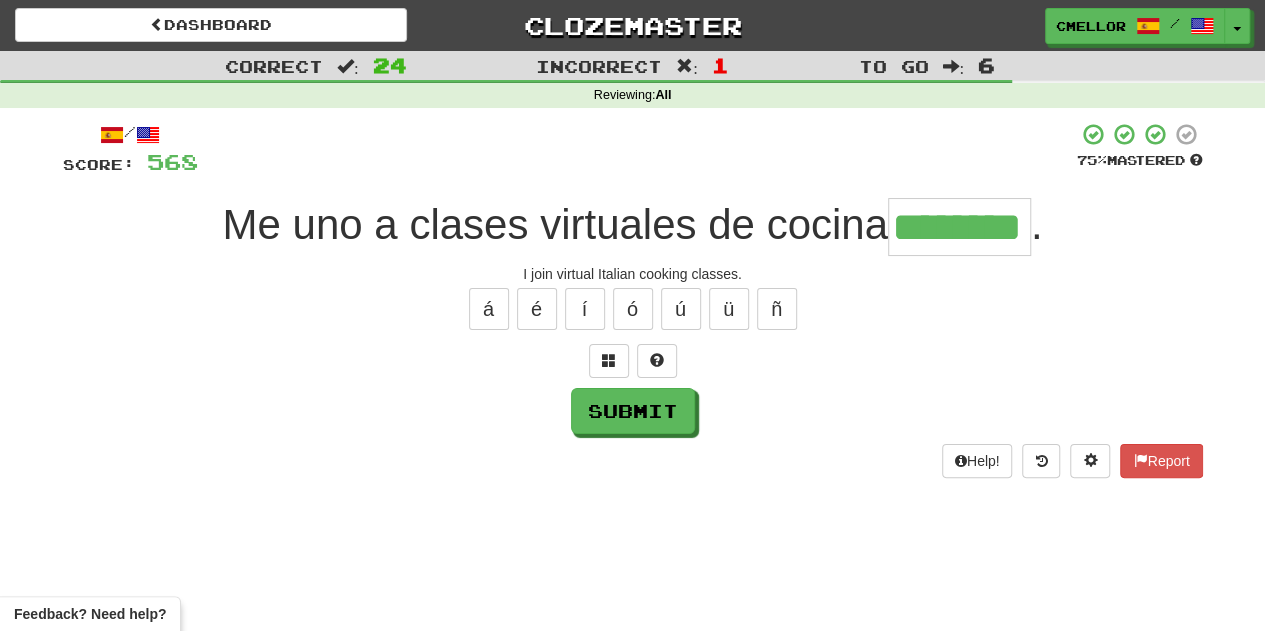 type on "********" 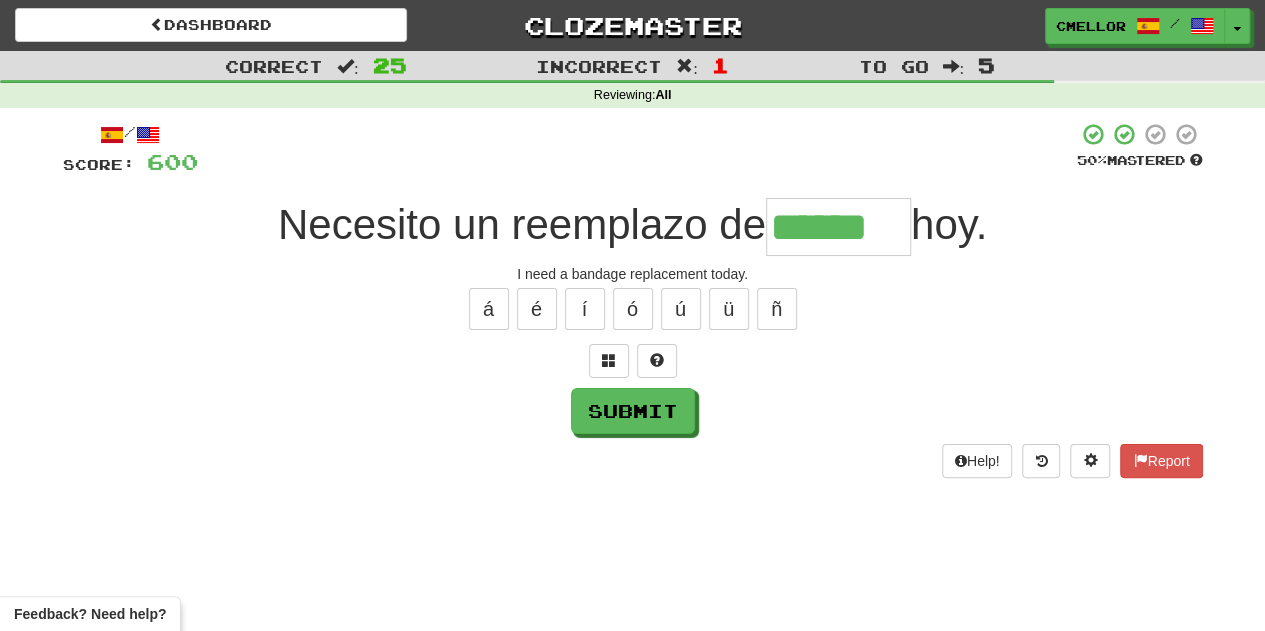 type on "******" 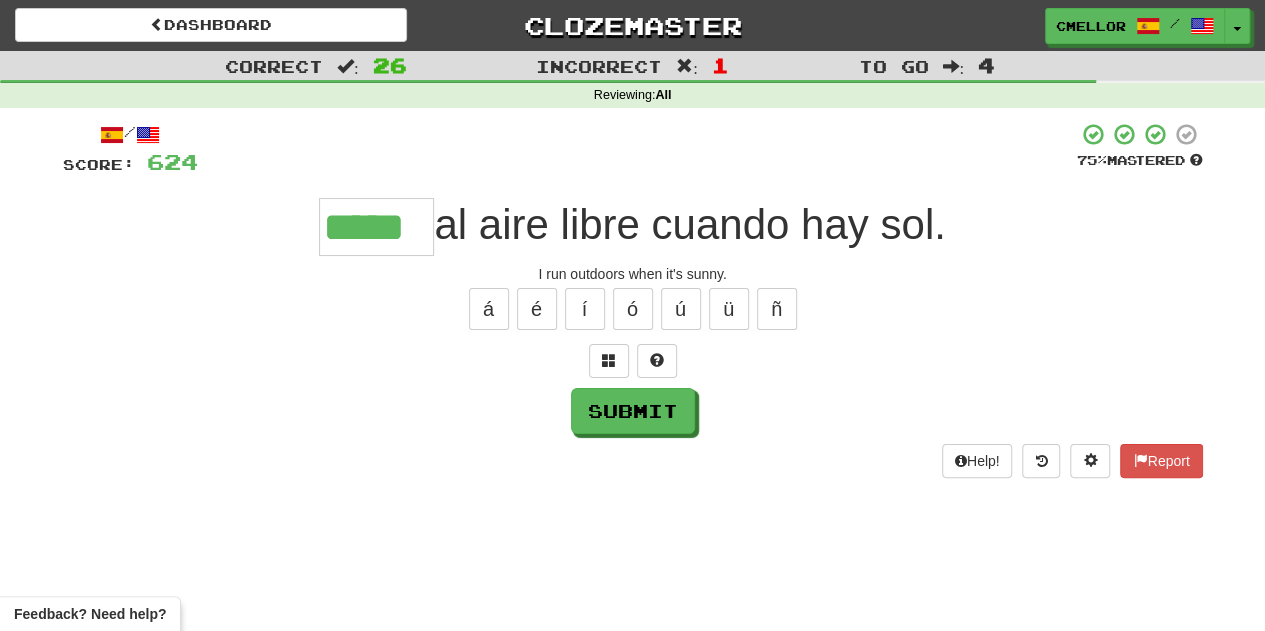 type on "*****" 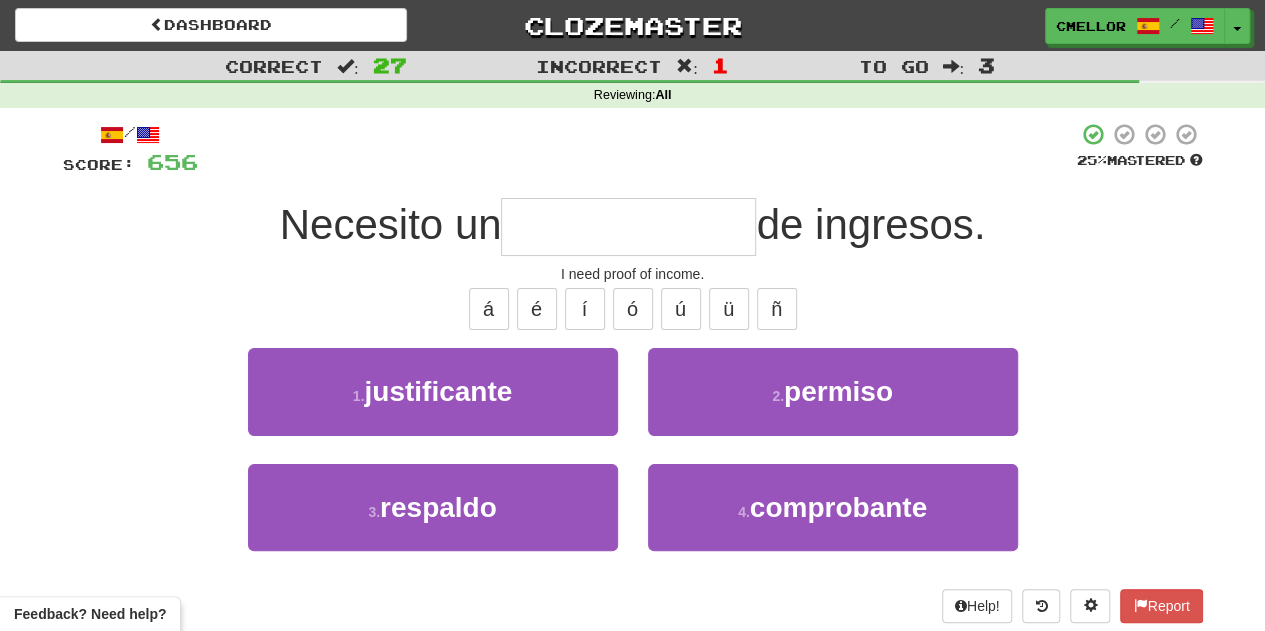 type on "**********" 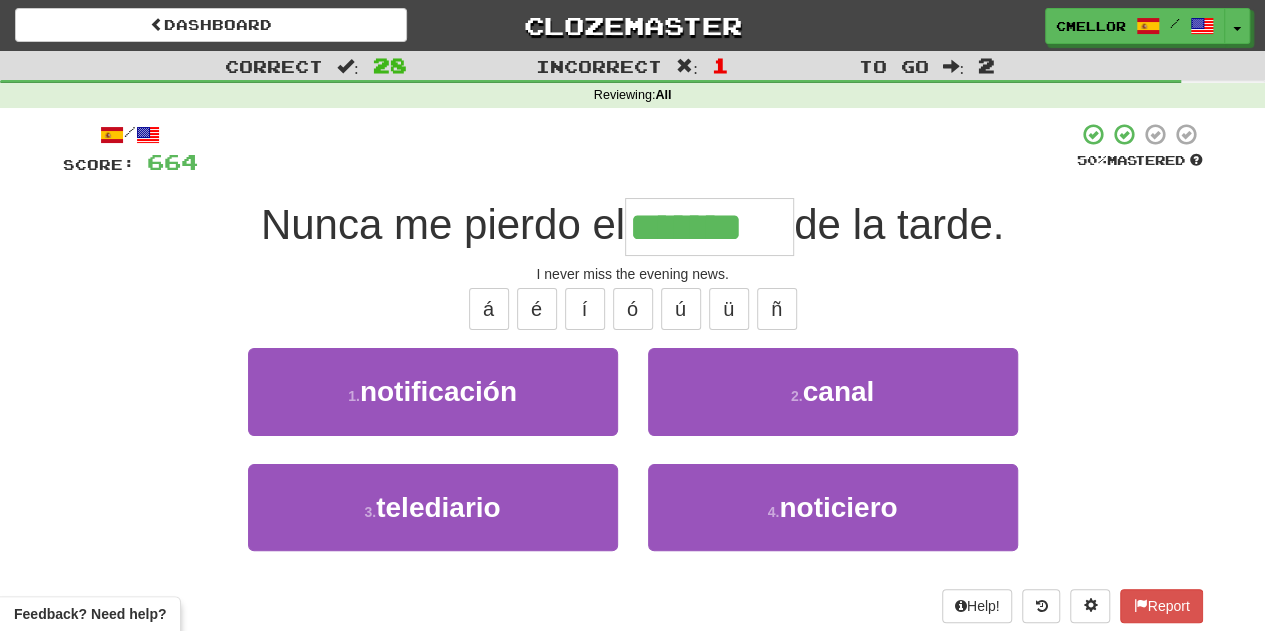 type on "*********" 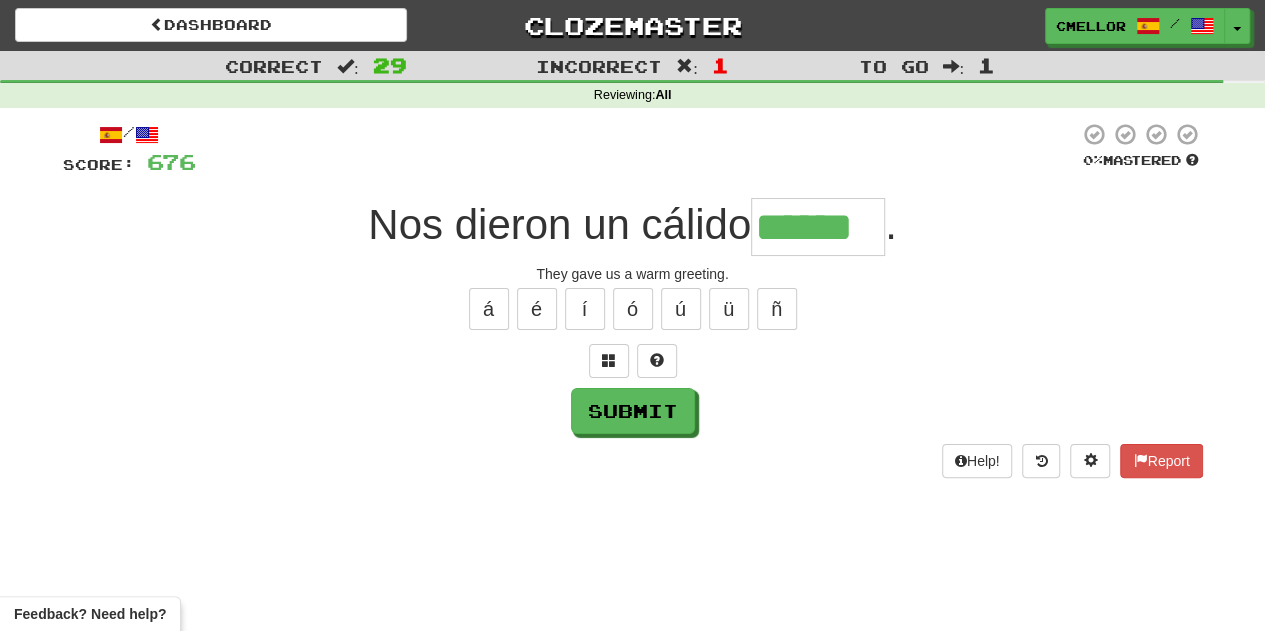 type on "******" 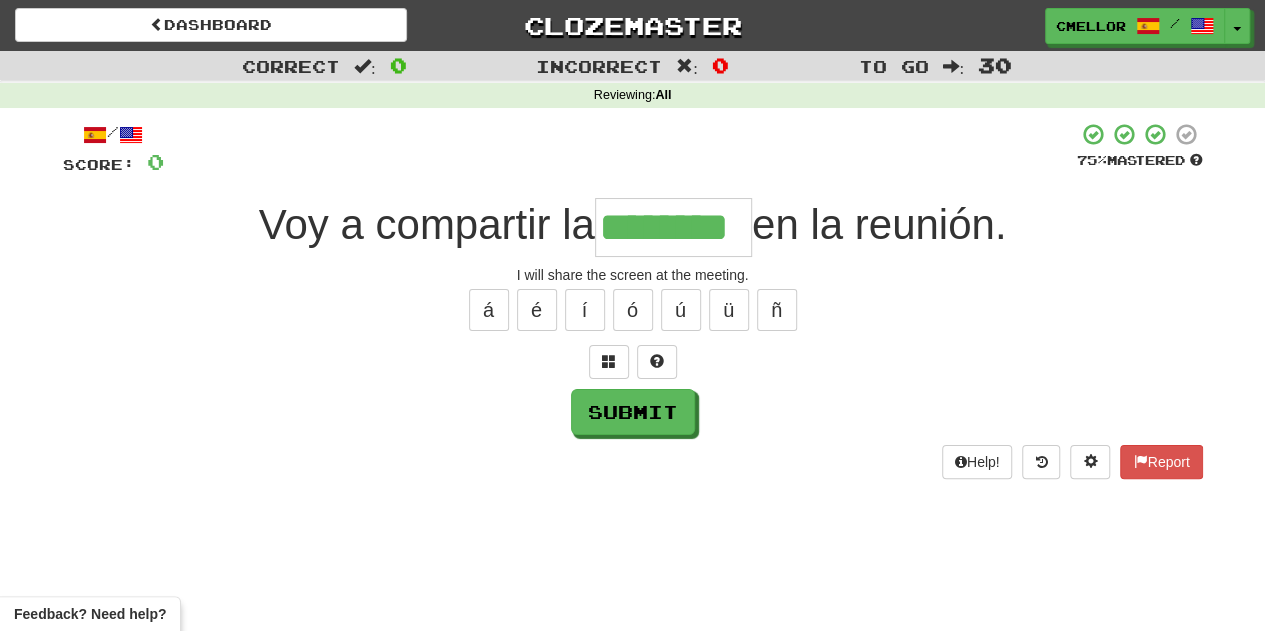 type on "********" 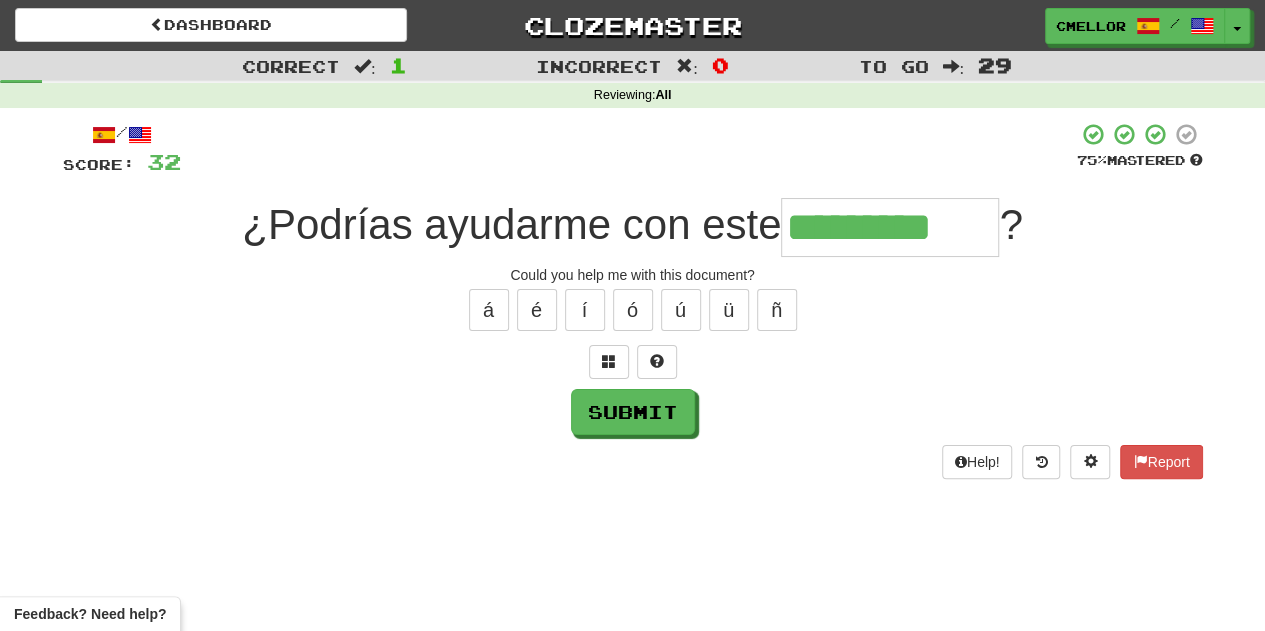 type on "*********" 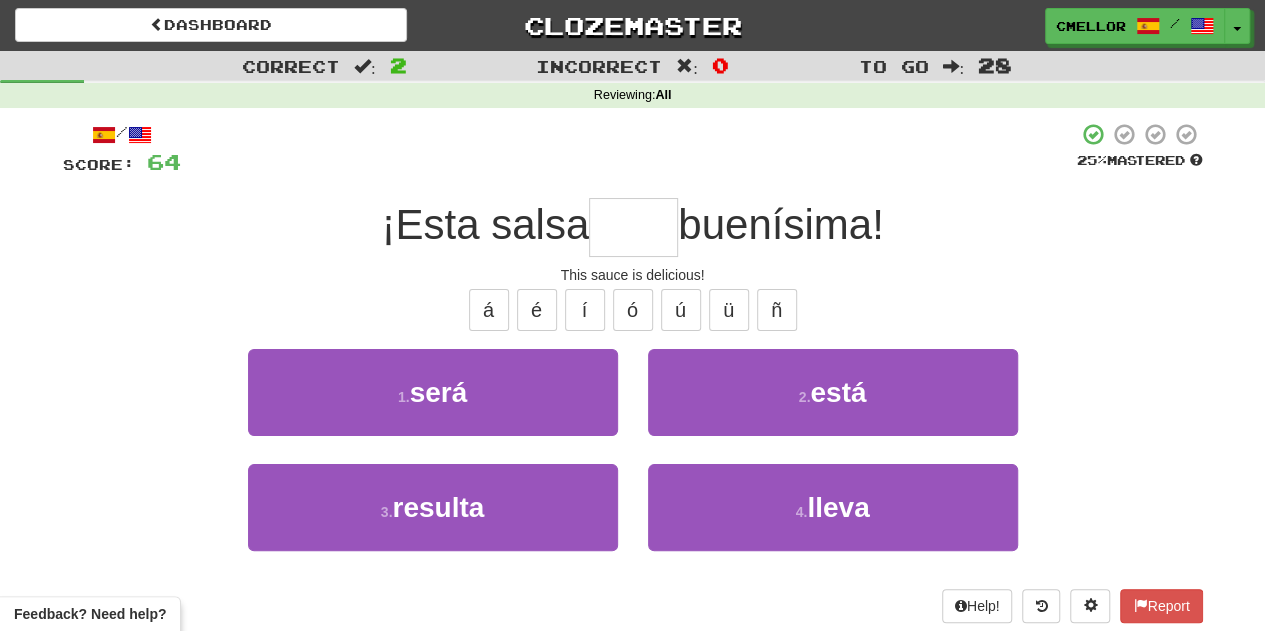 type on "****" 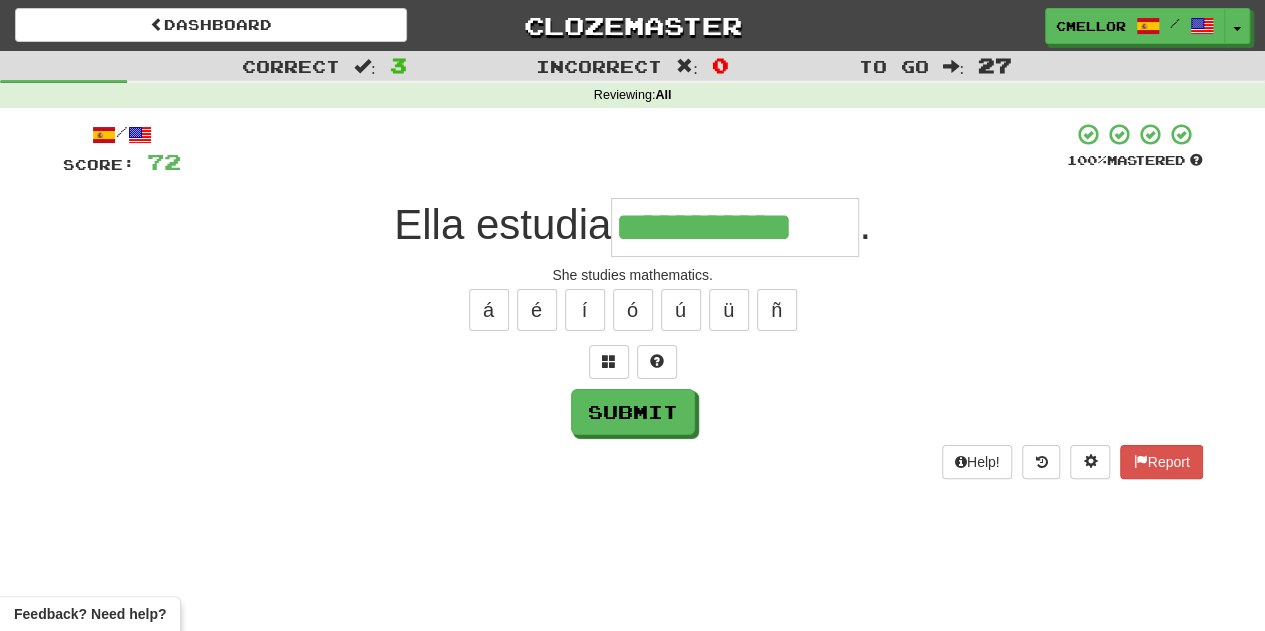type on "**********" 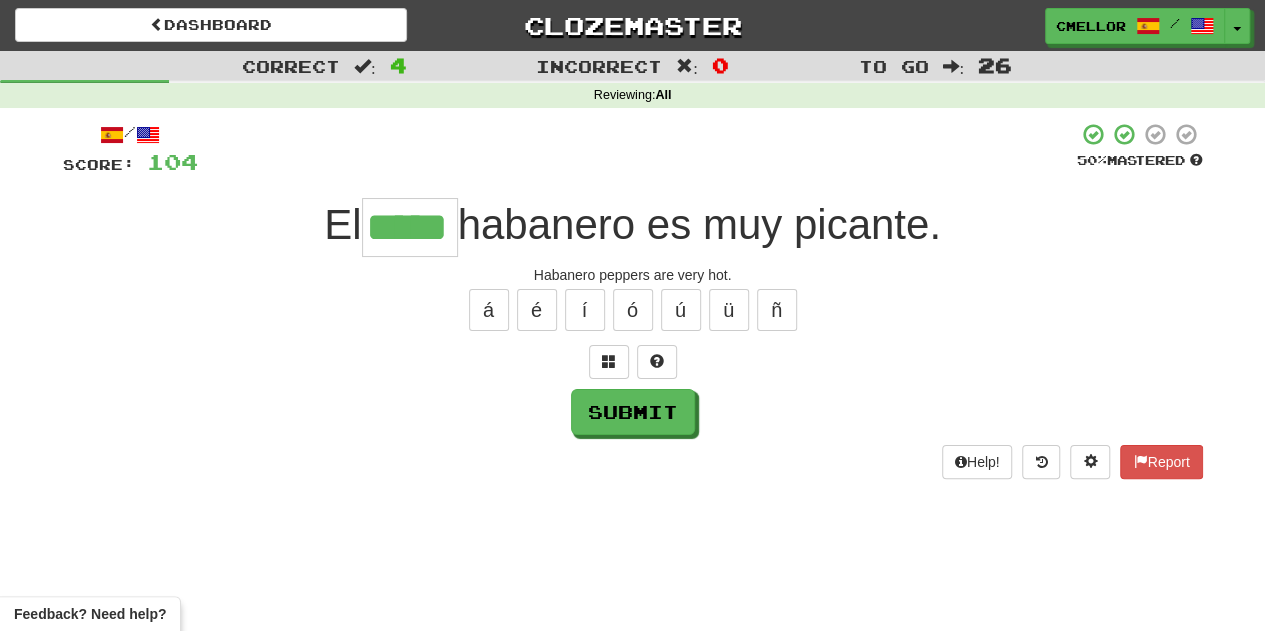 type on "*****" 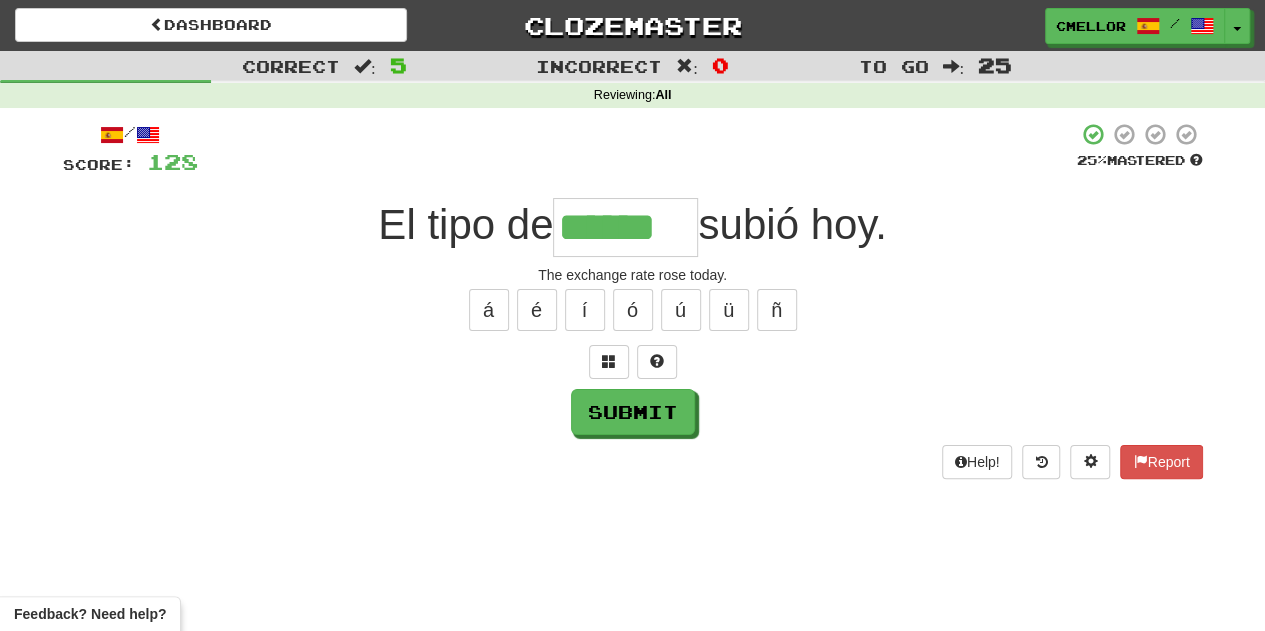 type on "******" 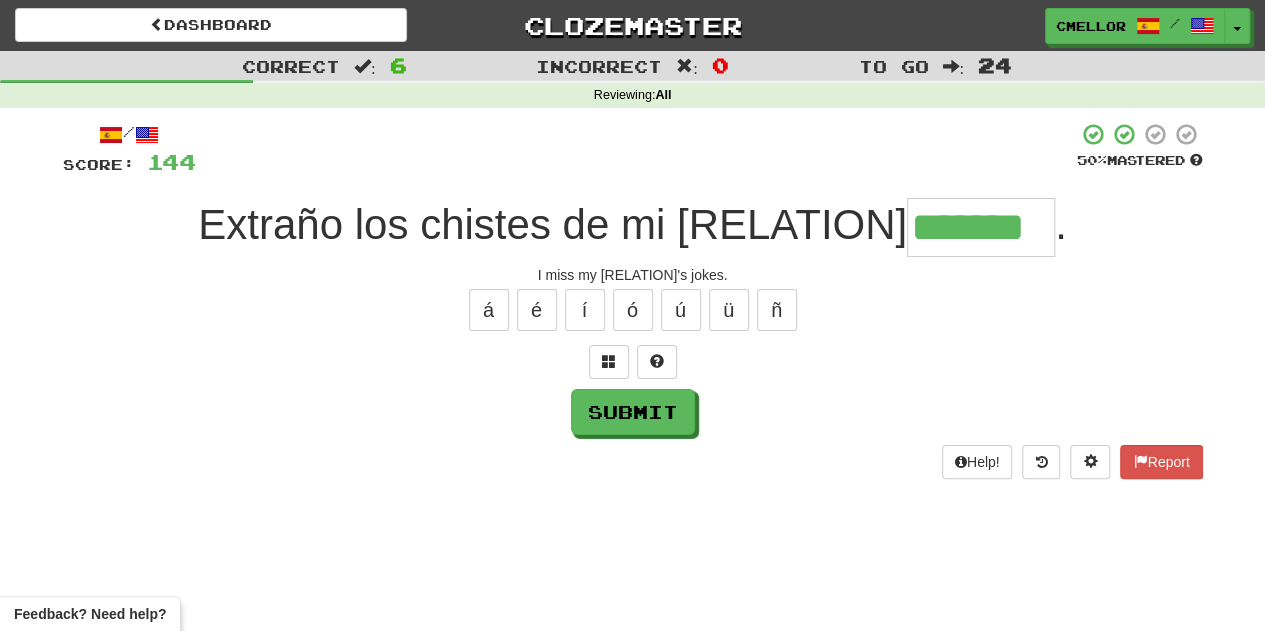 type on "*******" 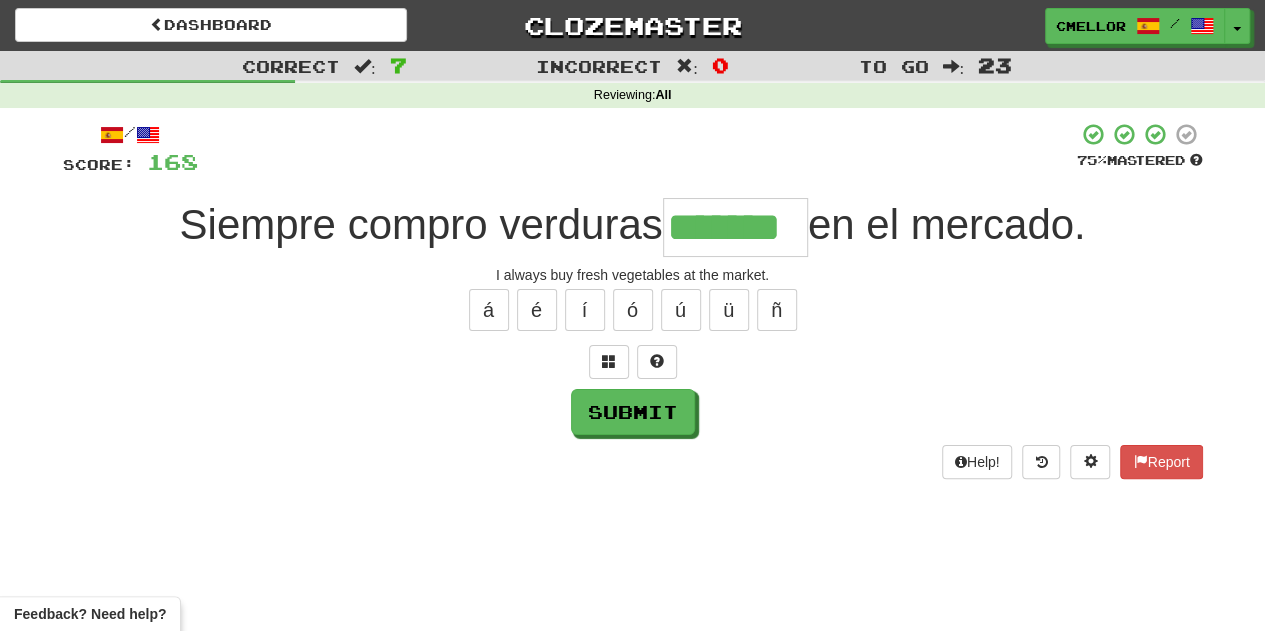 type on "*******" 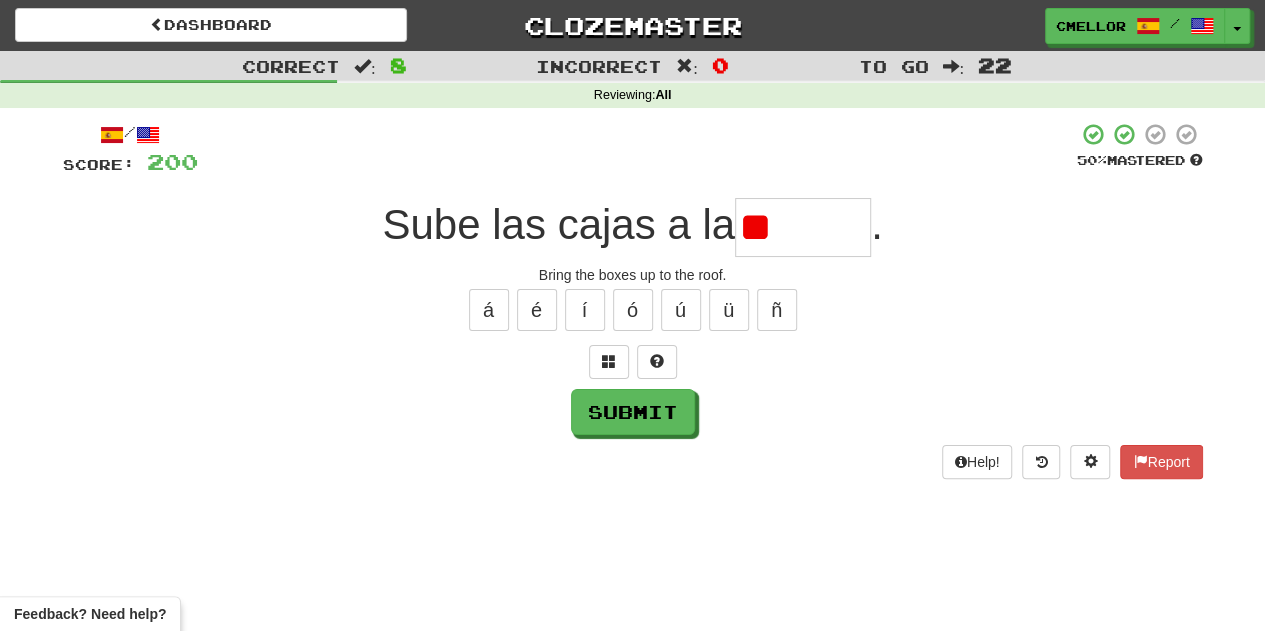 type on "*" 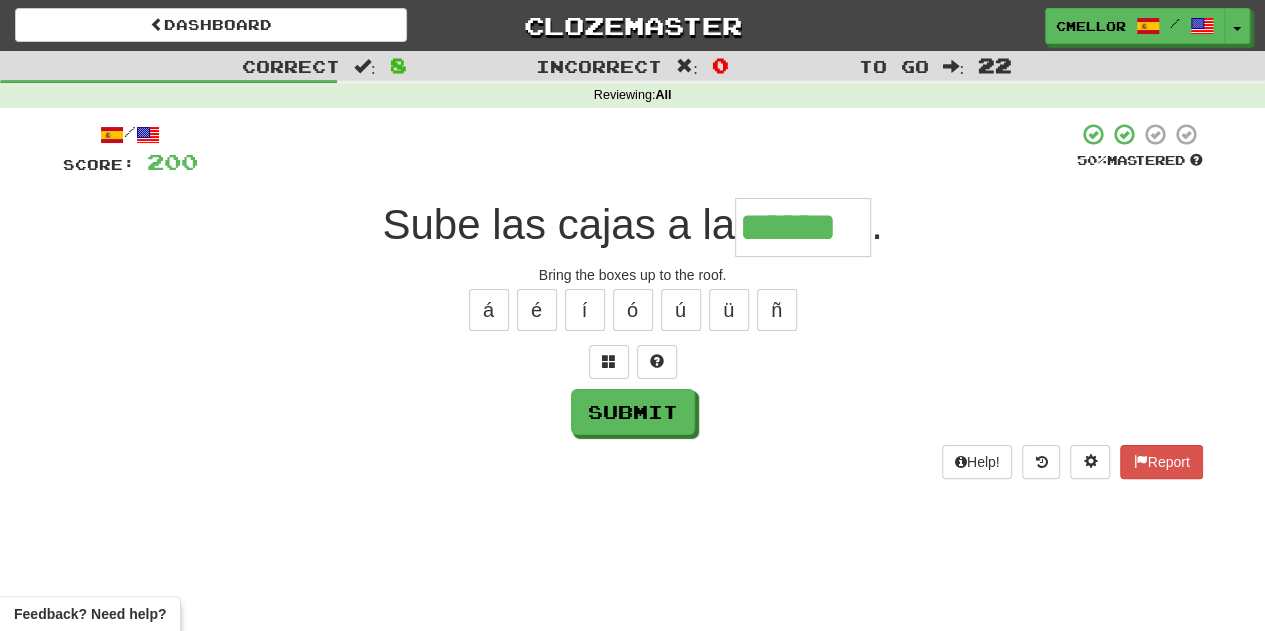 type on "******" 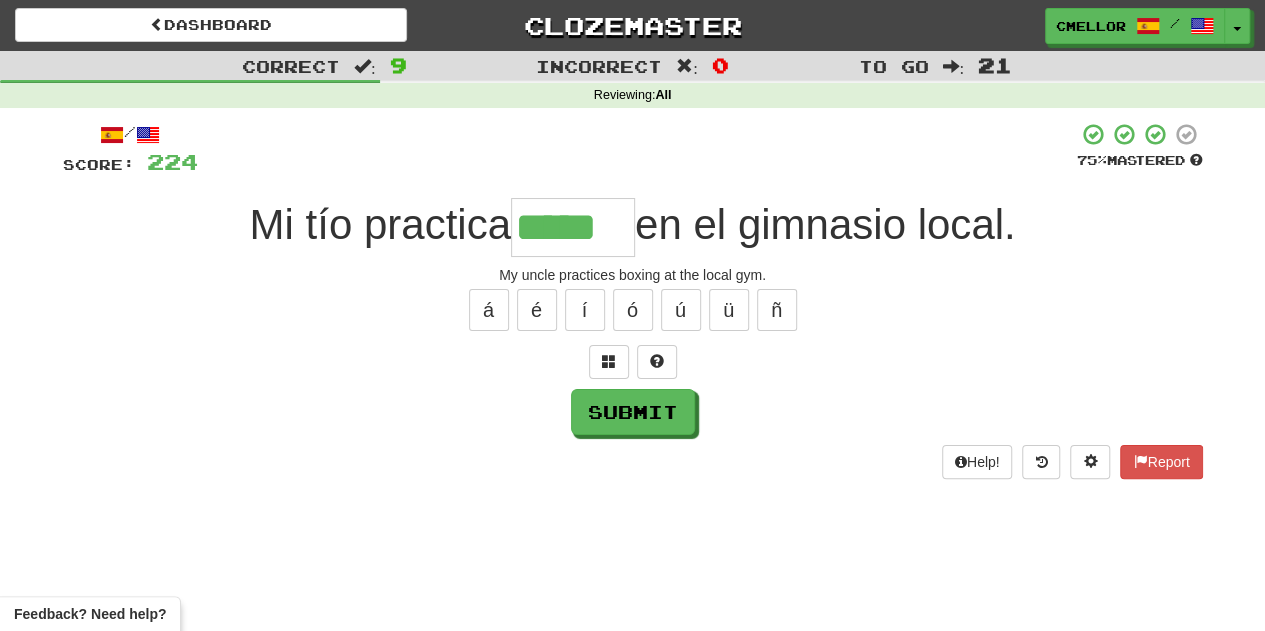 type on "*****" 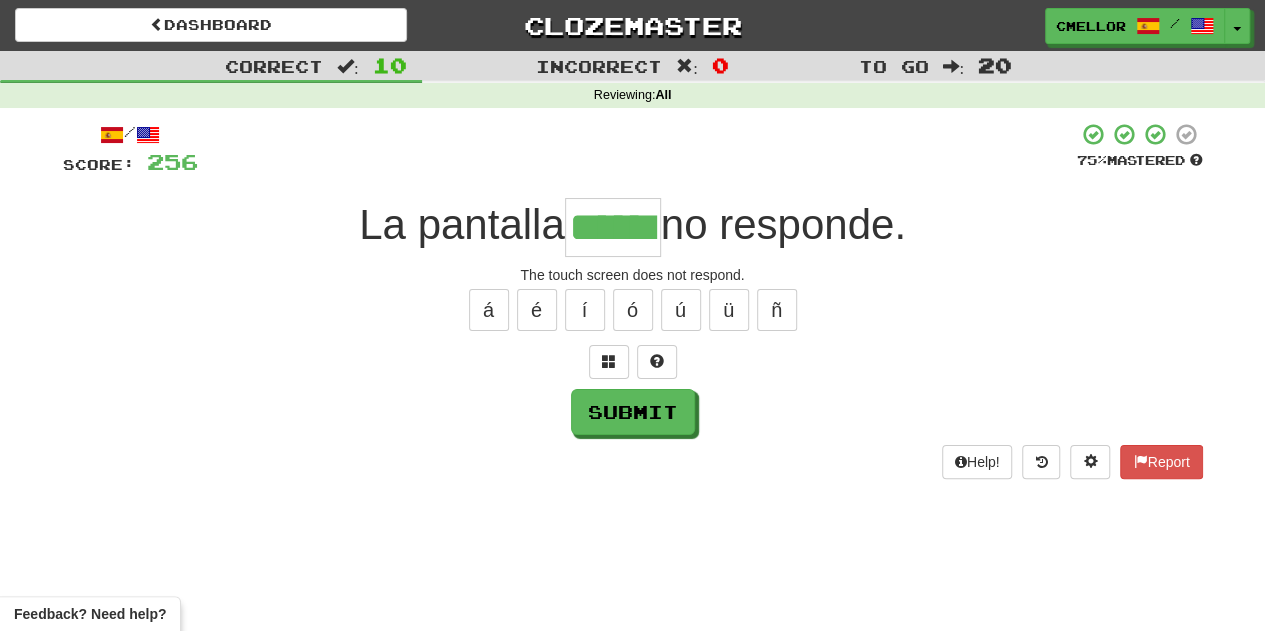 type on "******" 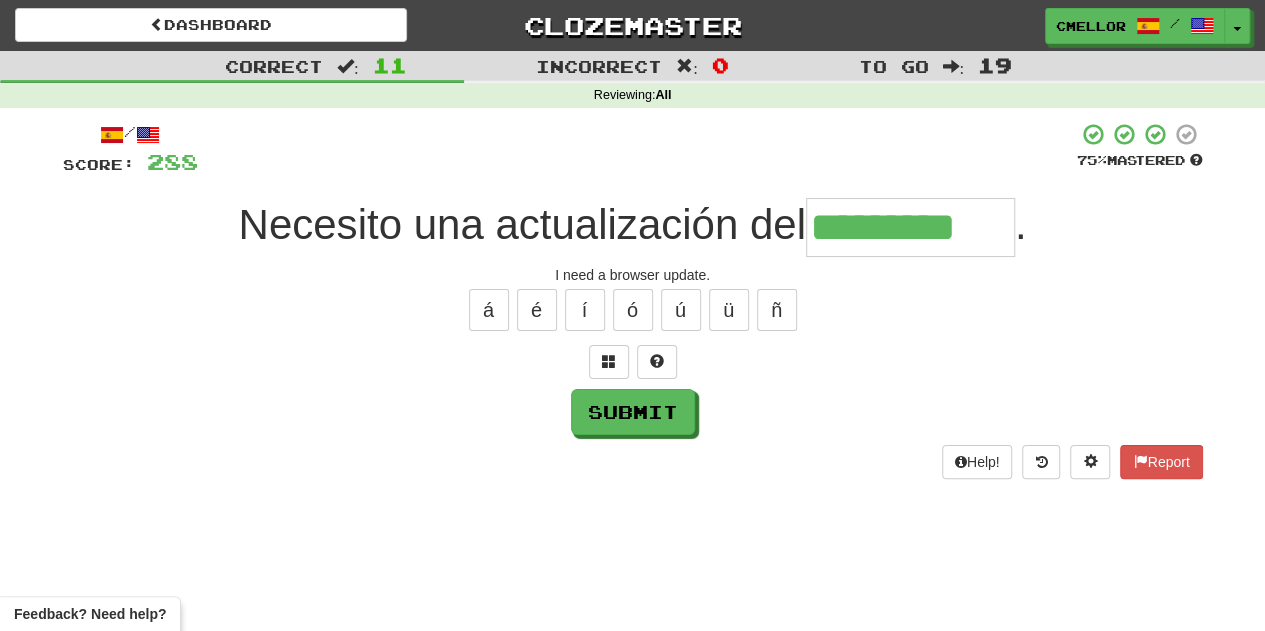 type on "*********" 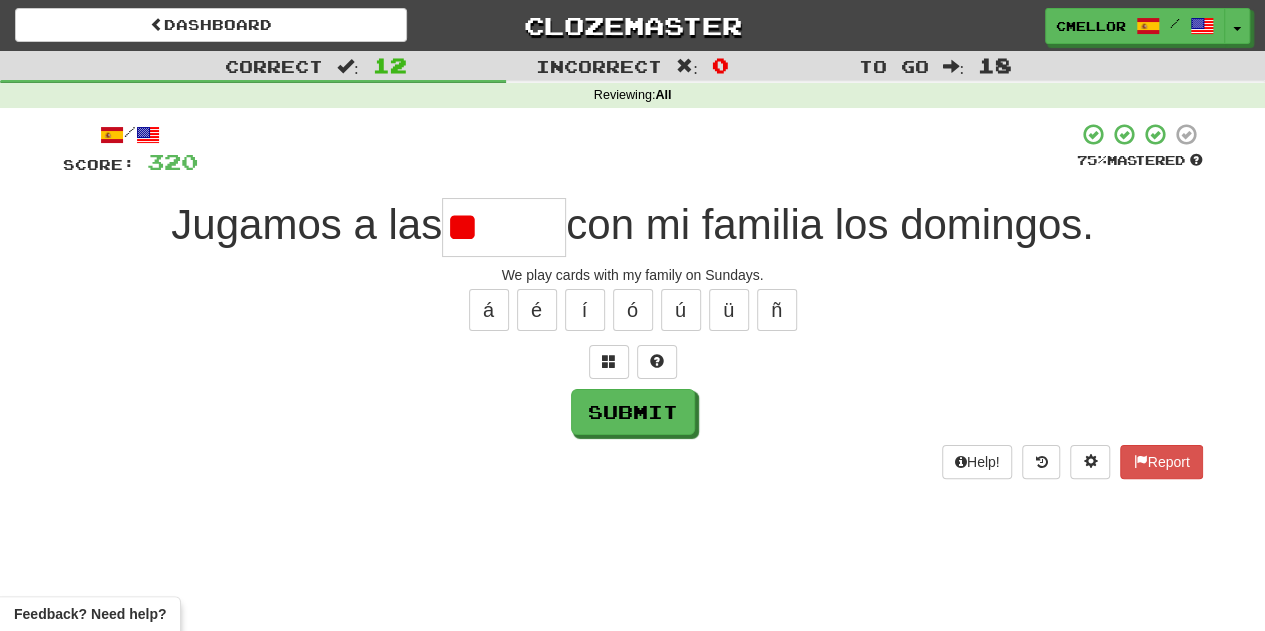 type on "*" 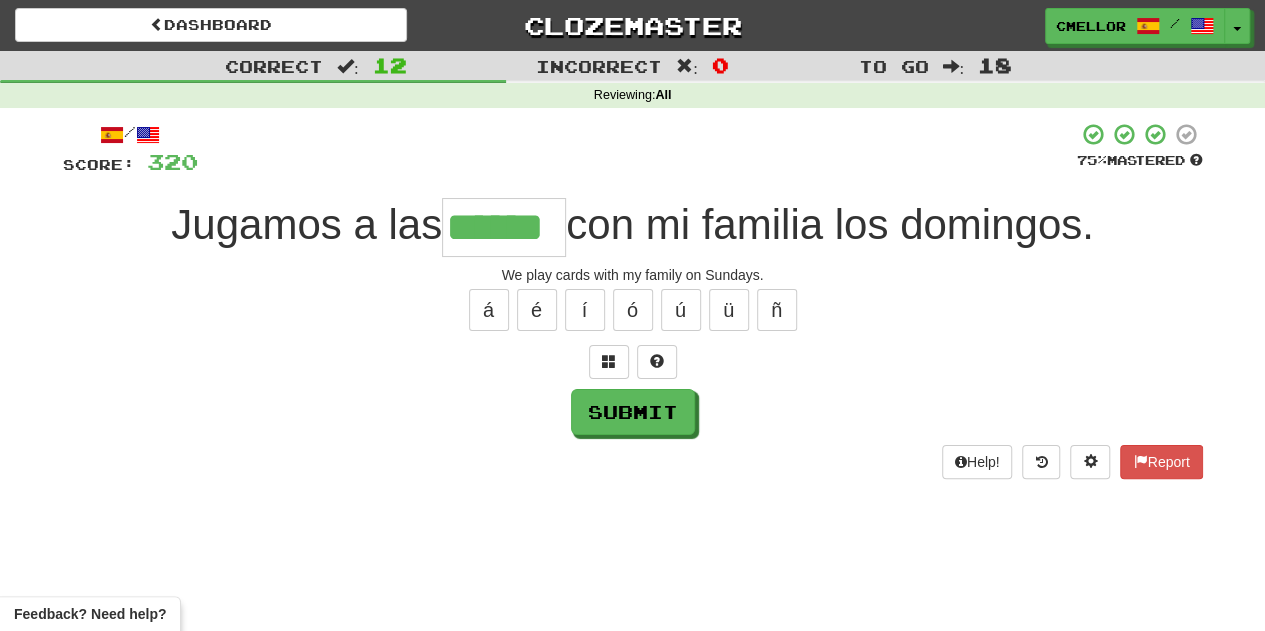 type on "******" 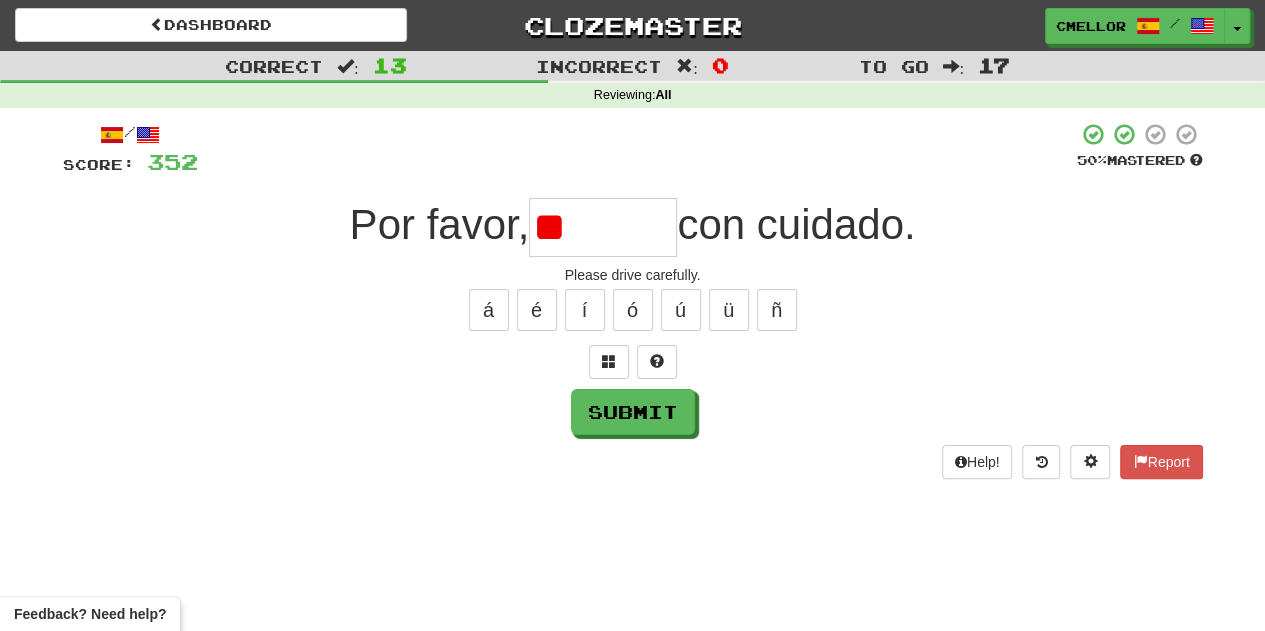type on "*" 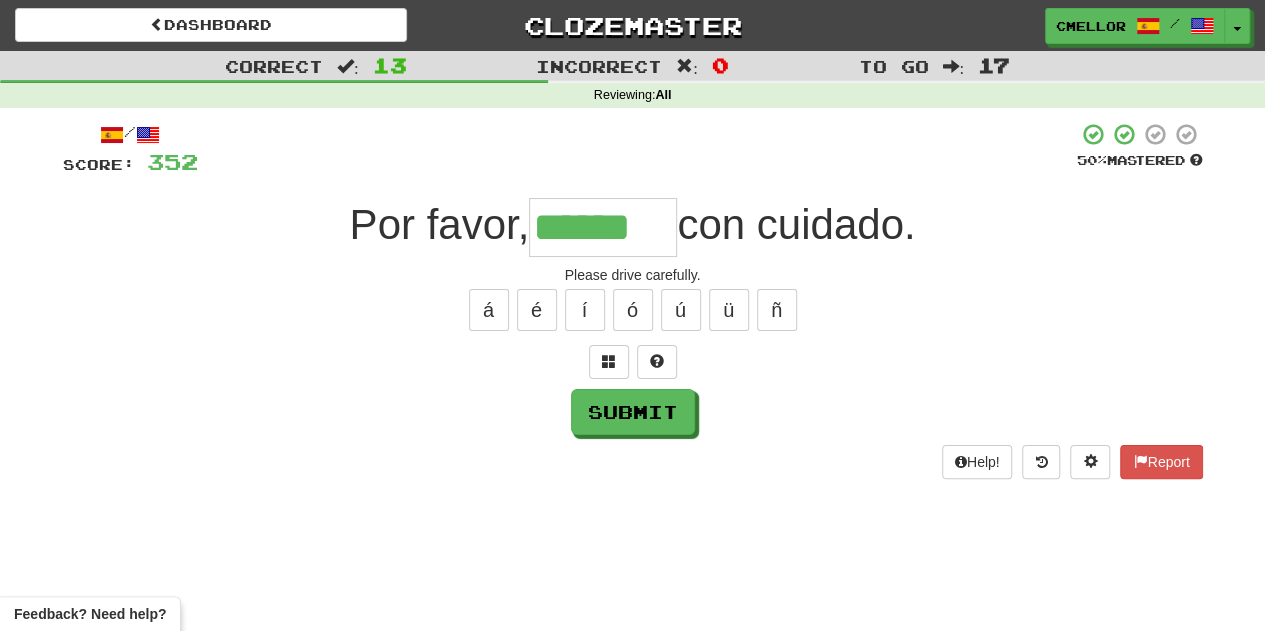 type on "******" 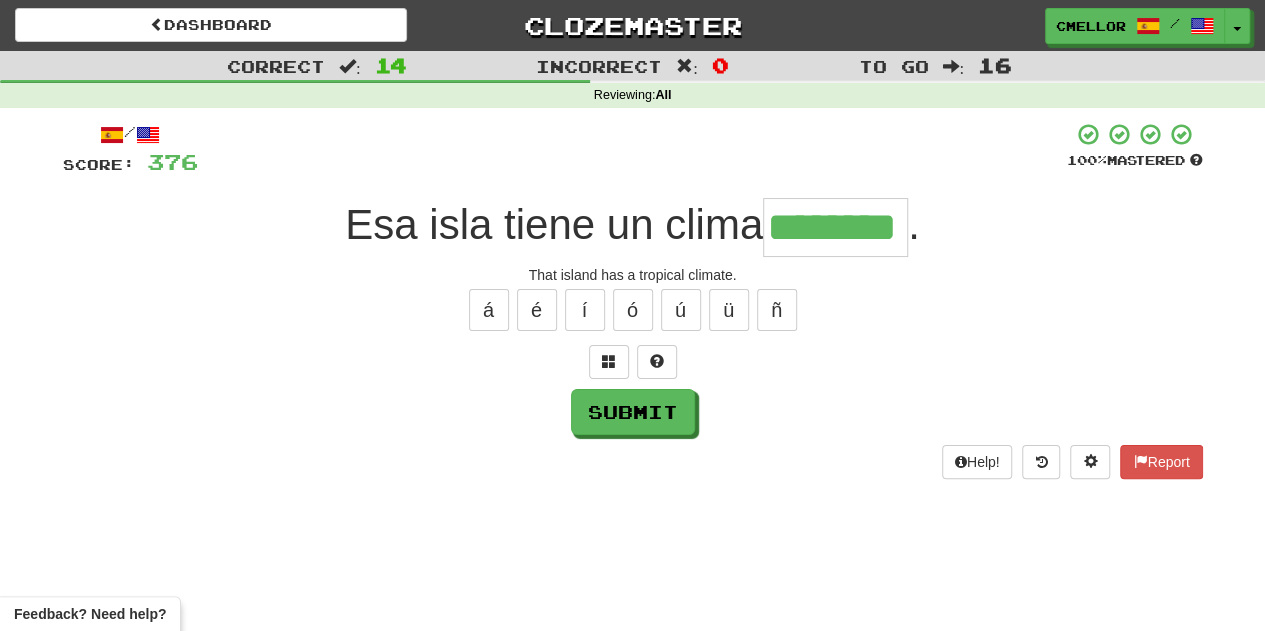 type on "********" 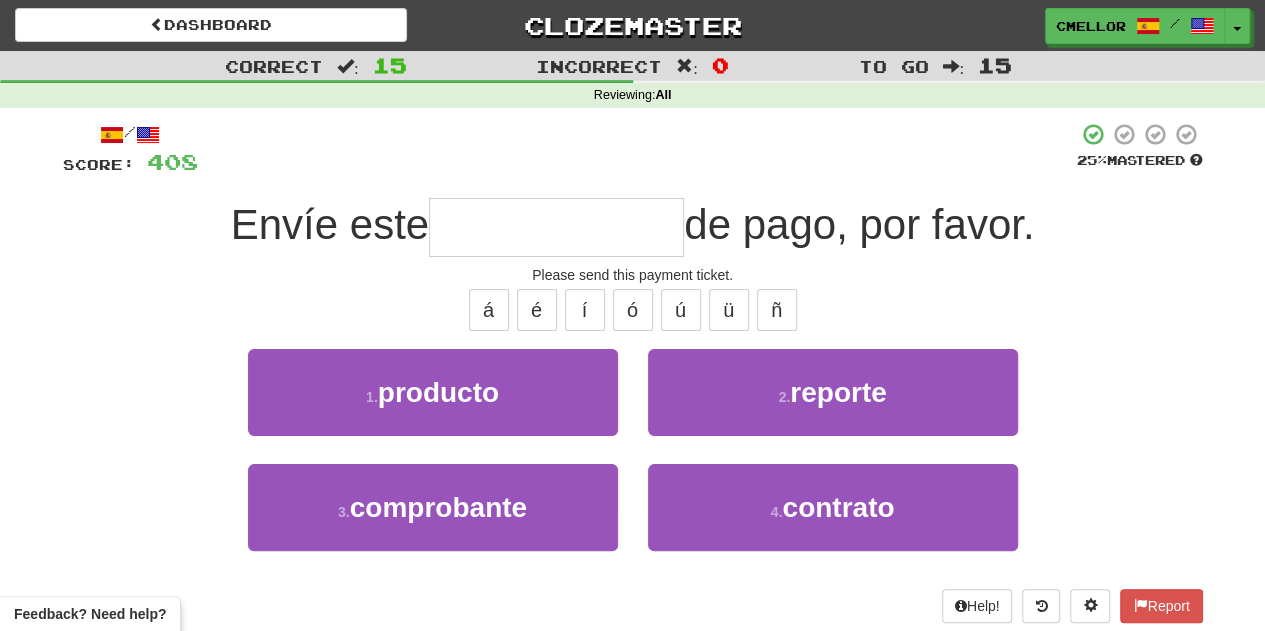 type on "**********" 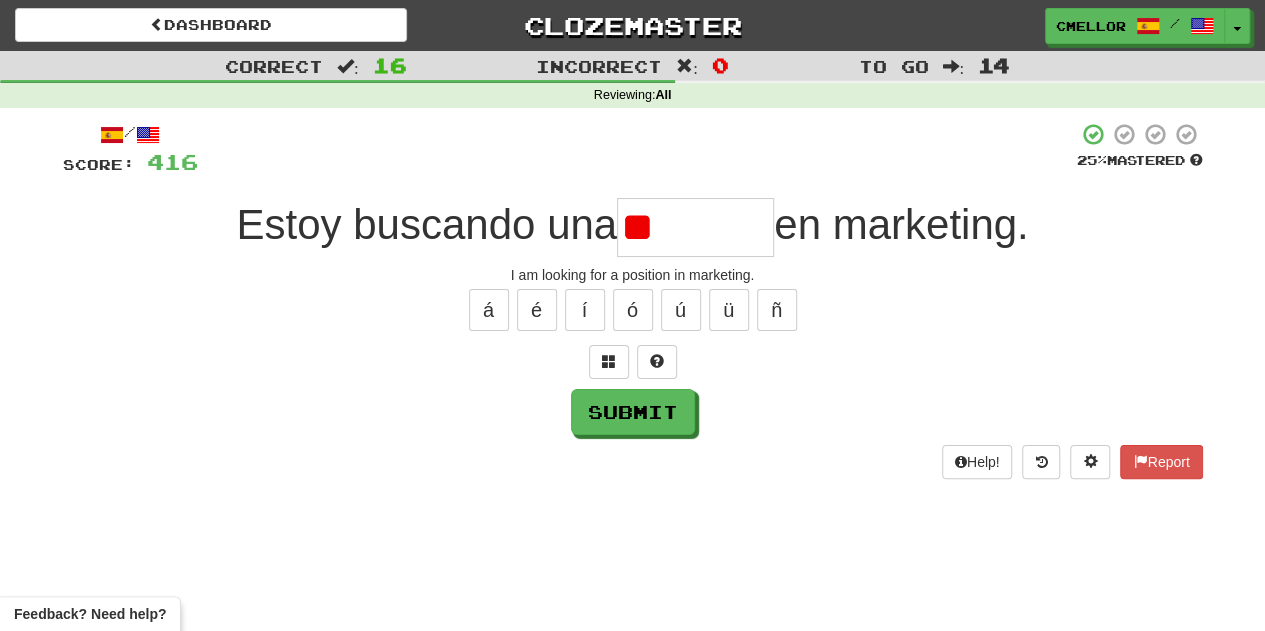 type on "*" 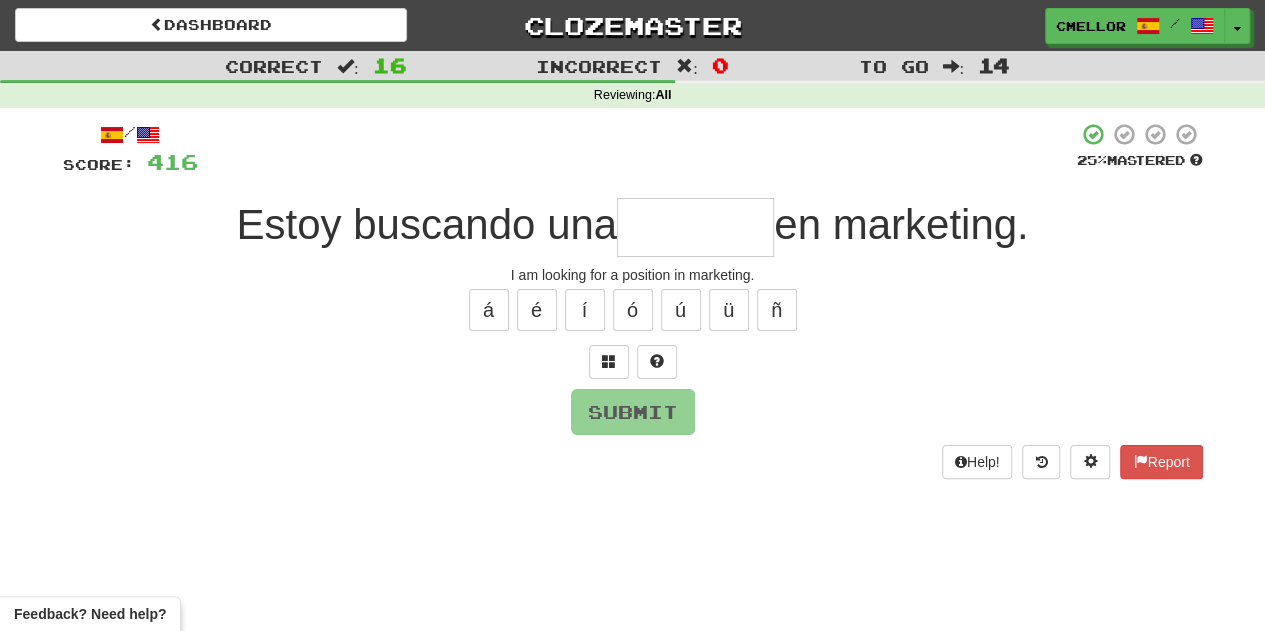 type on "*" 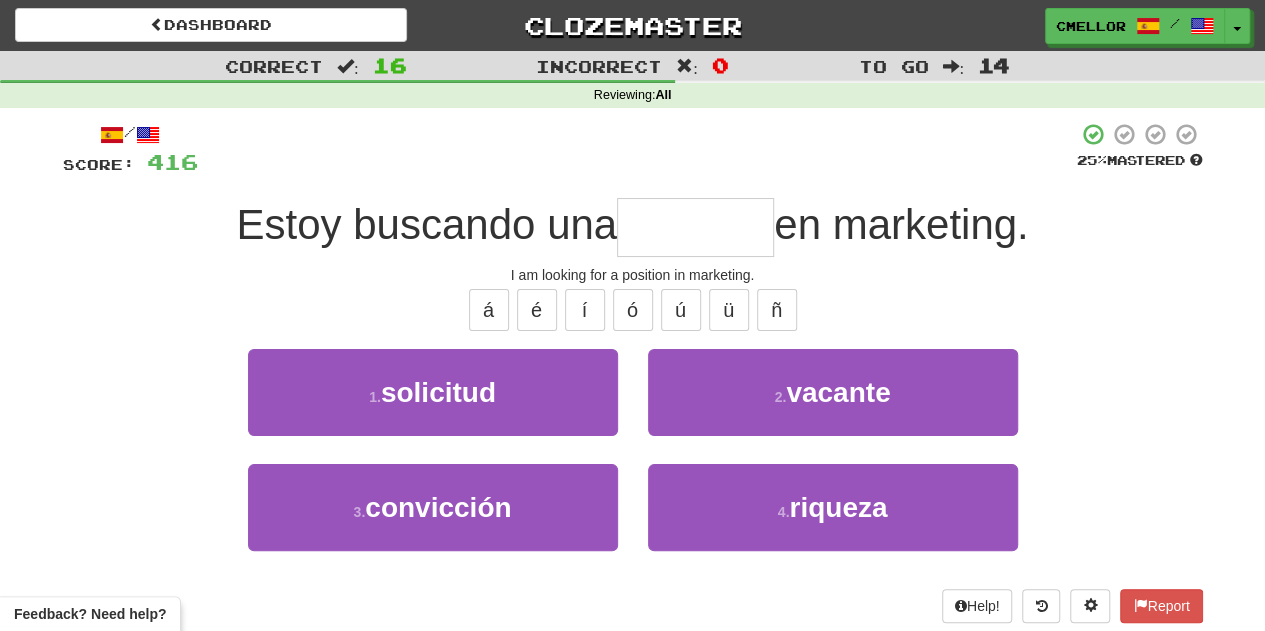 type on "*******" 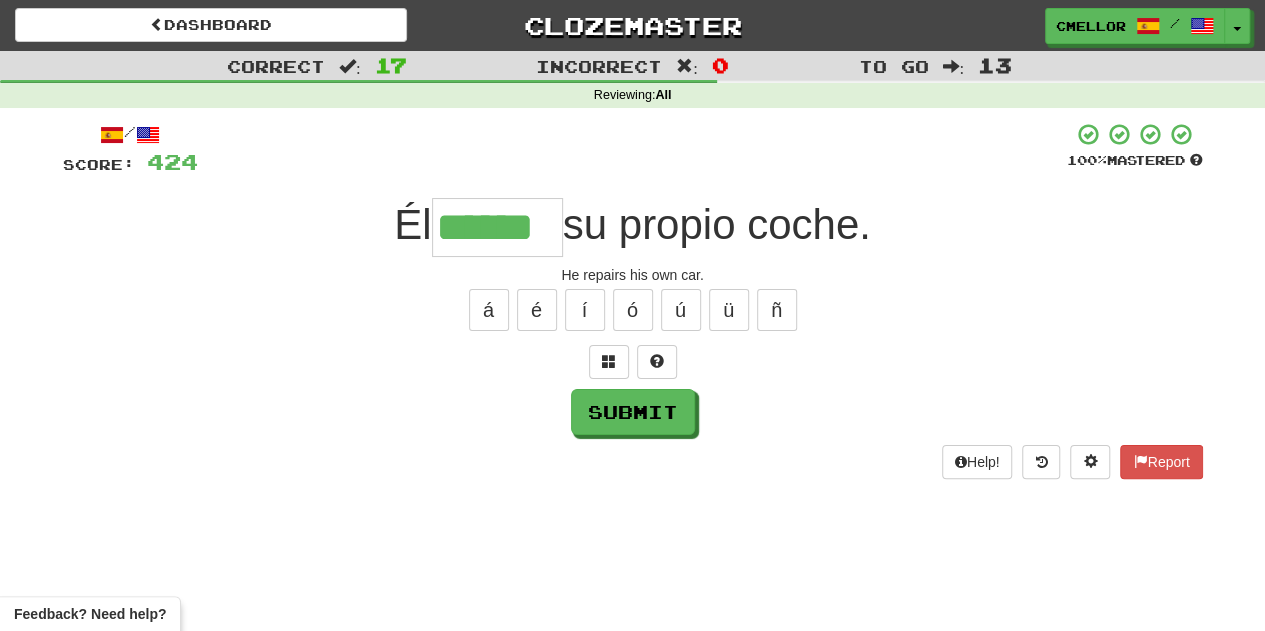 type on "******" 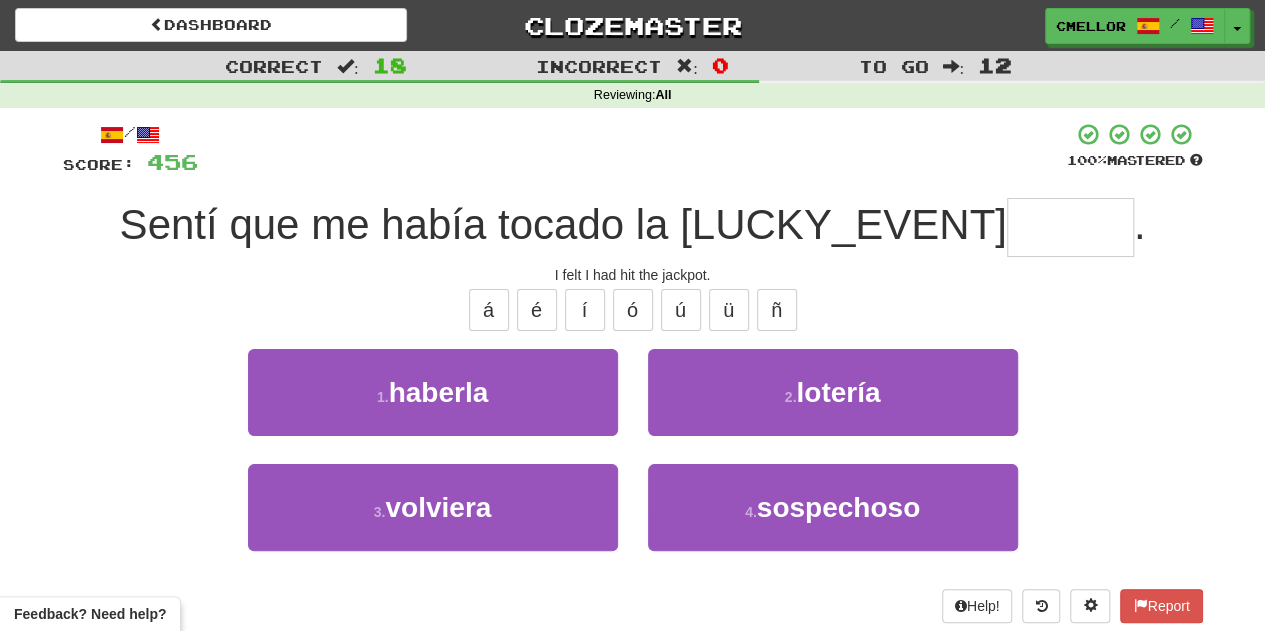 type on "*******" 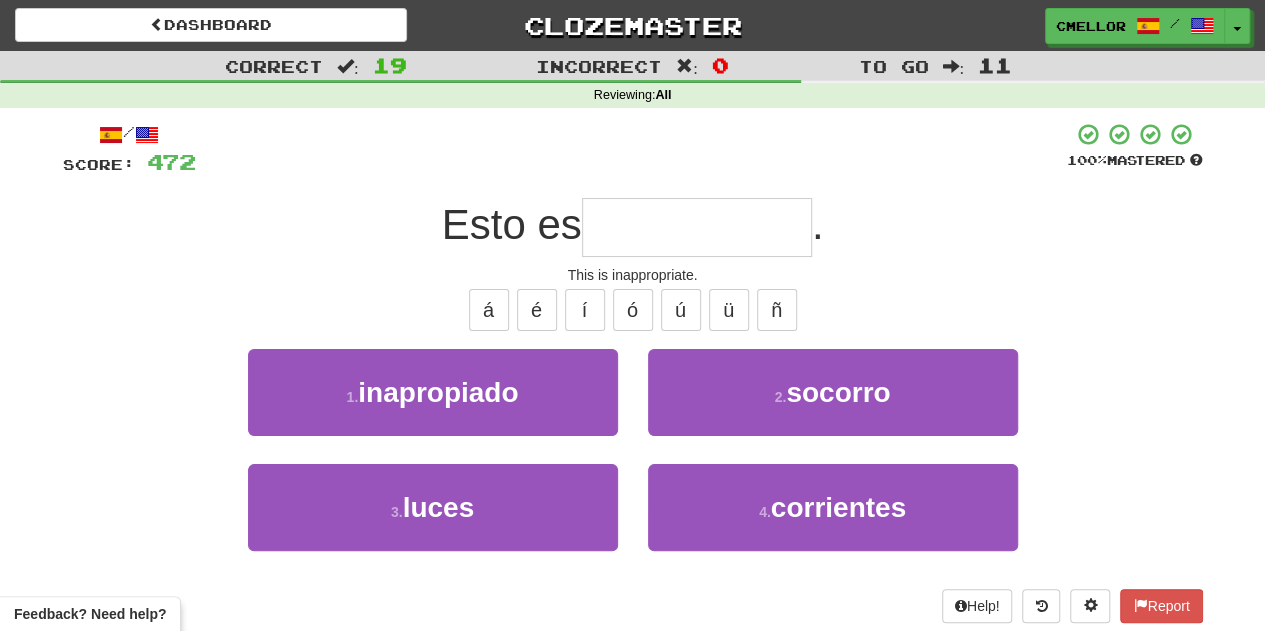 type on "**********" 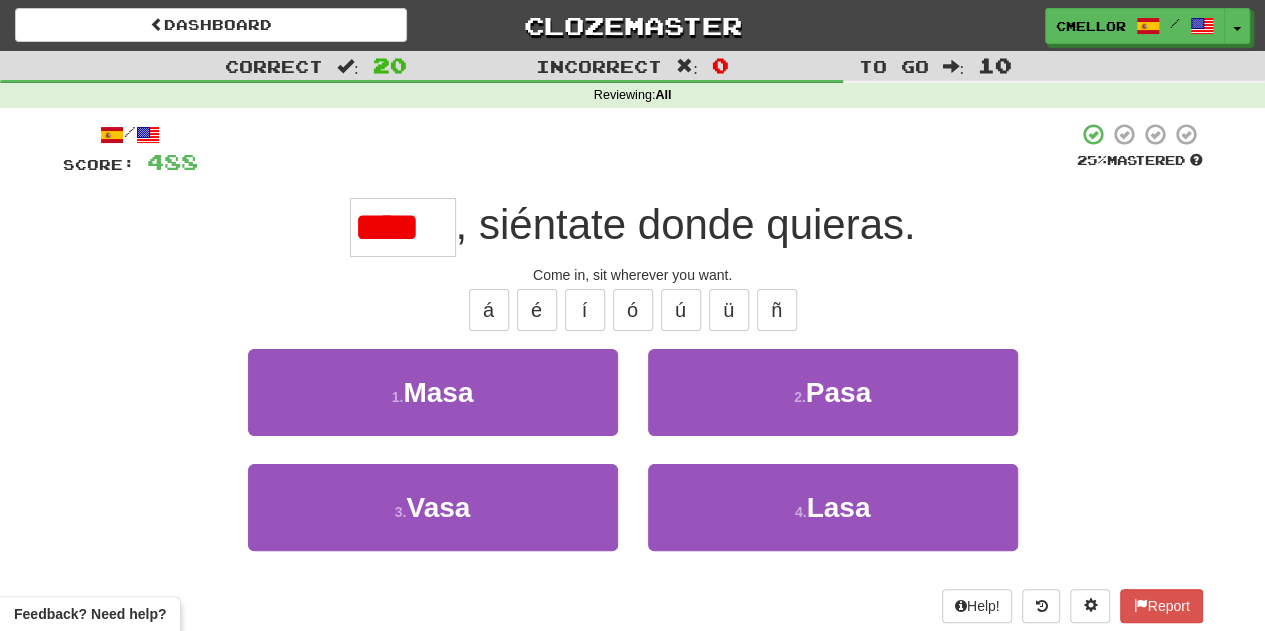 type on "****" 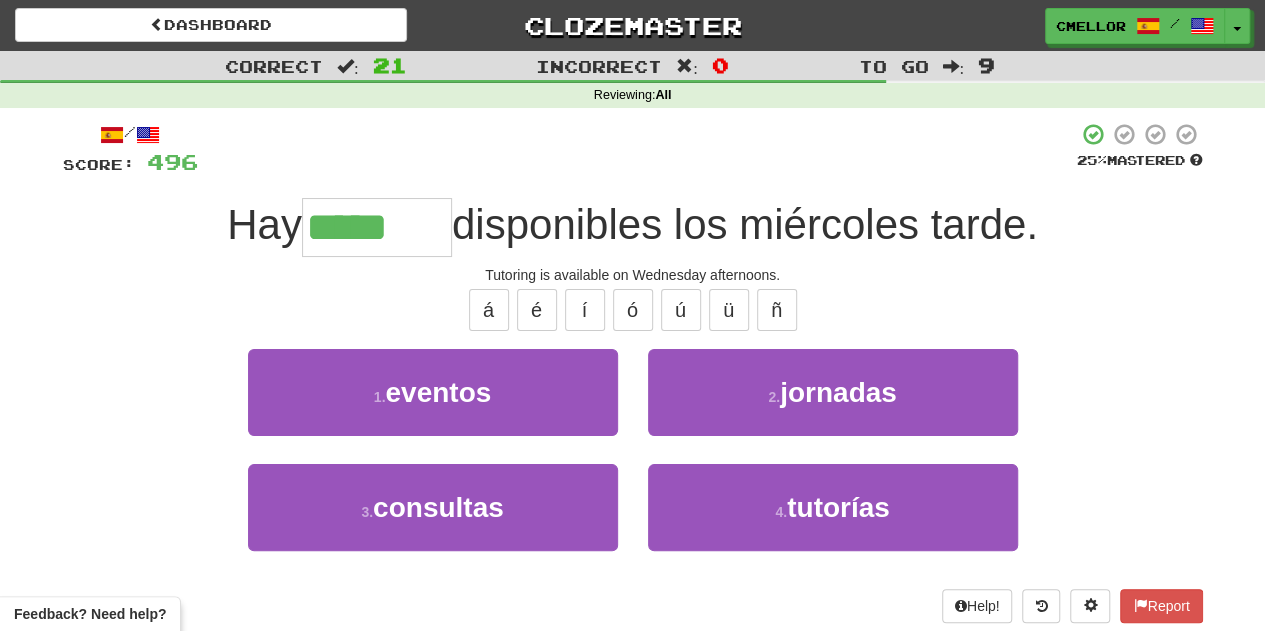 type on "********" 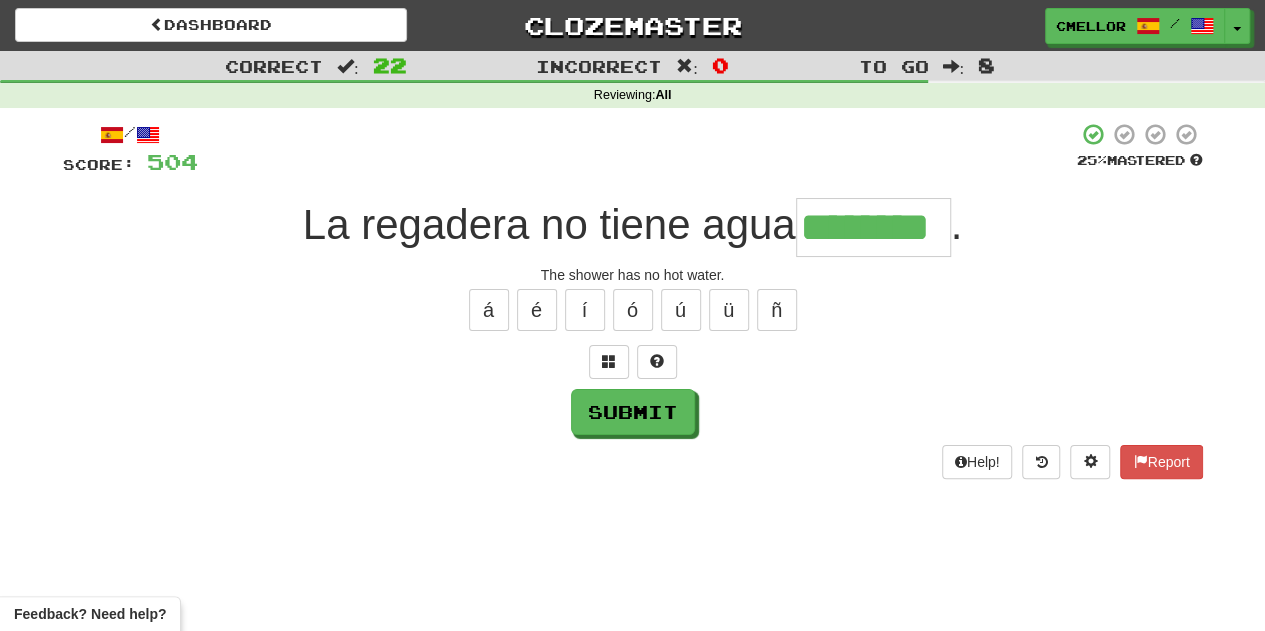type on "********" 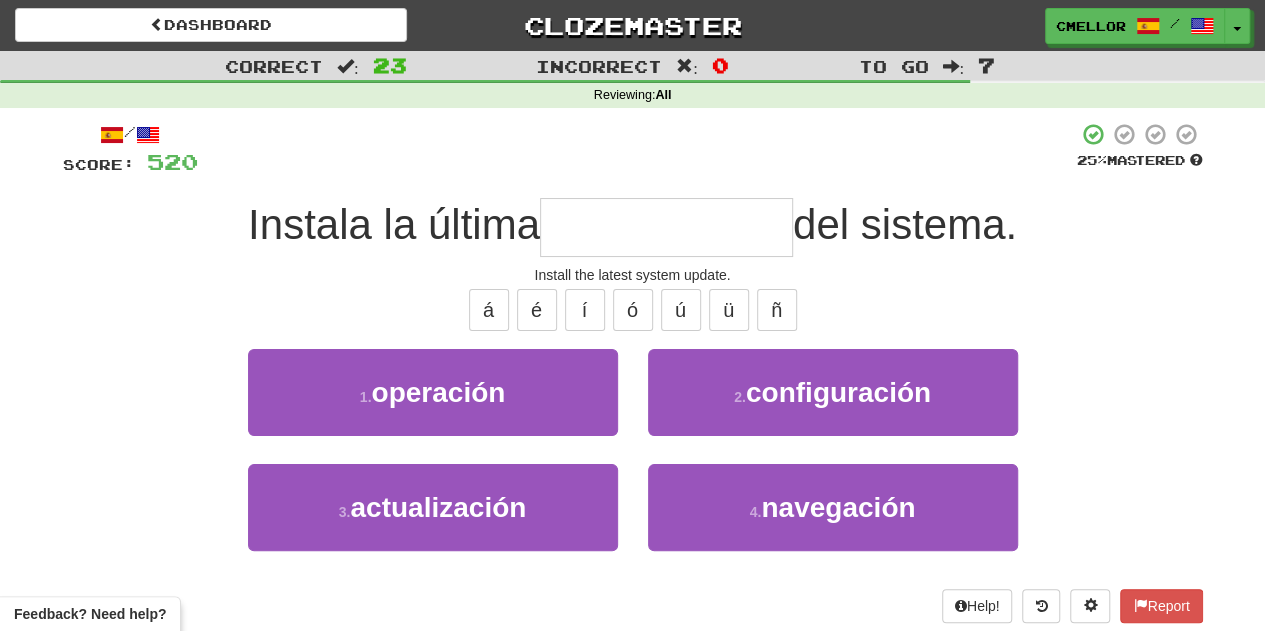 type on "**********" 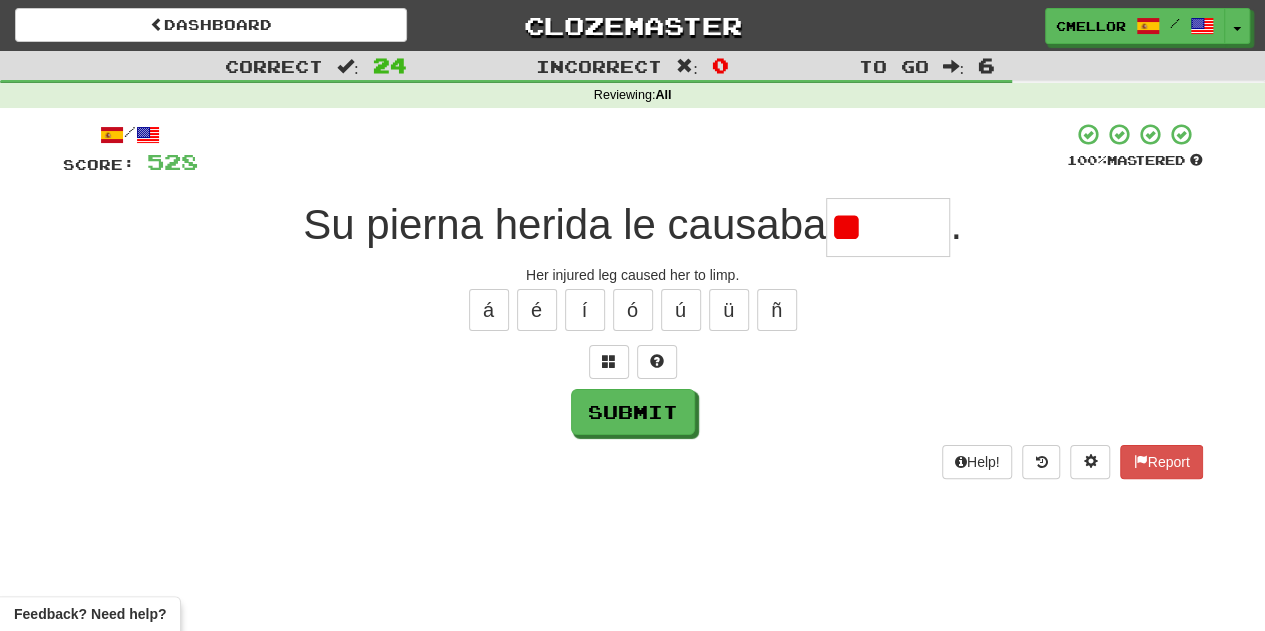 type on "*" 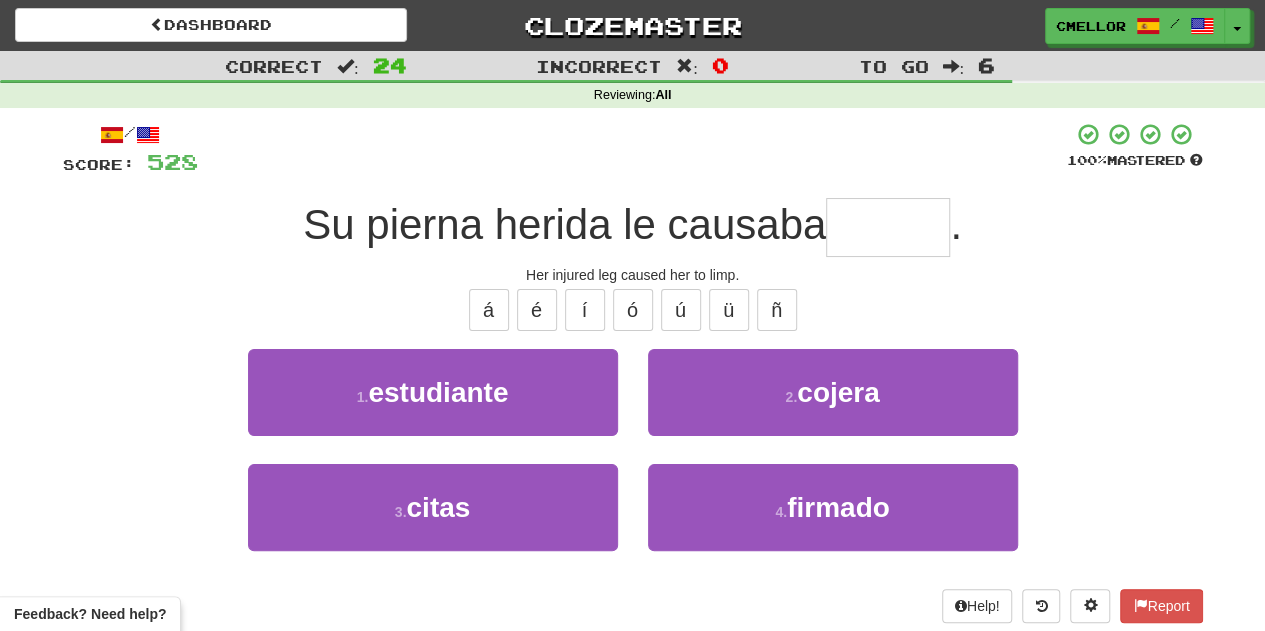 type on "******" 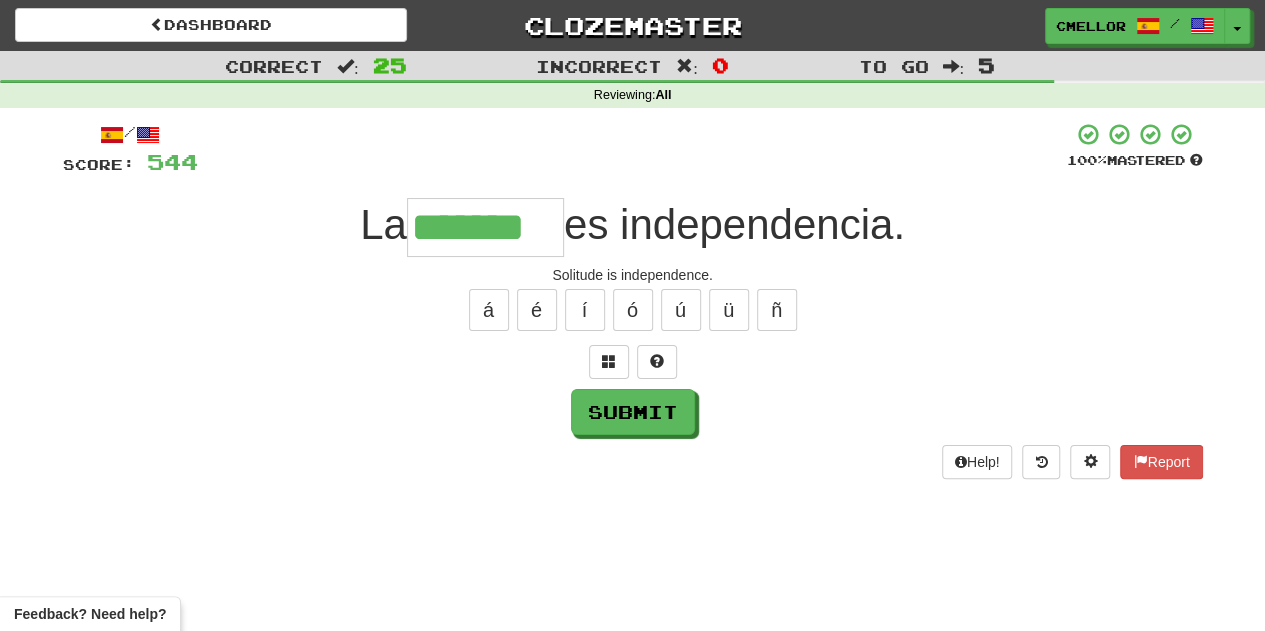 type on "*******" 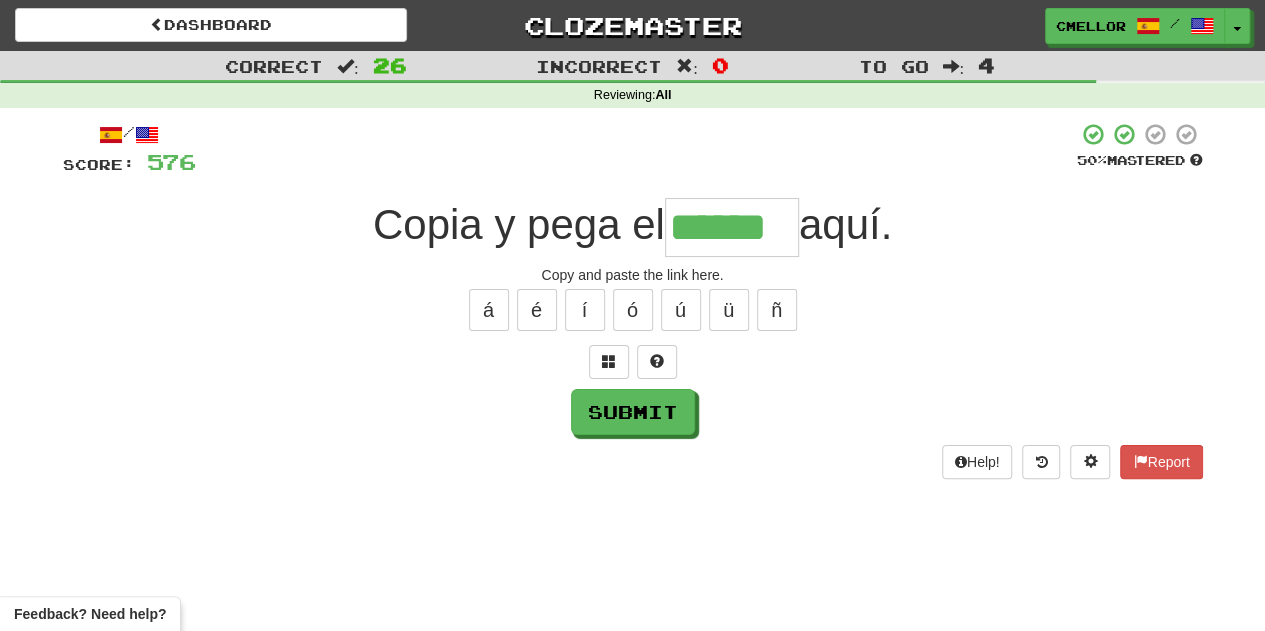 type on "******" 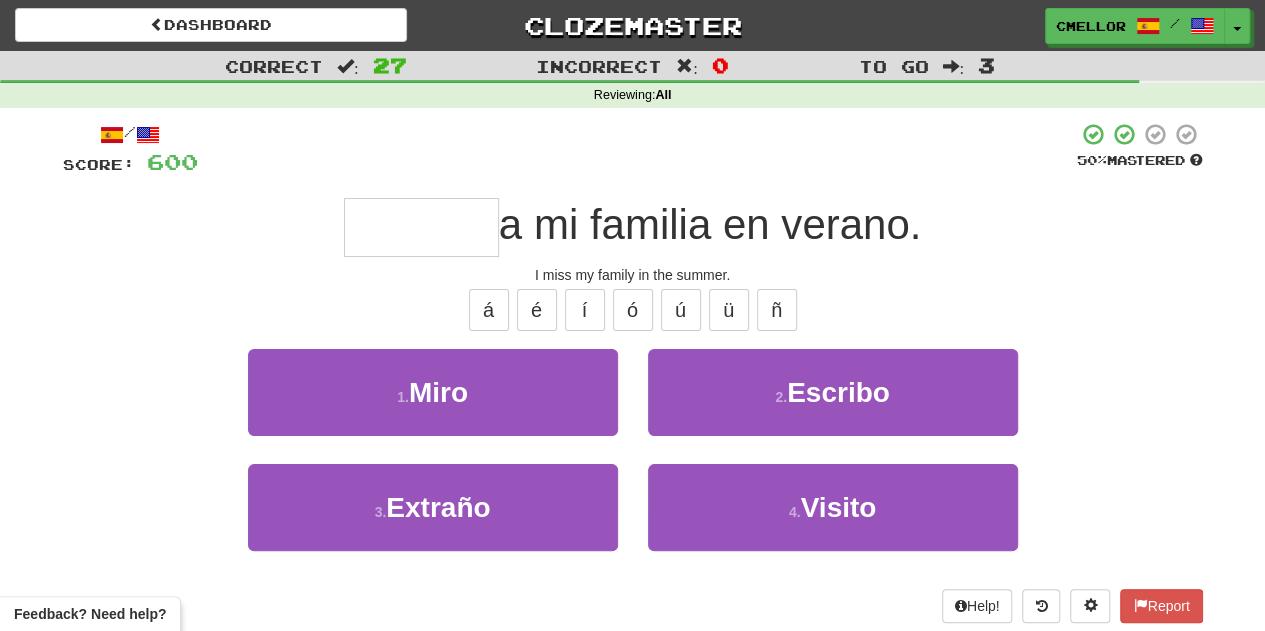 type on "*******" 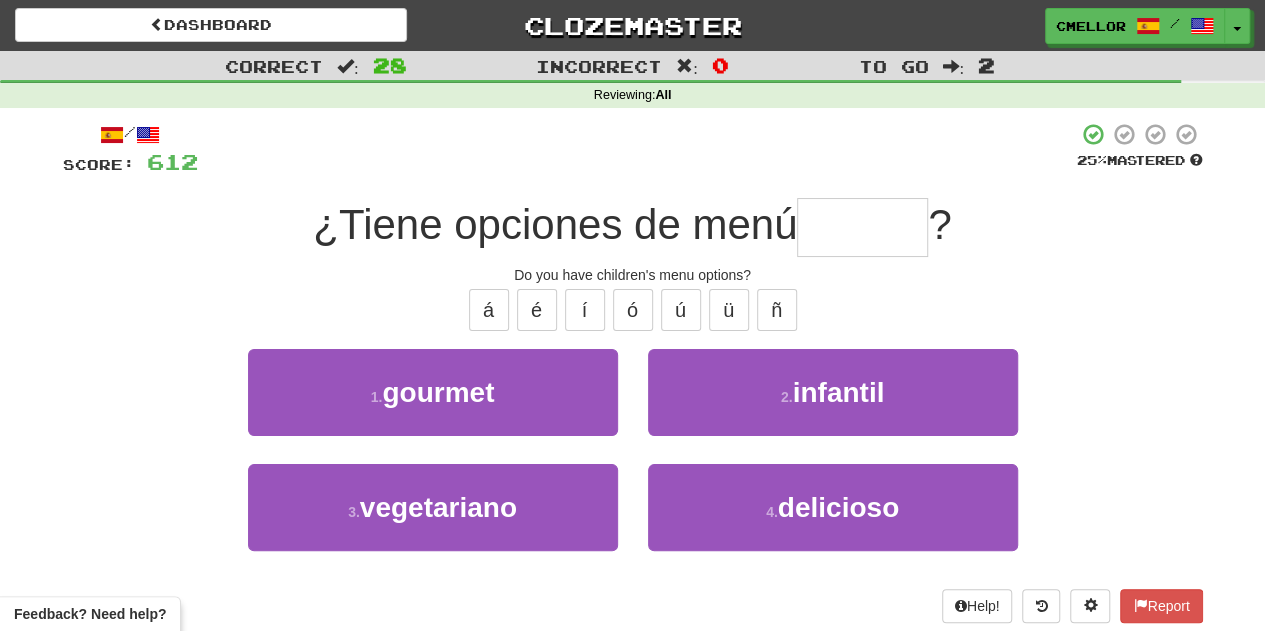 type on "********" 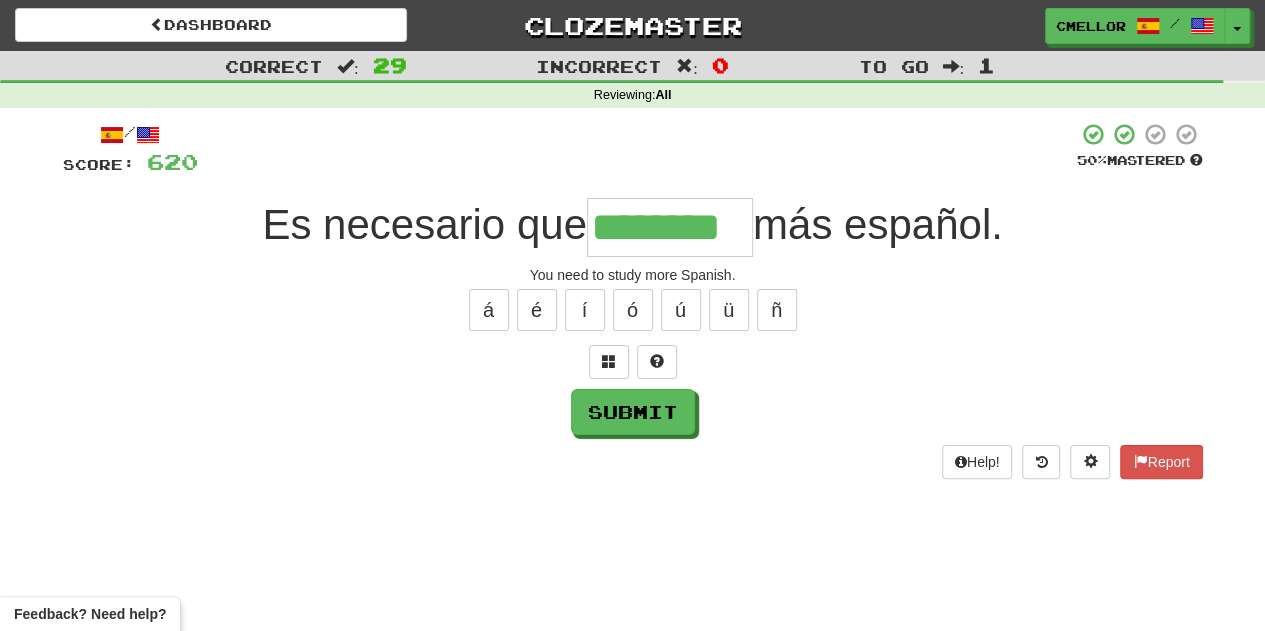 type on "********" 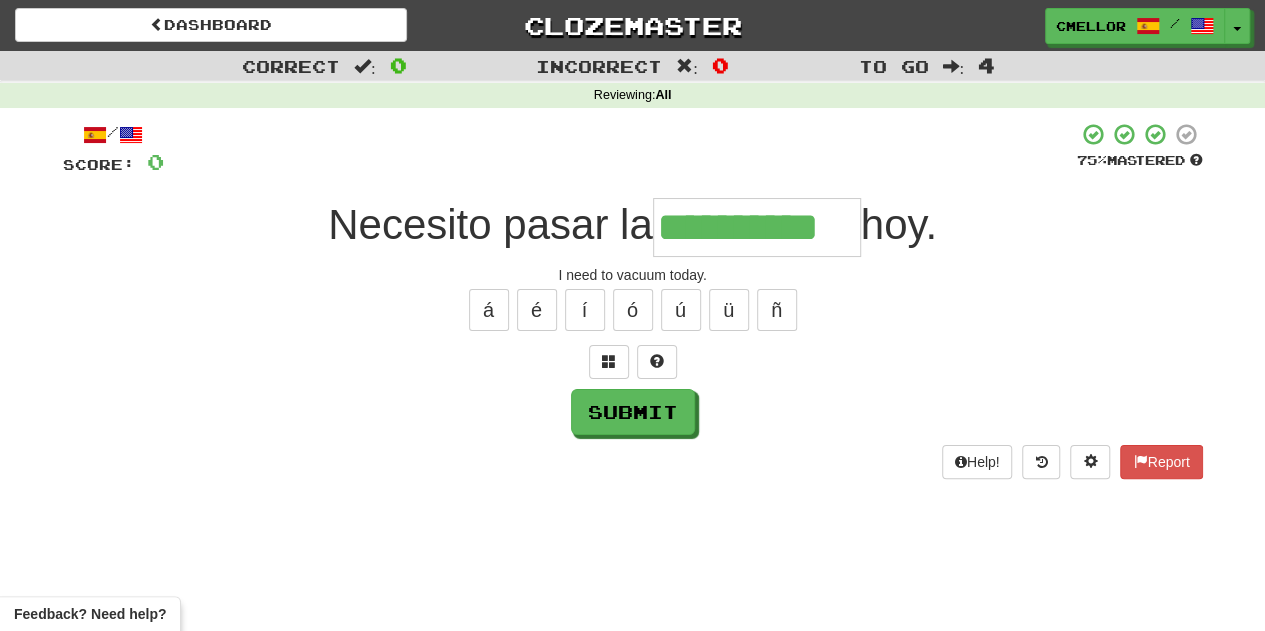 type on "**********" 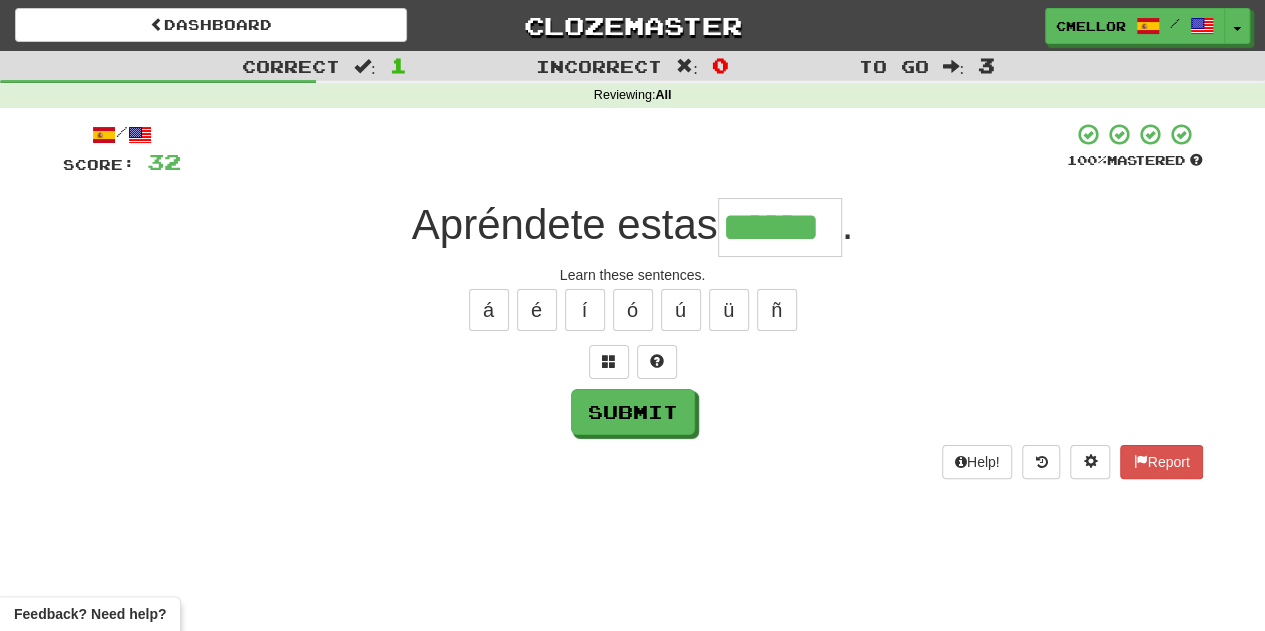 type on "******" 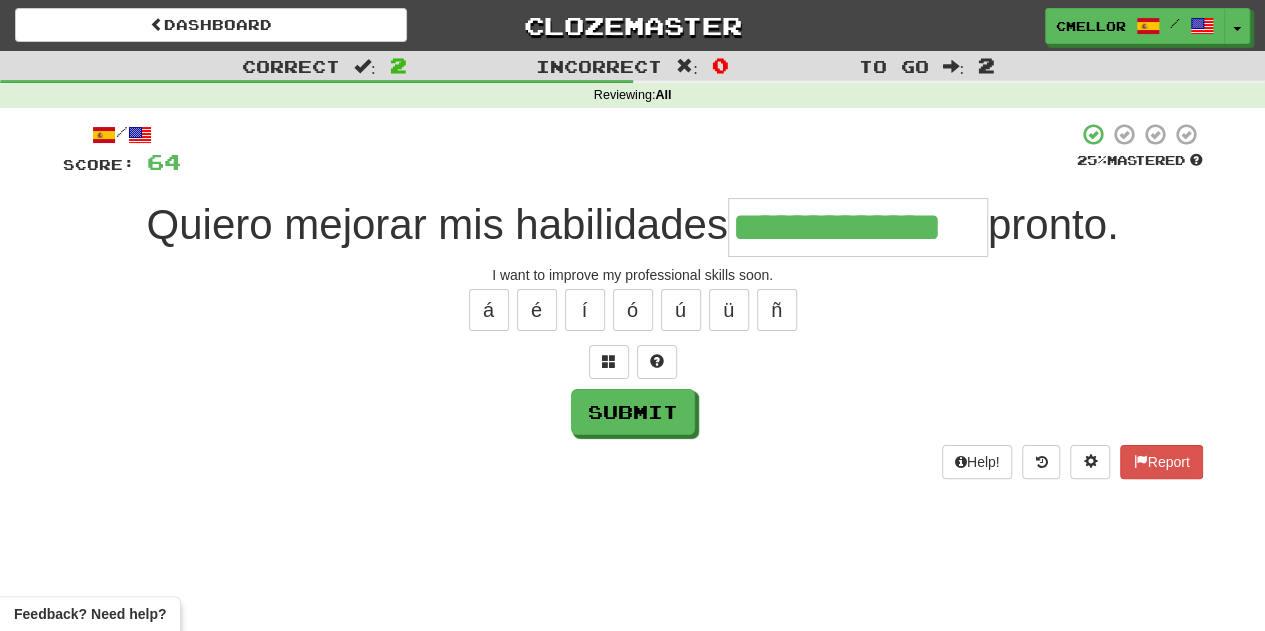 type on "**********" 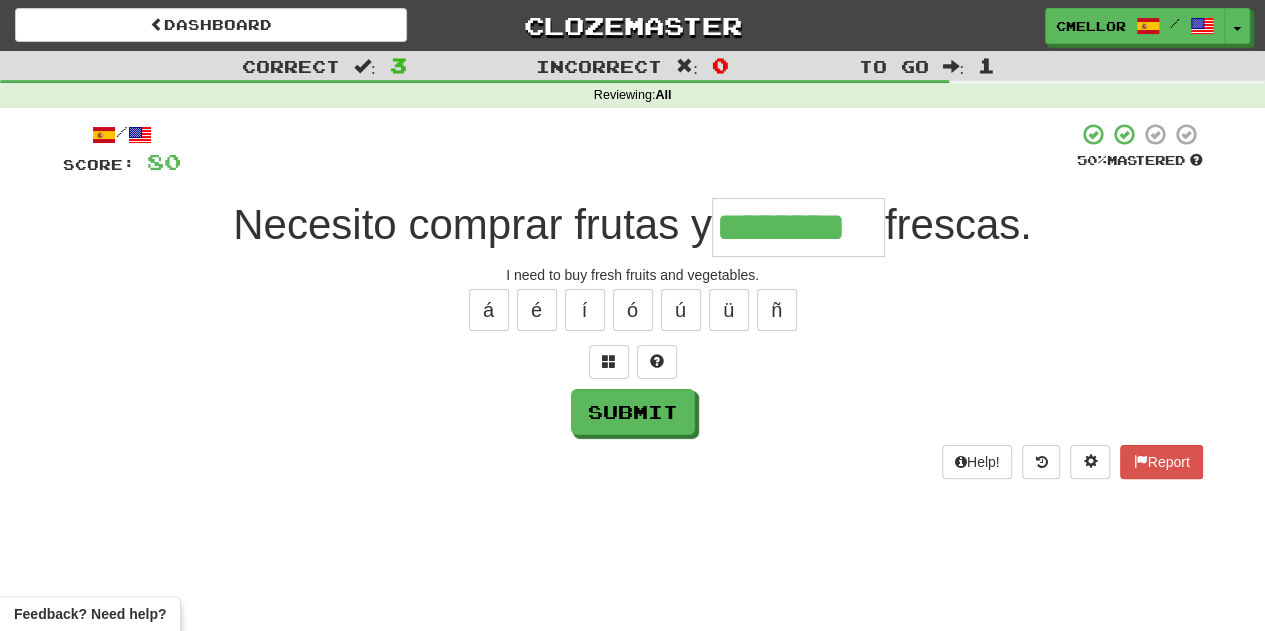 type on "********" 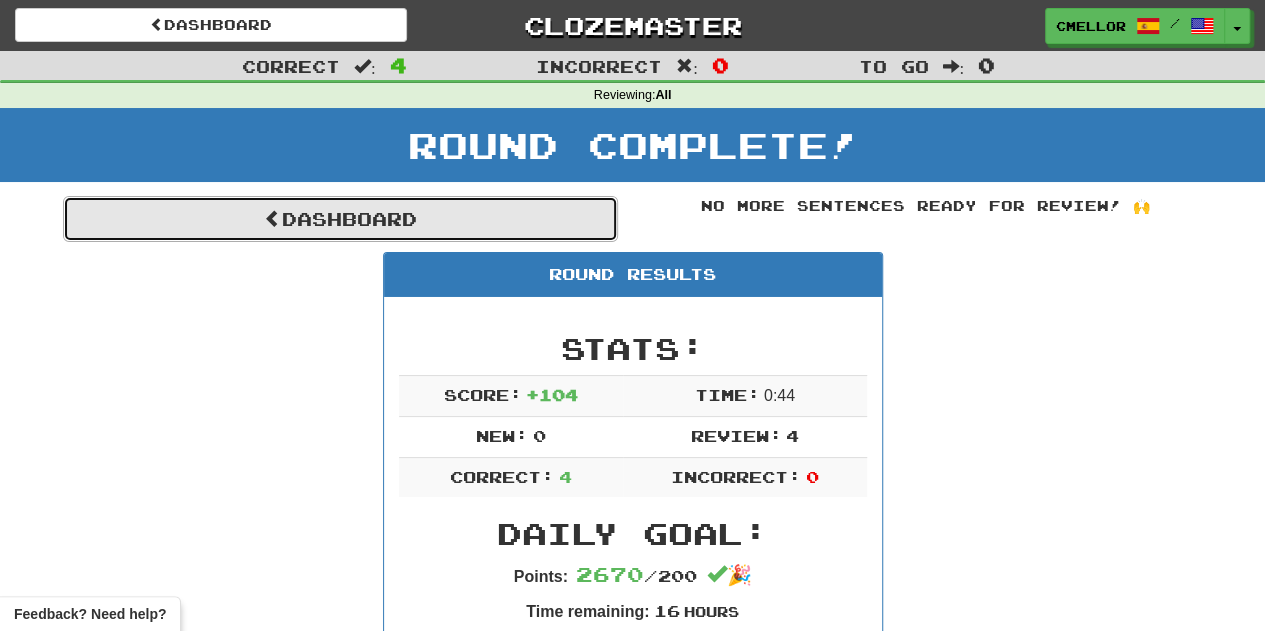 click on "Dashboard" at bounding box center [340, 219] 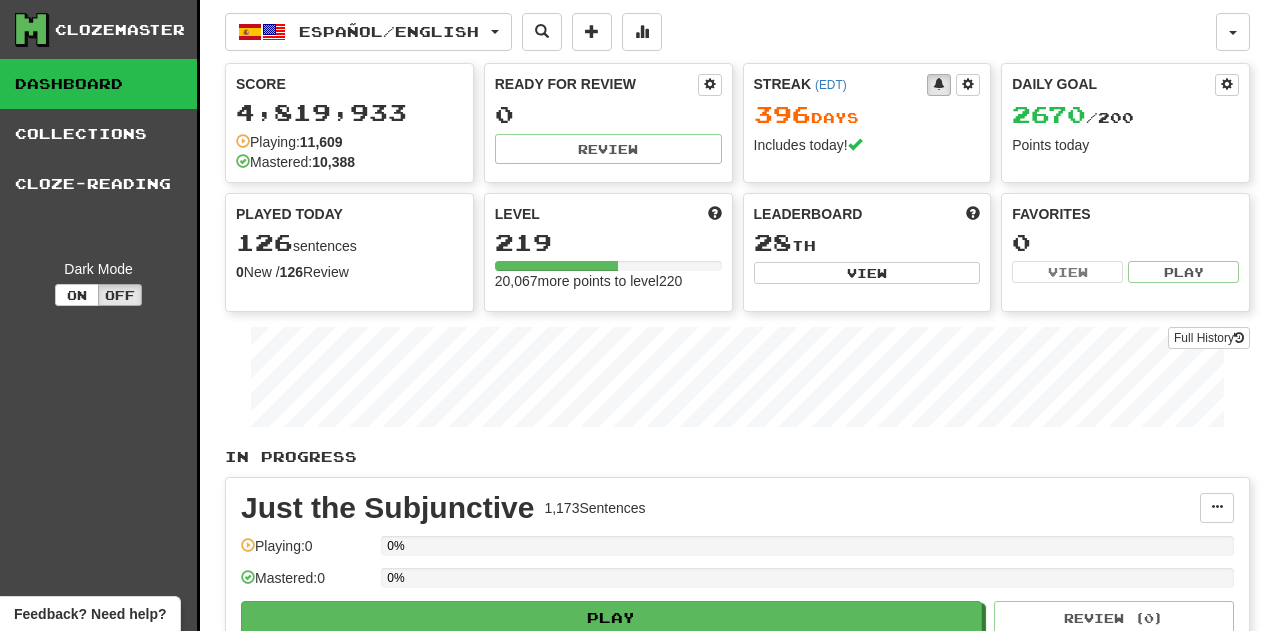 scroll, scrollTop: 0, scrollLeft: 0, axis: both 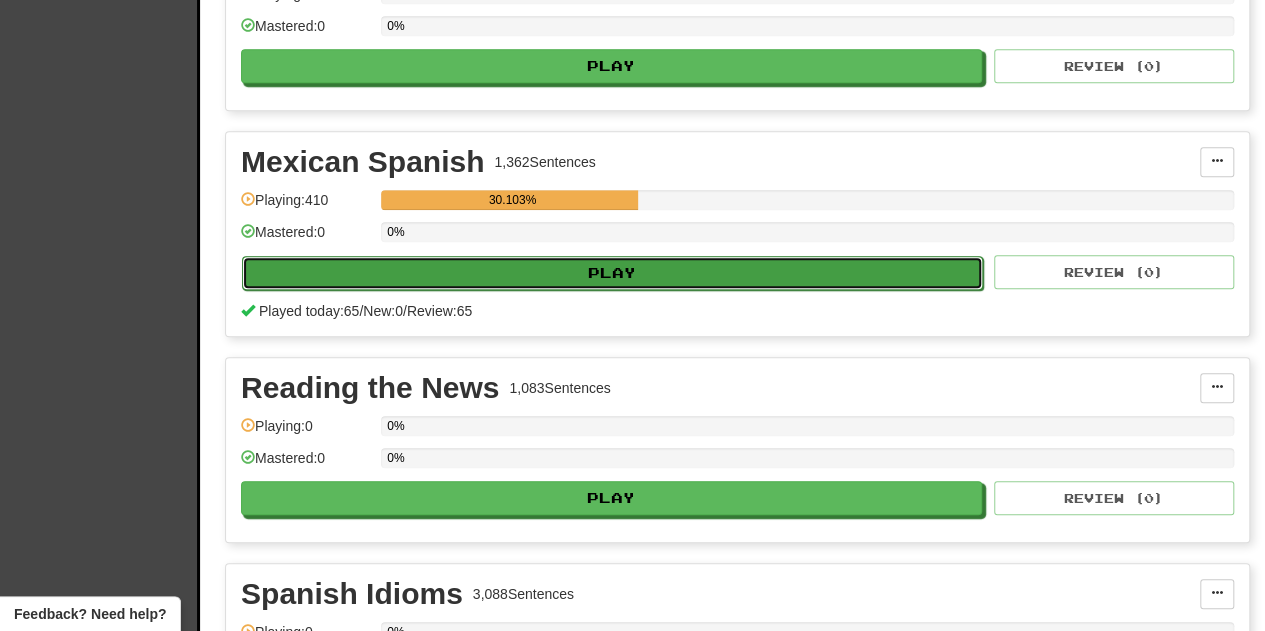 click on "Play" at bounding box center [612, 273] 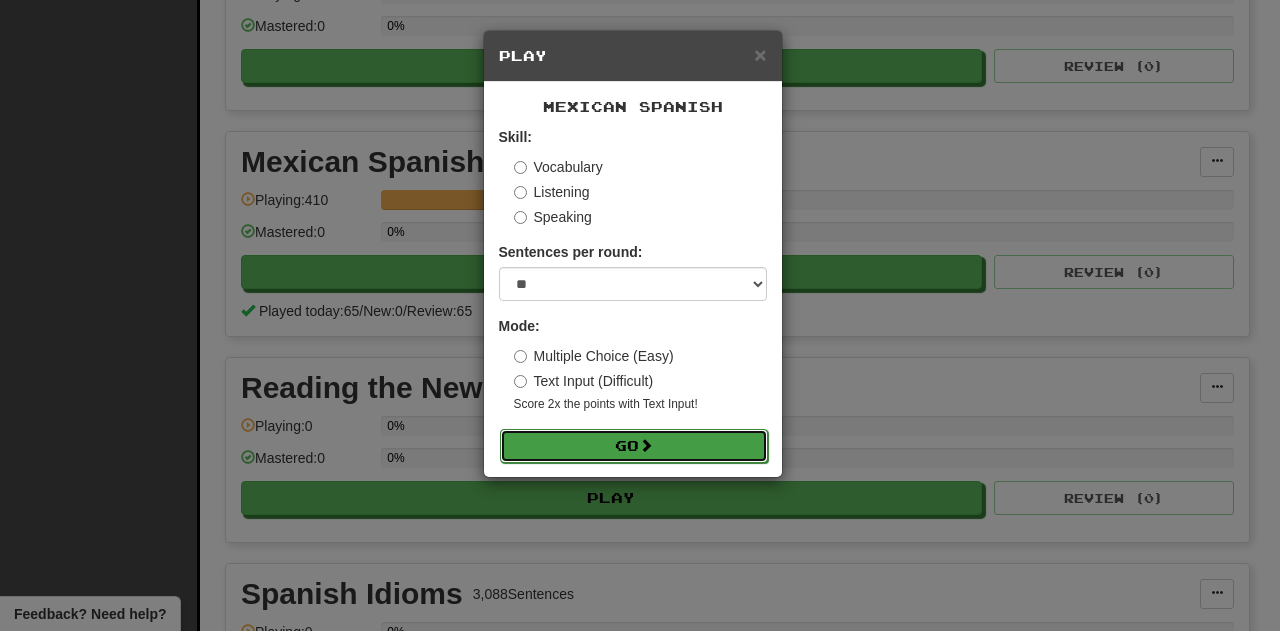 click at bounding box center (646, 445) 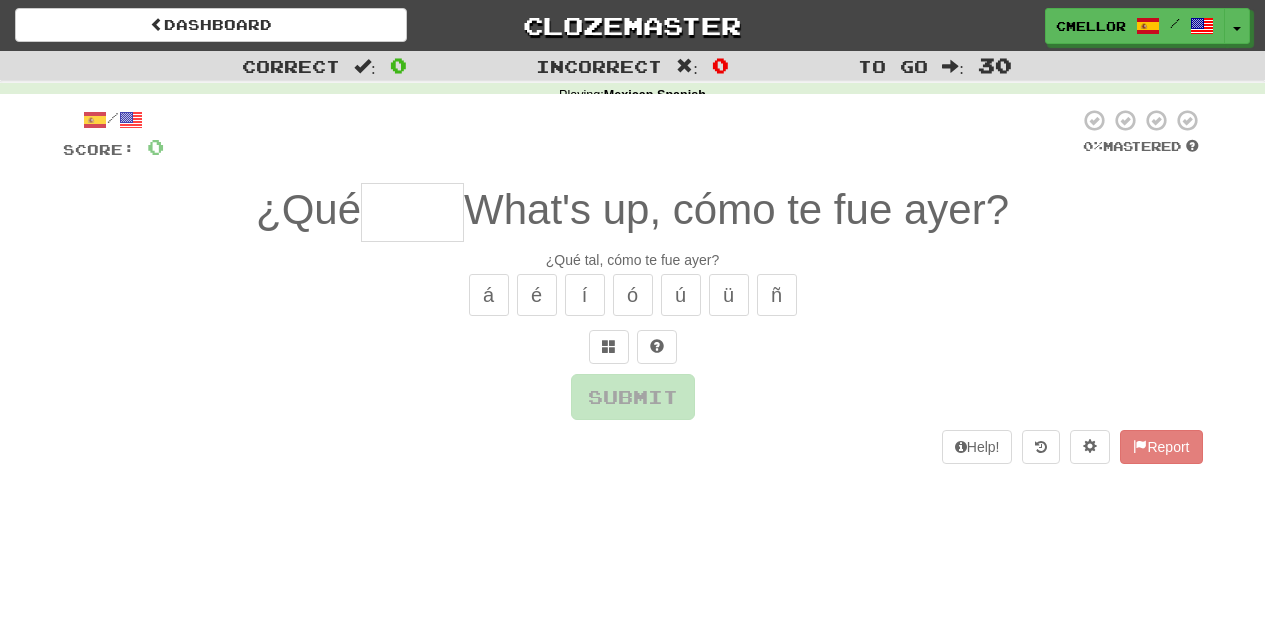 scroll, scrollTop: 0, scrollLeft: 0, axis: both 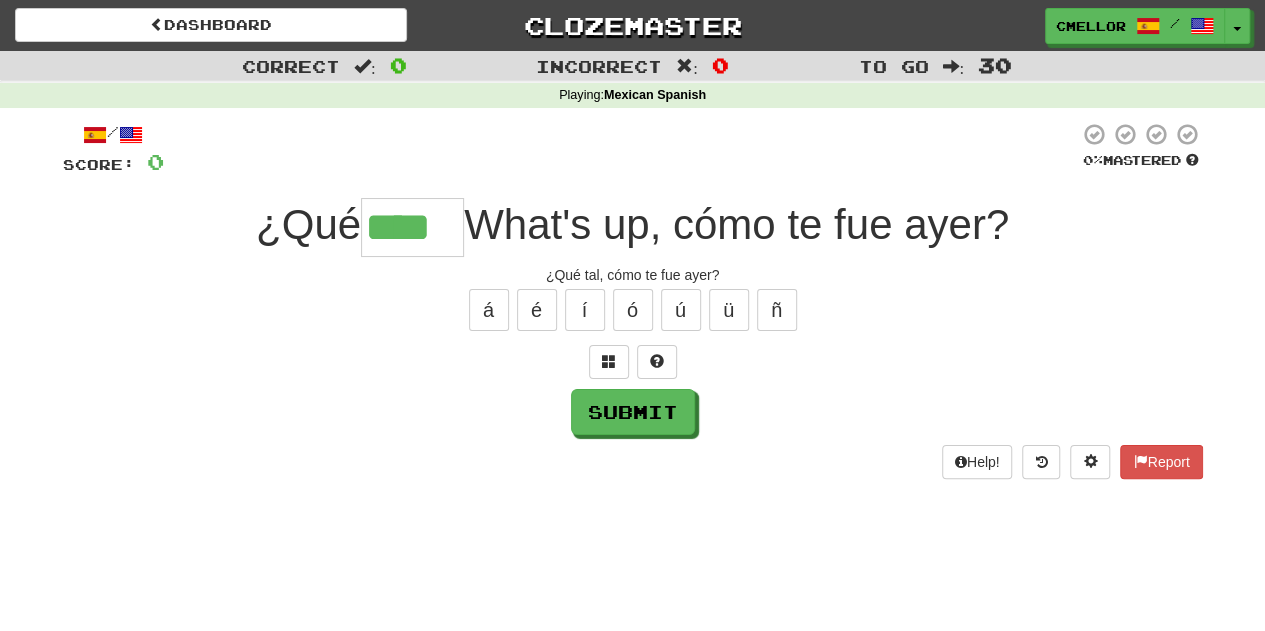 type on "****" 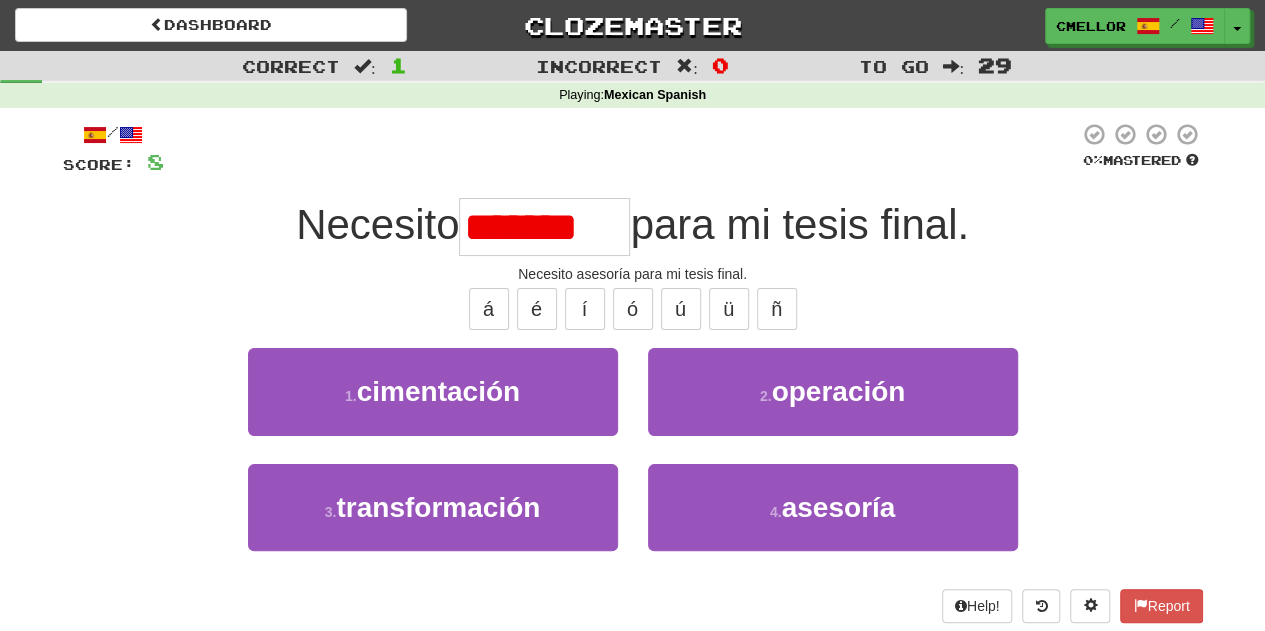 scroll, scrollTop: 0, scrollLeft: 0, axis: both 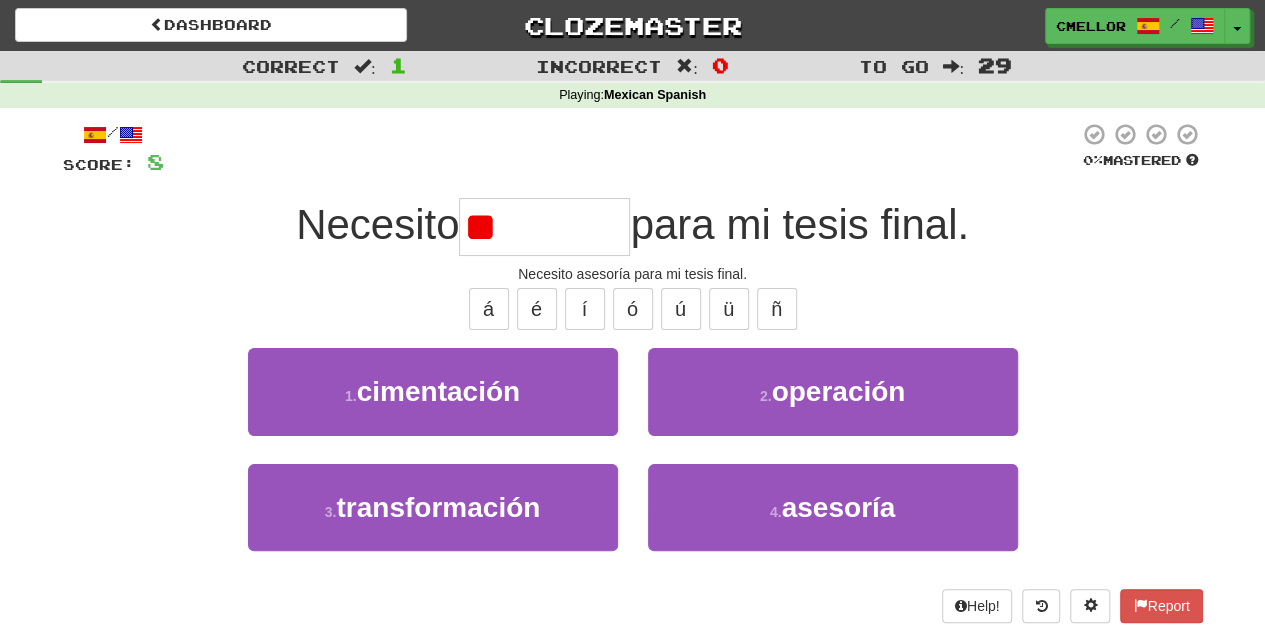 type on "*" 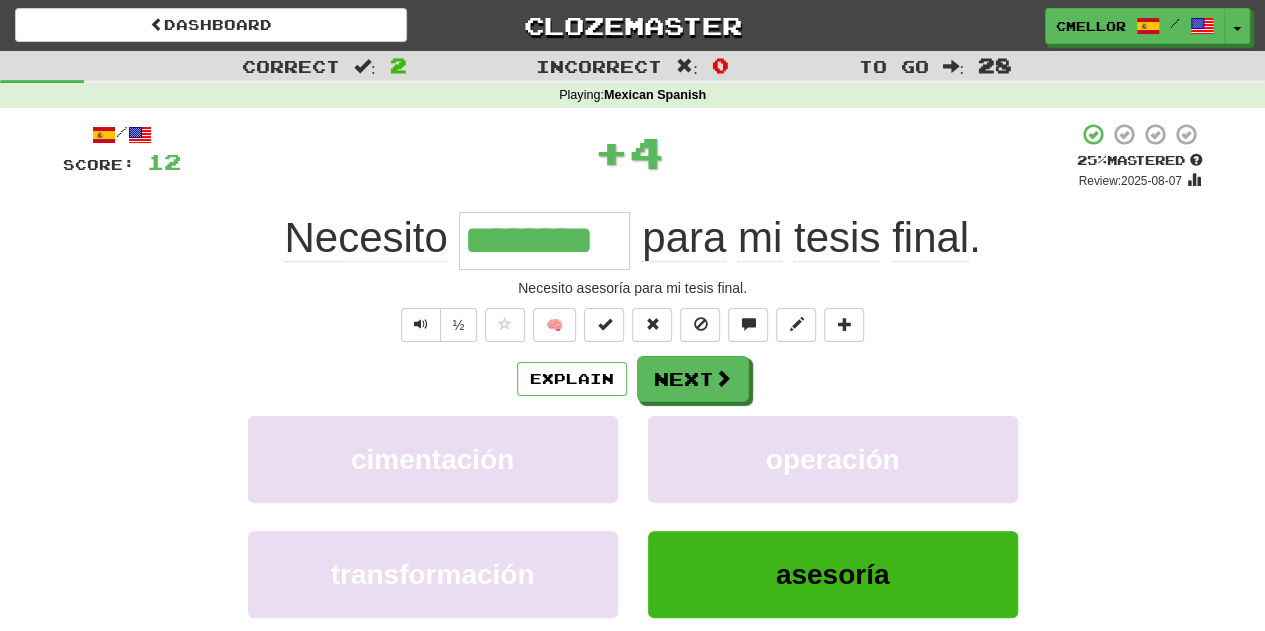 type on "*" 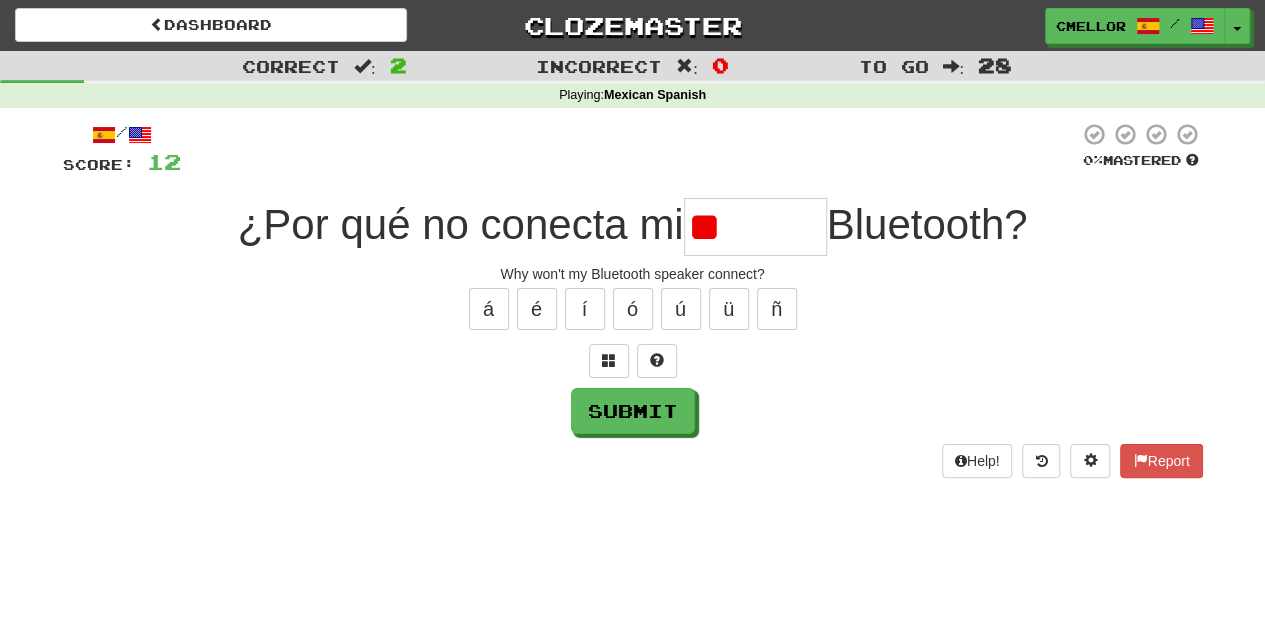 type on "*" 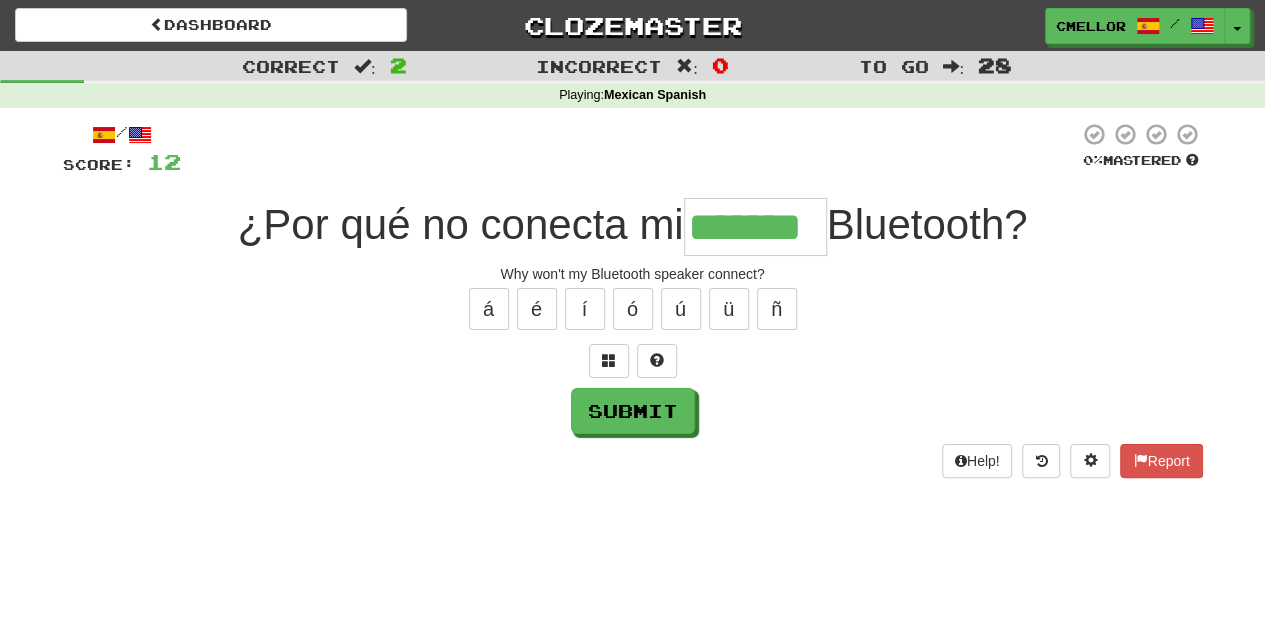 type on "*******" 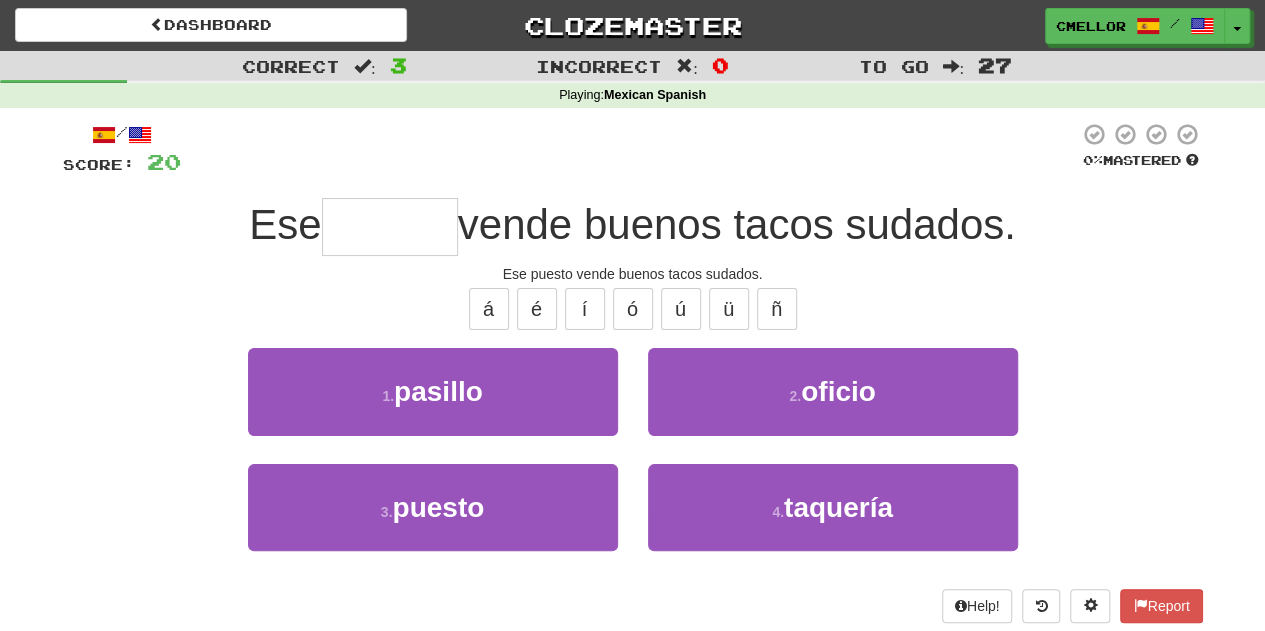 type on "******" 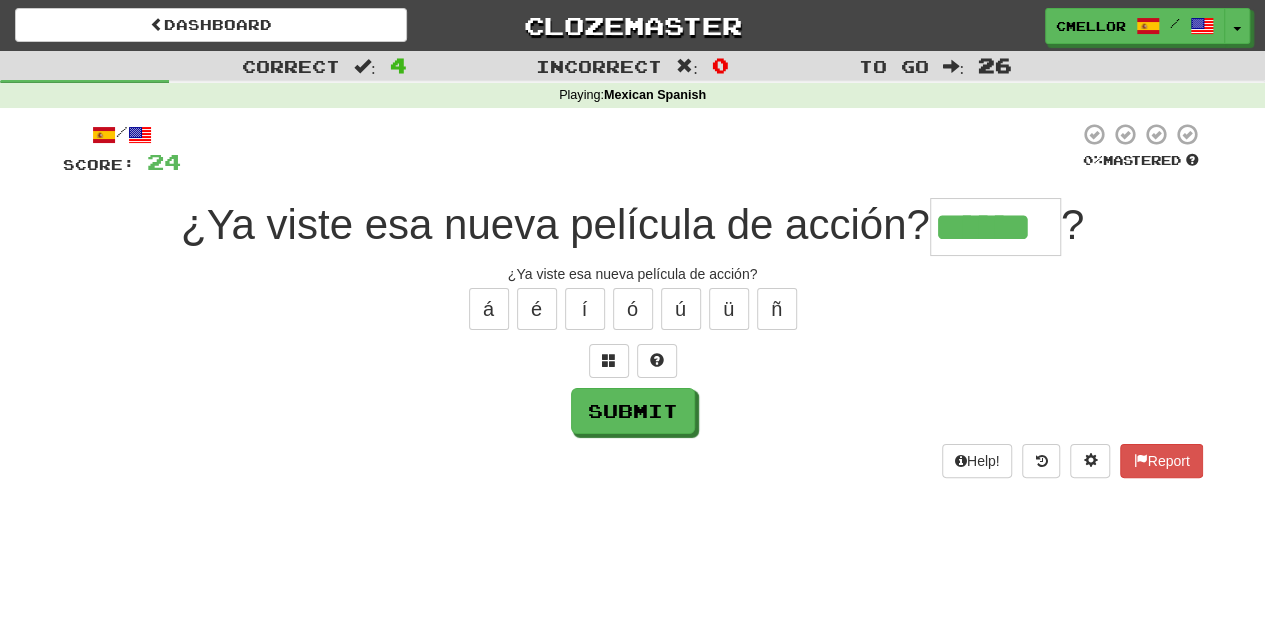 type on "******" 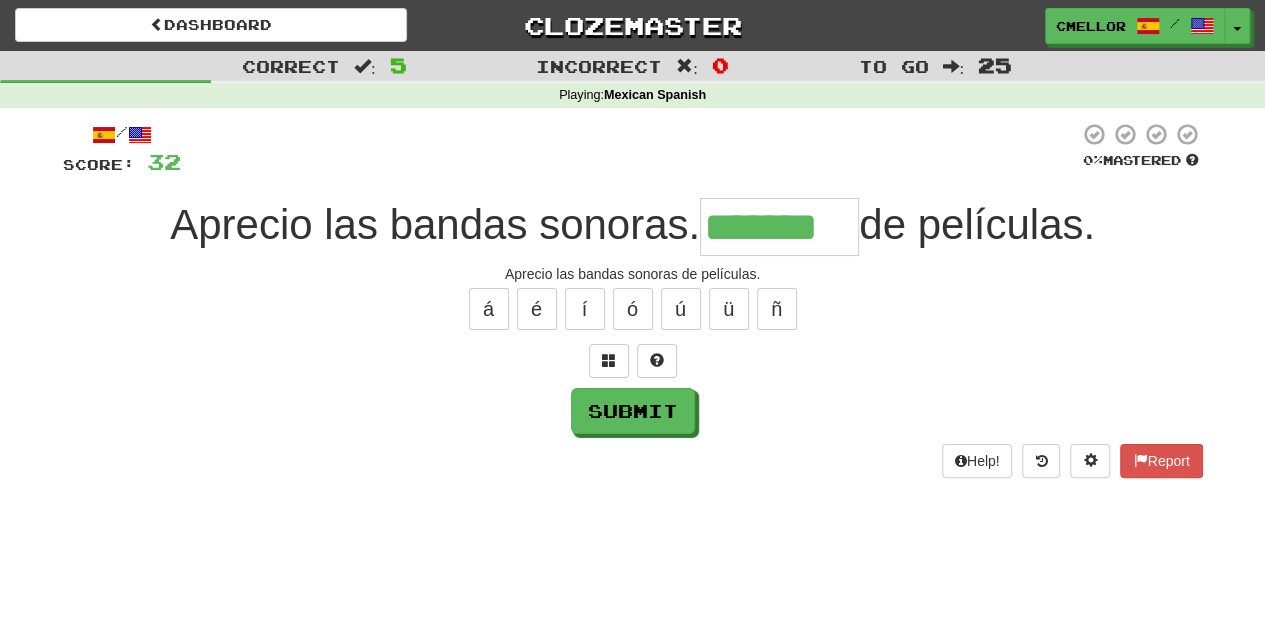 type on "*******" 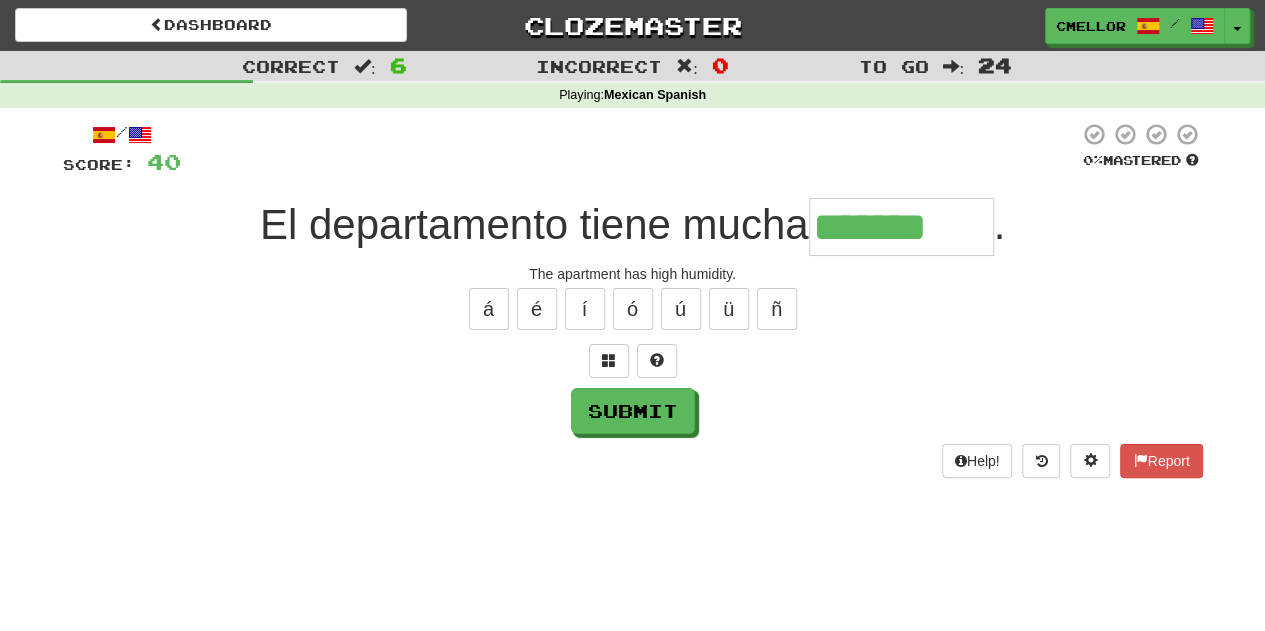 type on "*******" 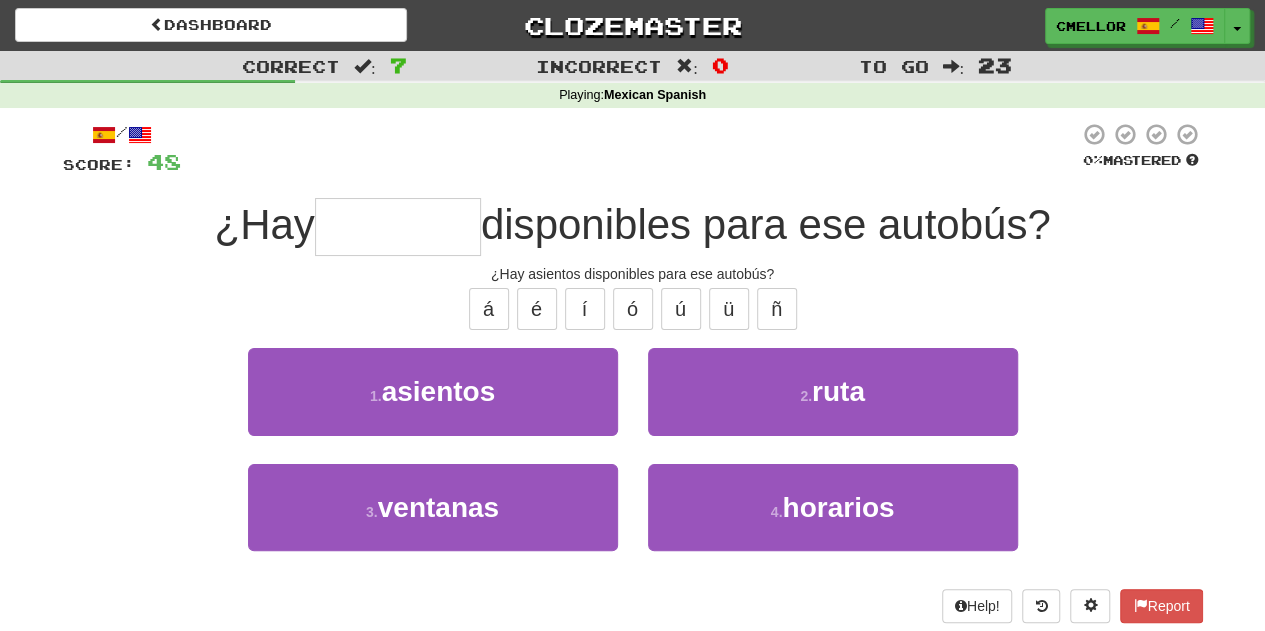 type on "********" 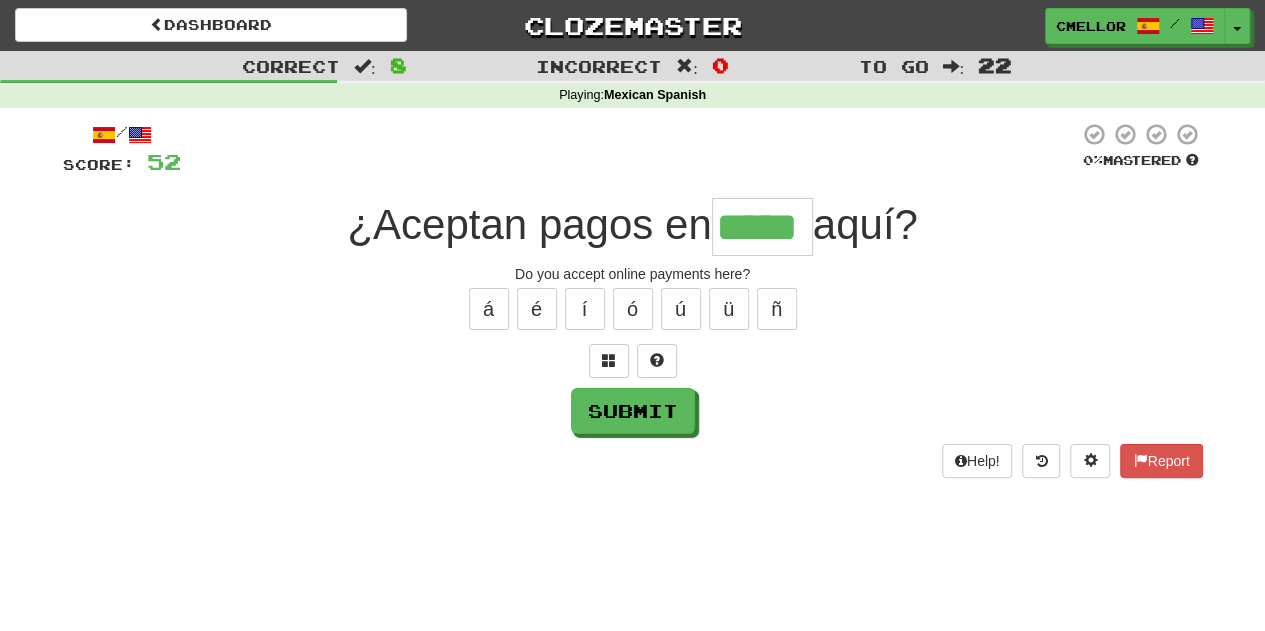 type on "*****" 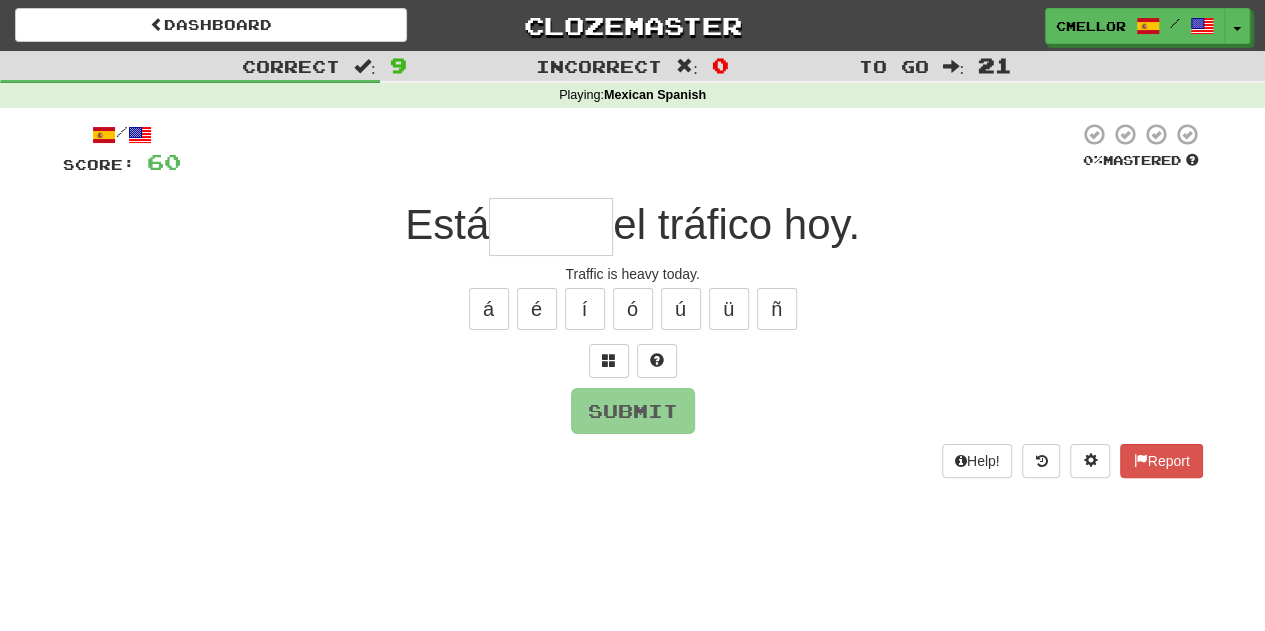 type on "*" 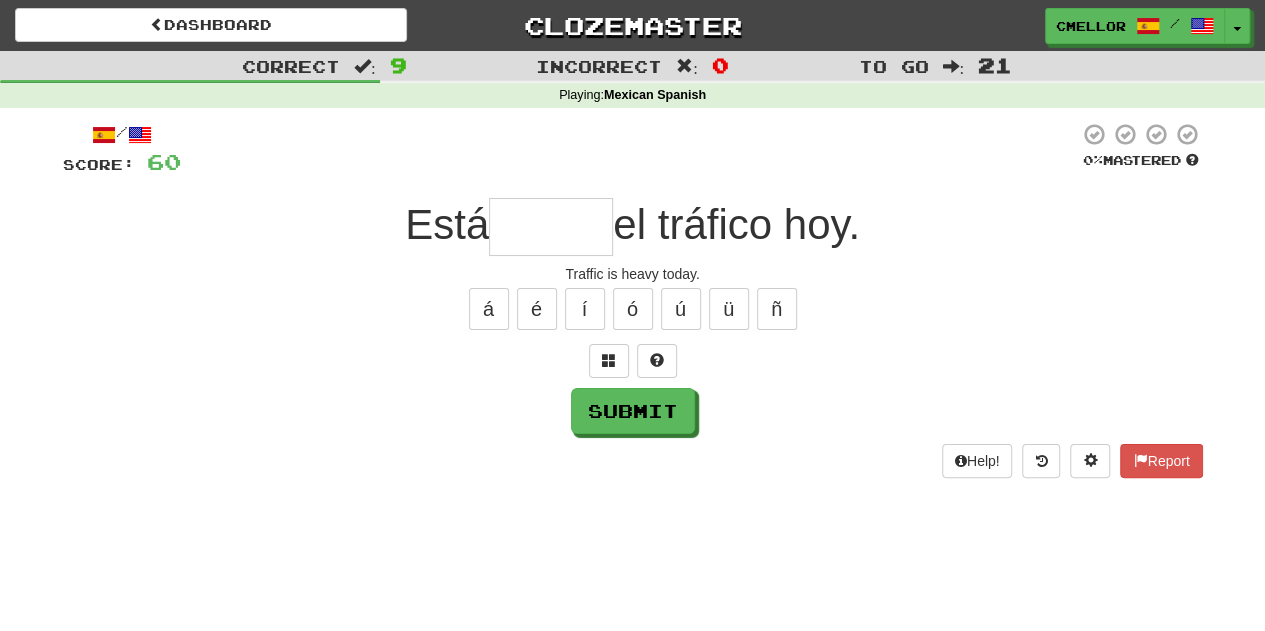 type on "*" 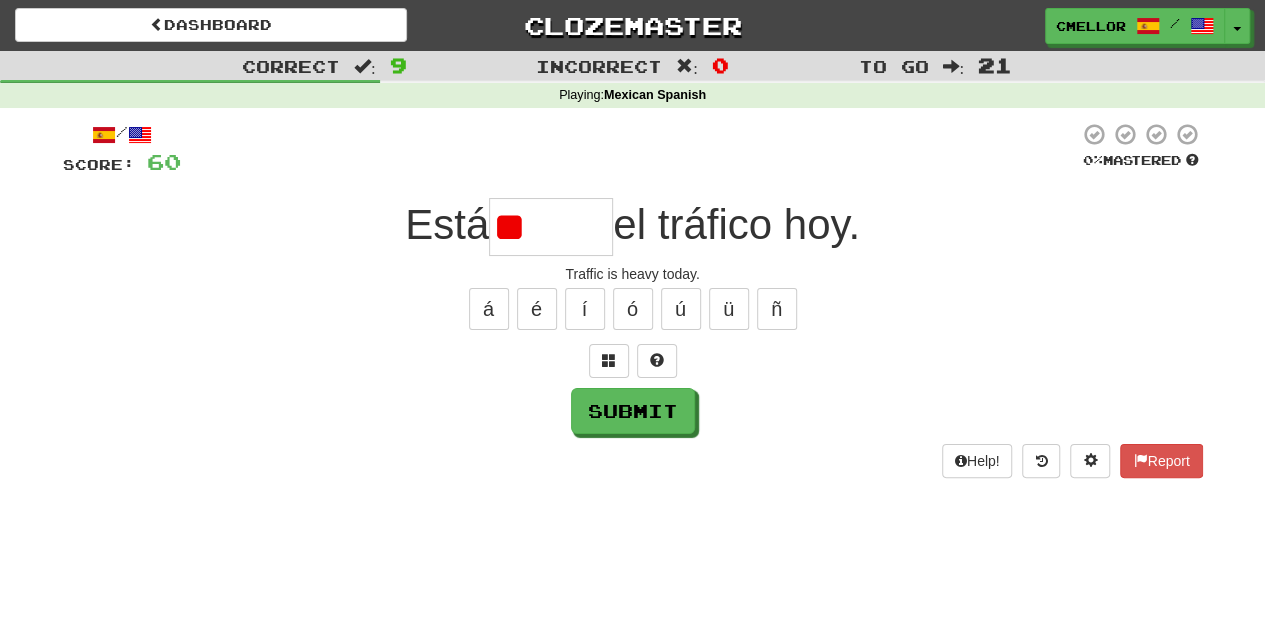 type on "*" 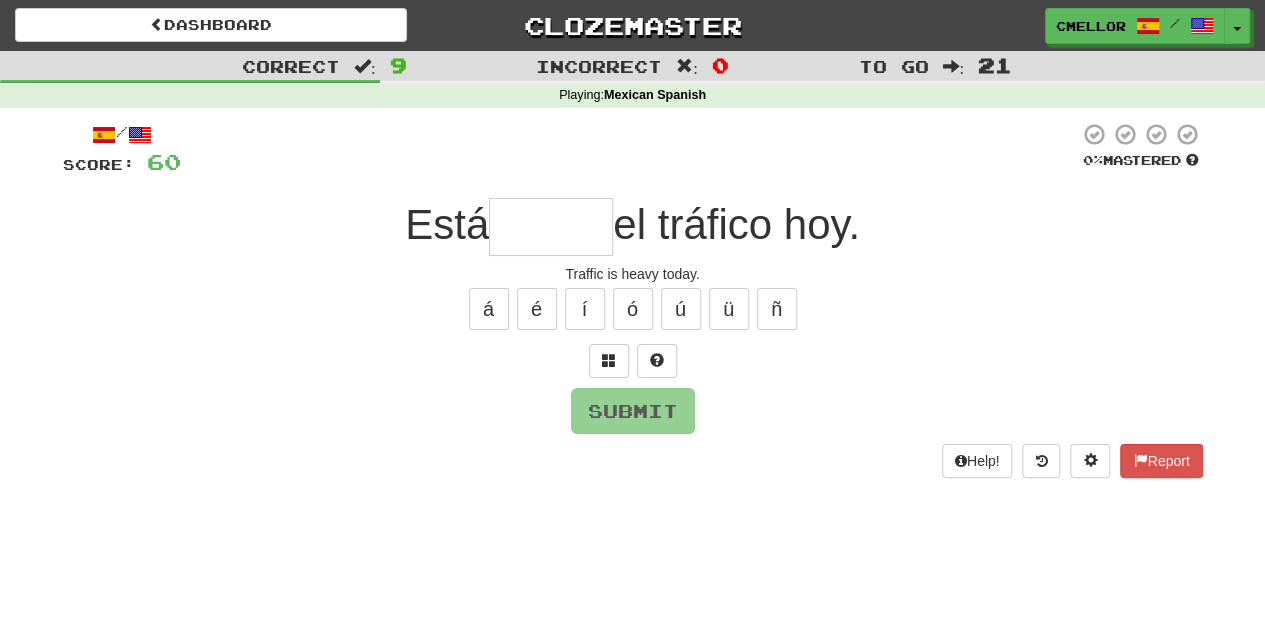 type on "*" 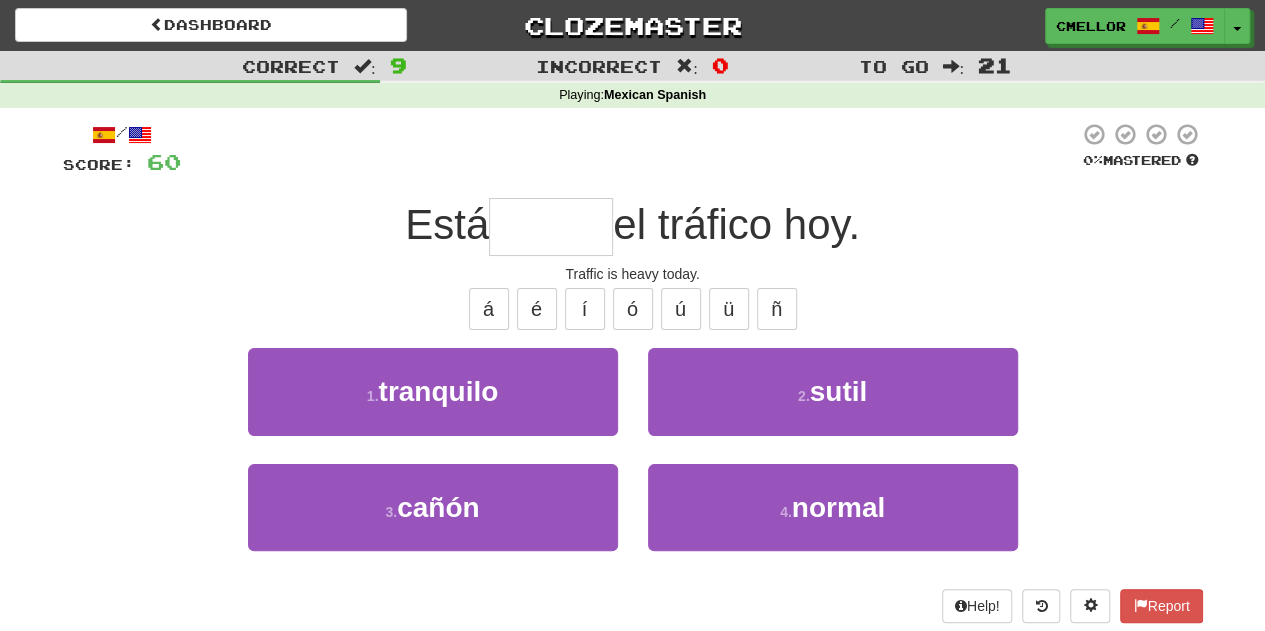 type on "*****" 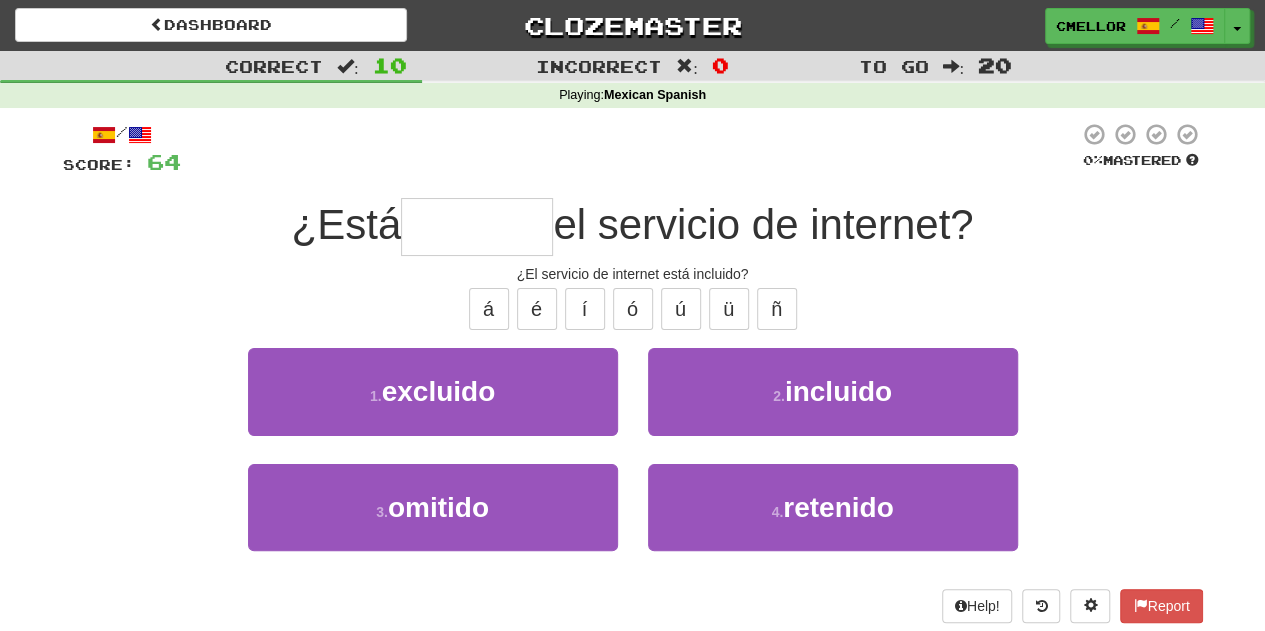 type on "********" 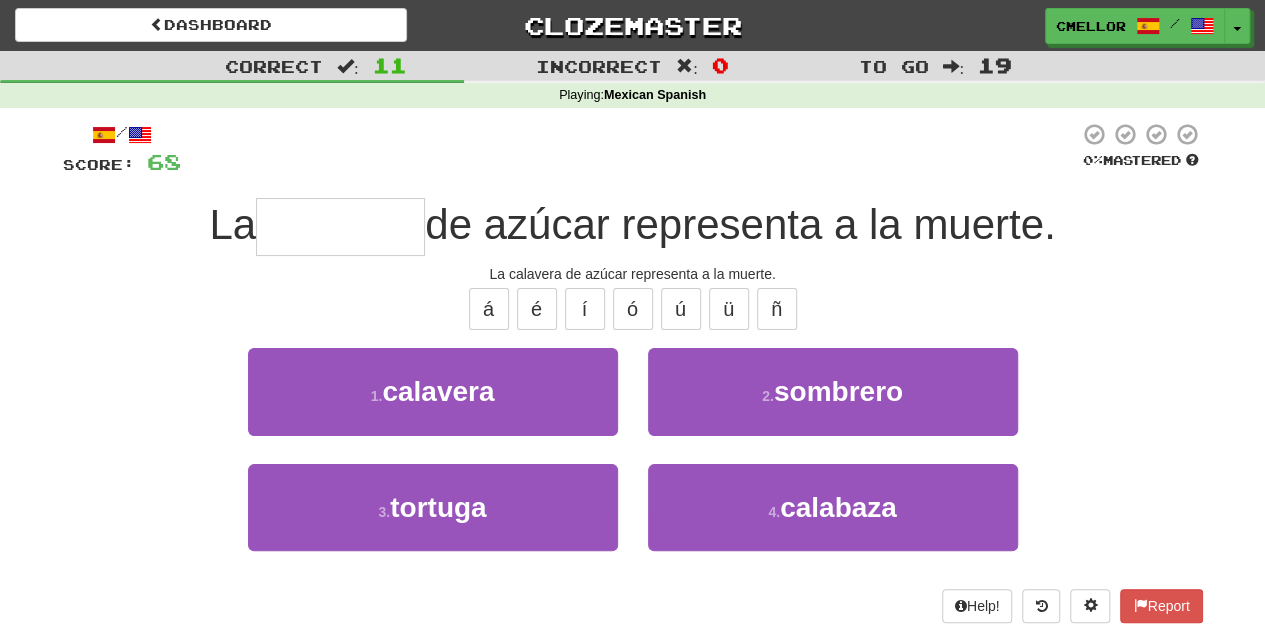 type on "********" 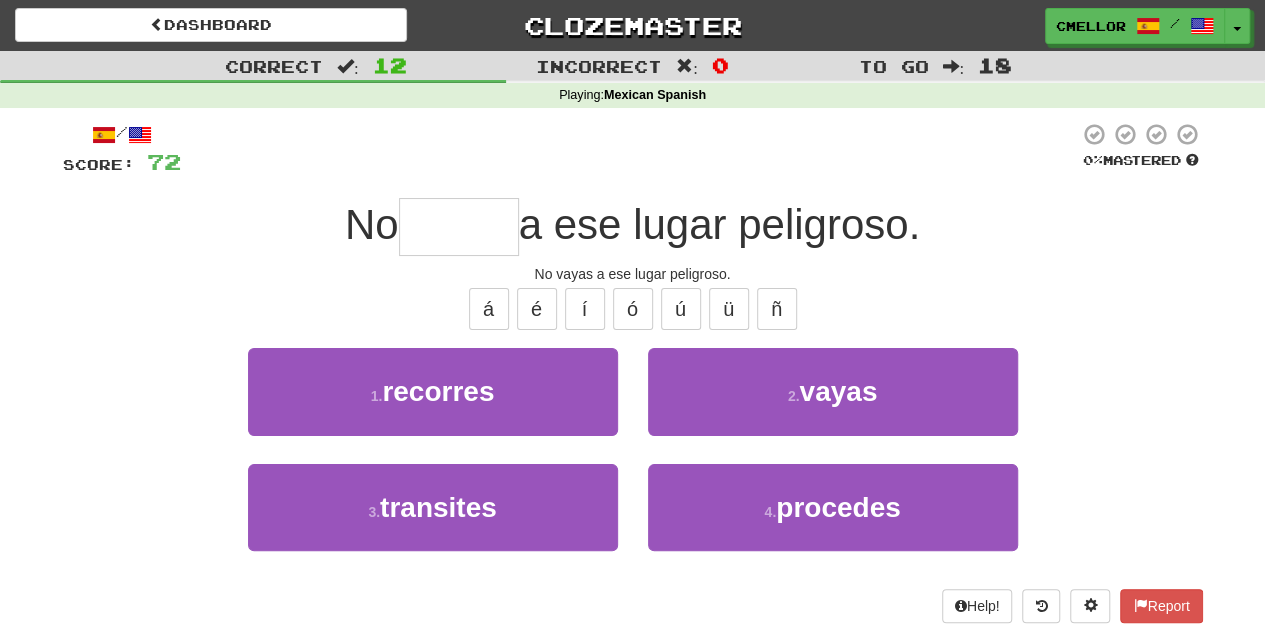 type on "*****" 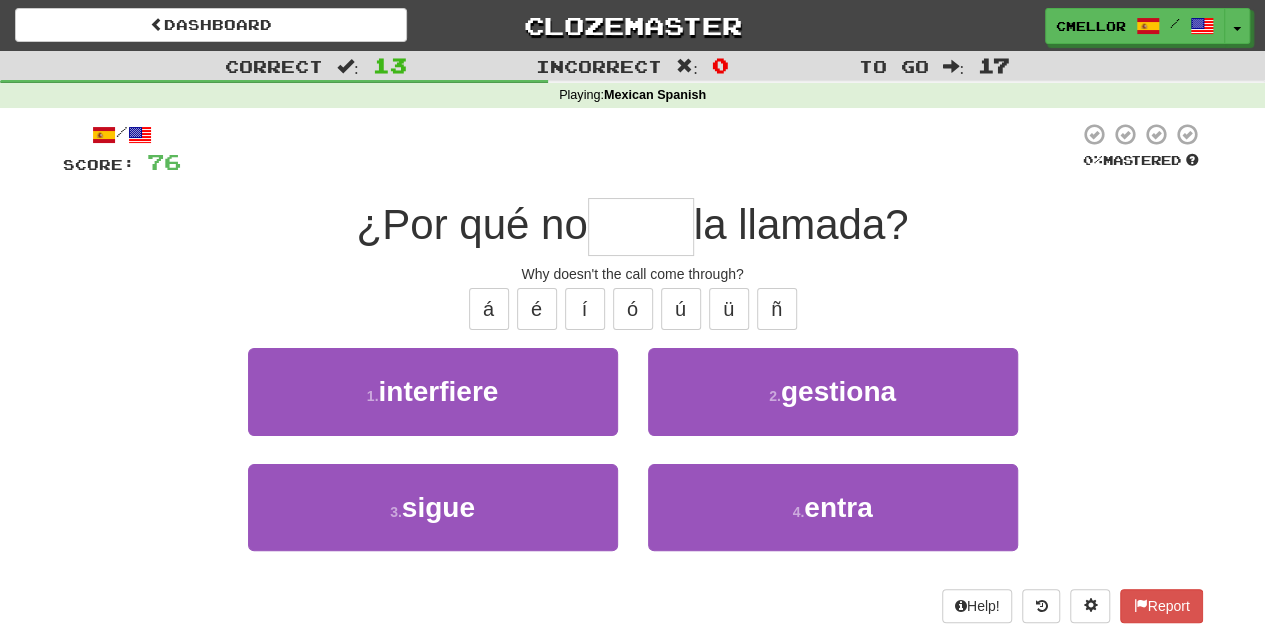 type on "*****" 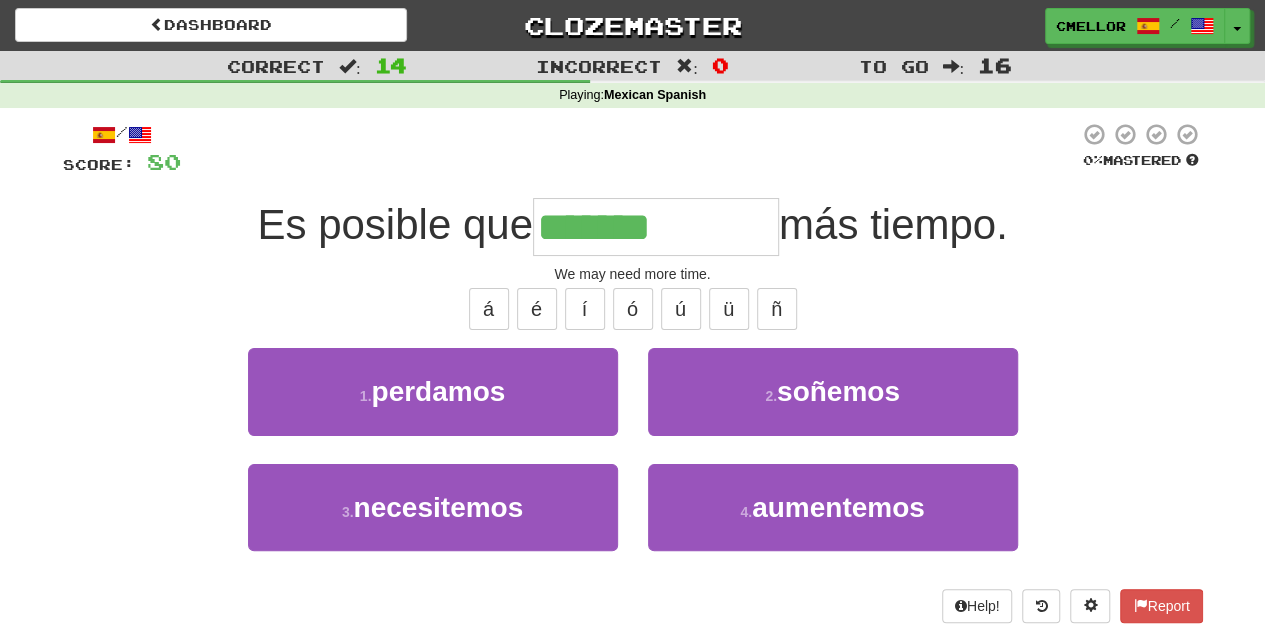 type on "**********" 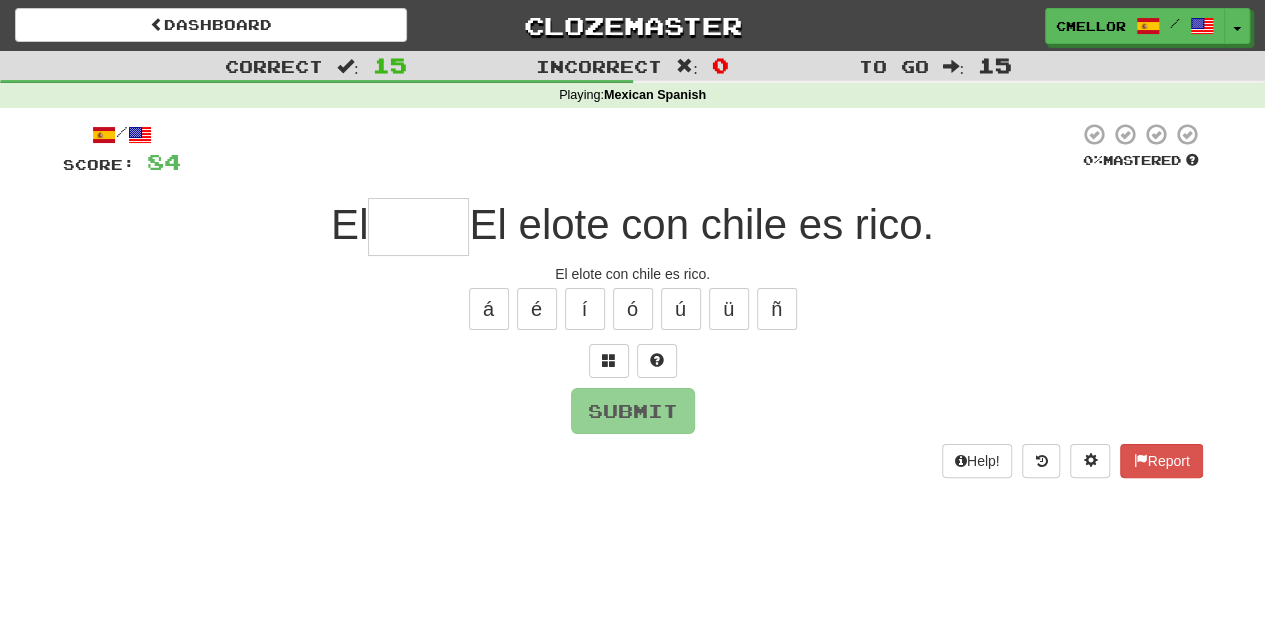 type on "*" 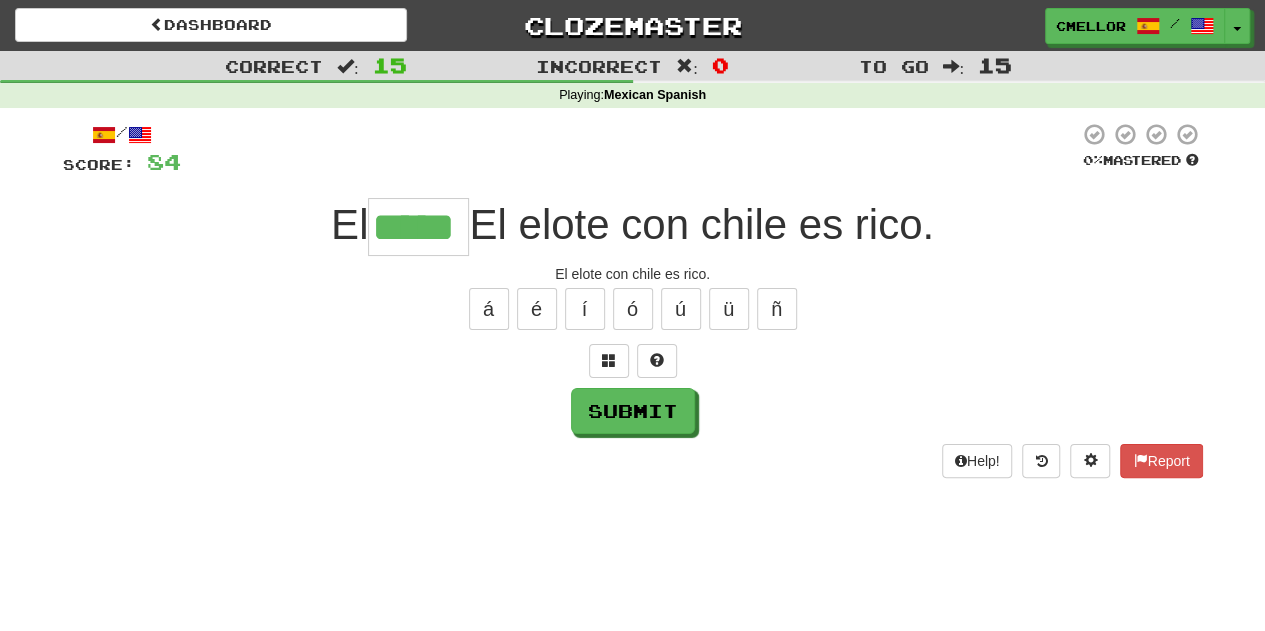 type on "*****" 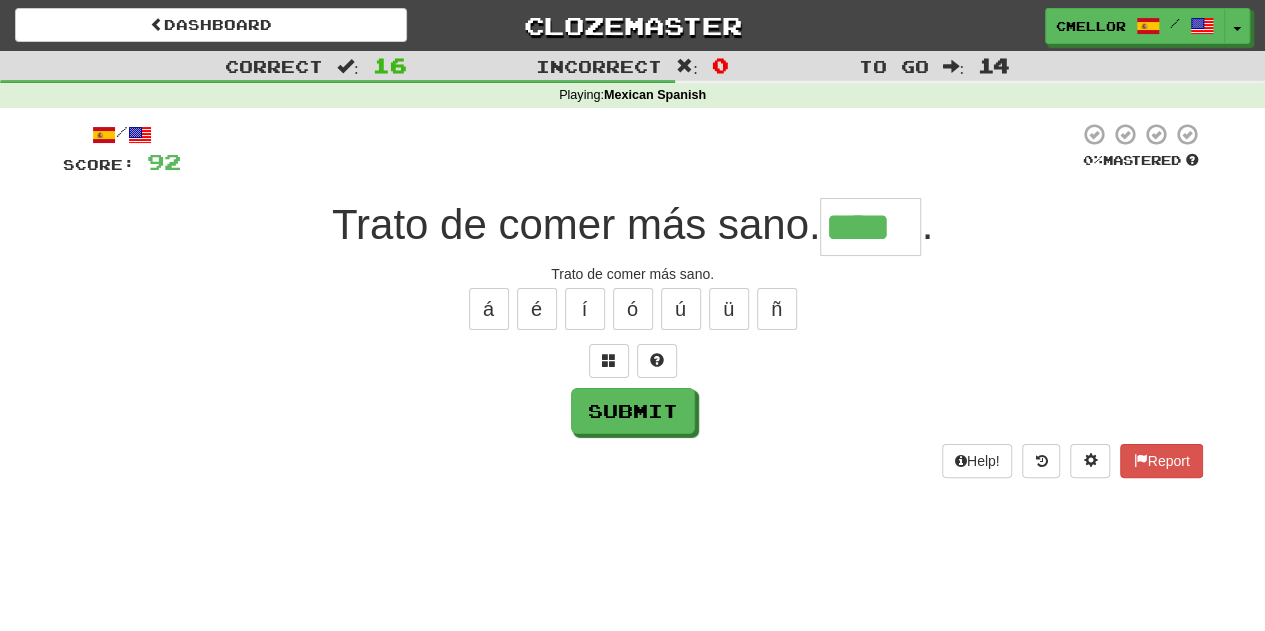 type on "****" 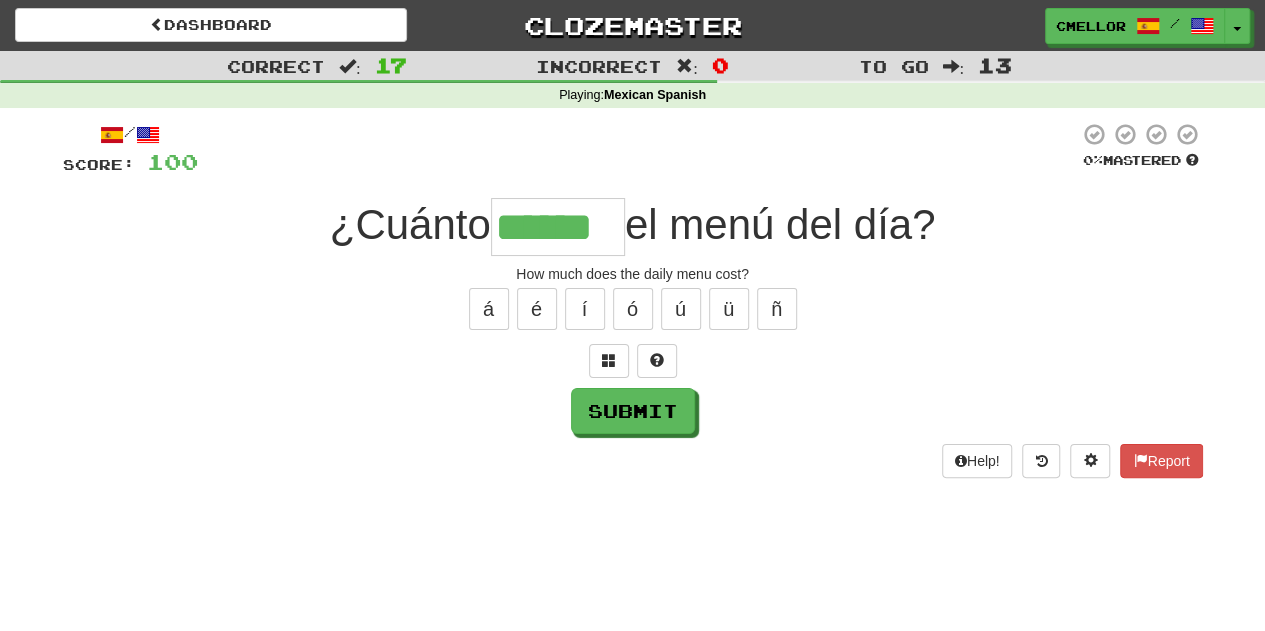type on "******" 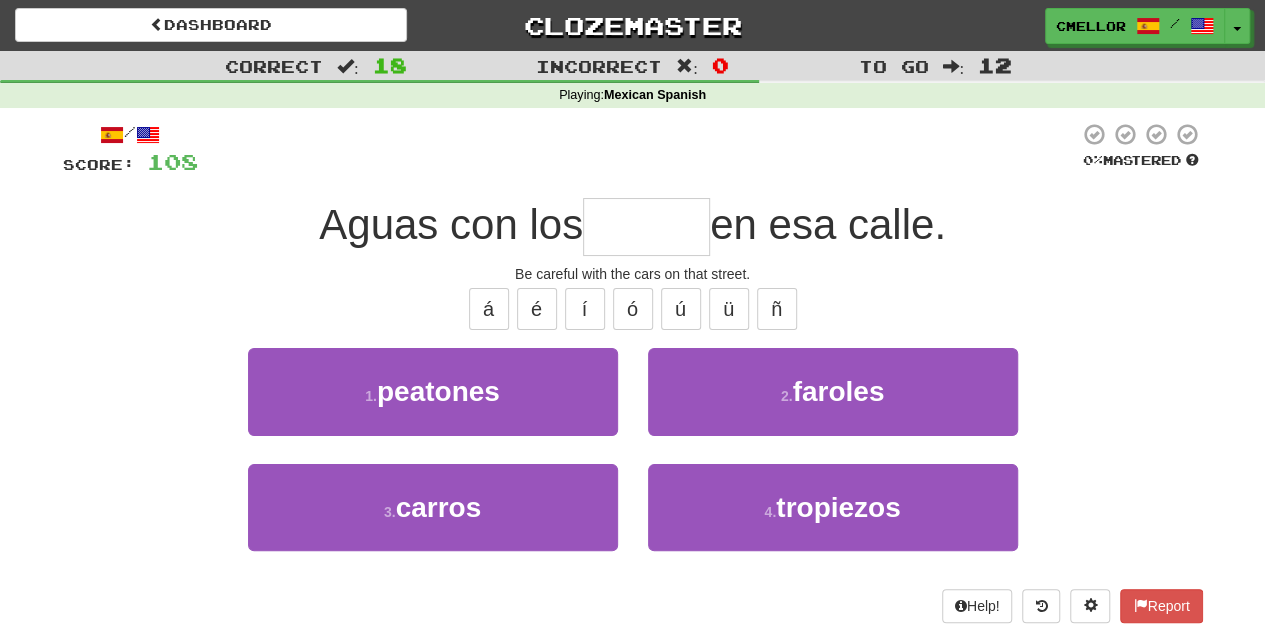 type on "******" 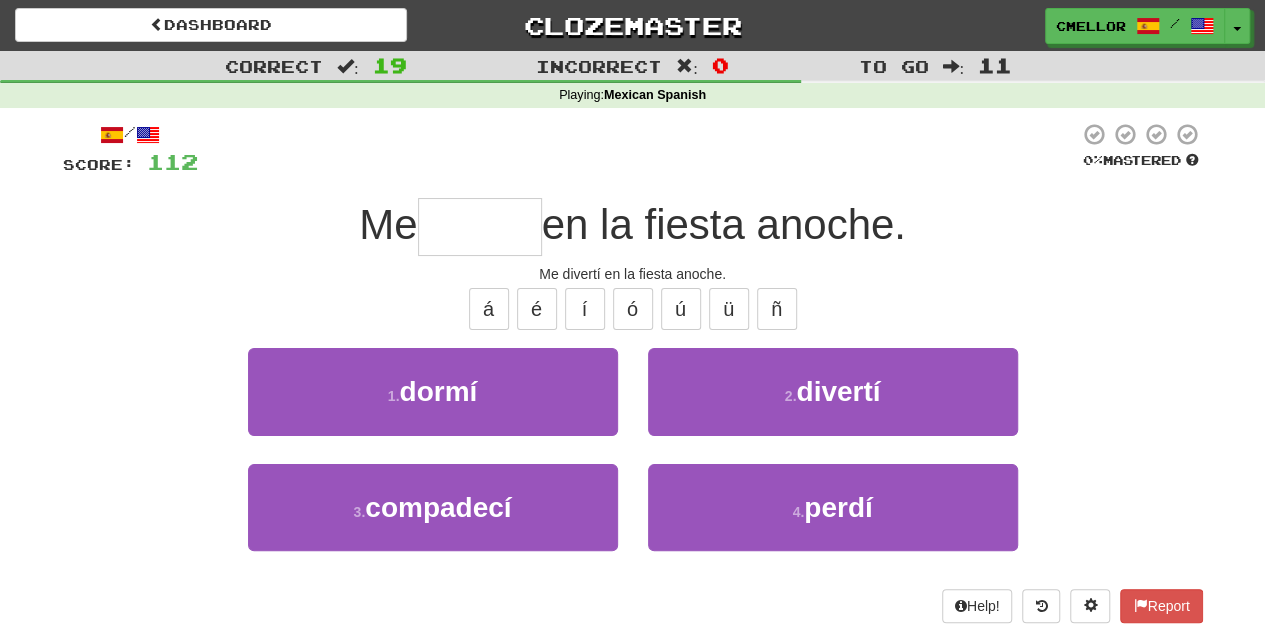 type on "*******" 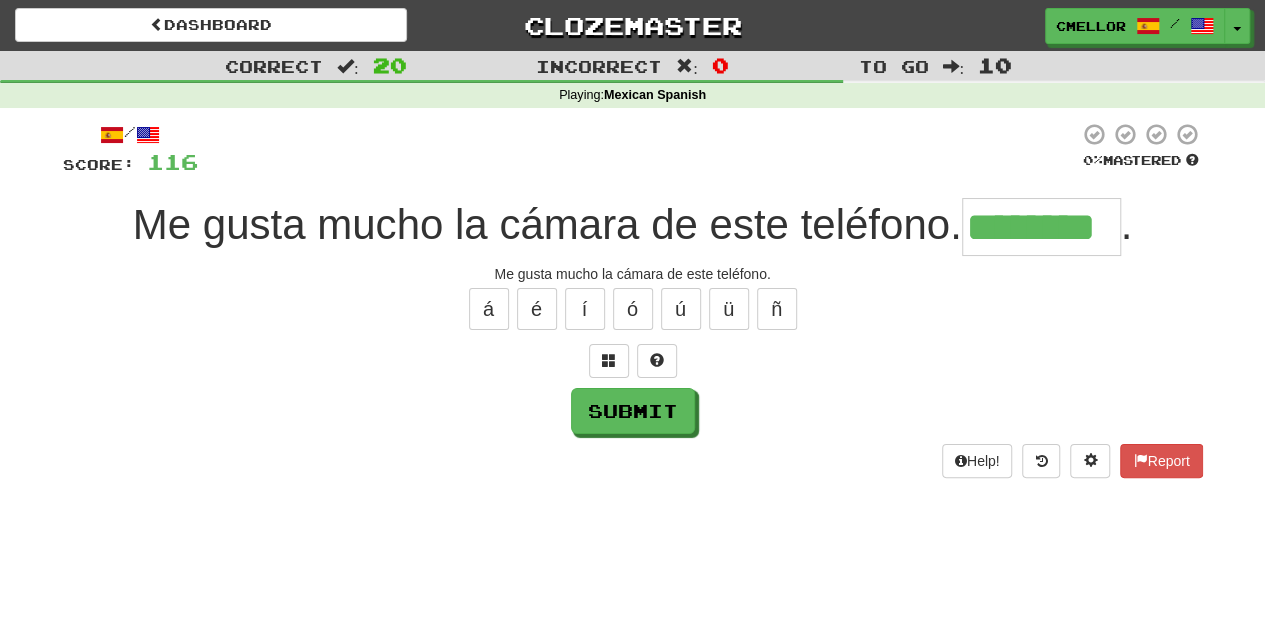 type on "********" 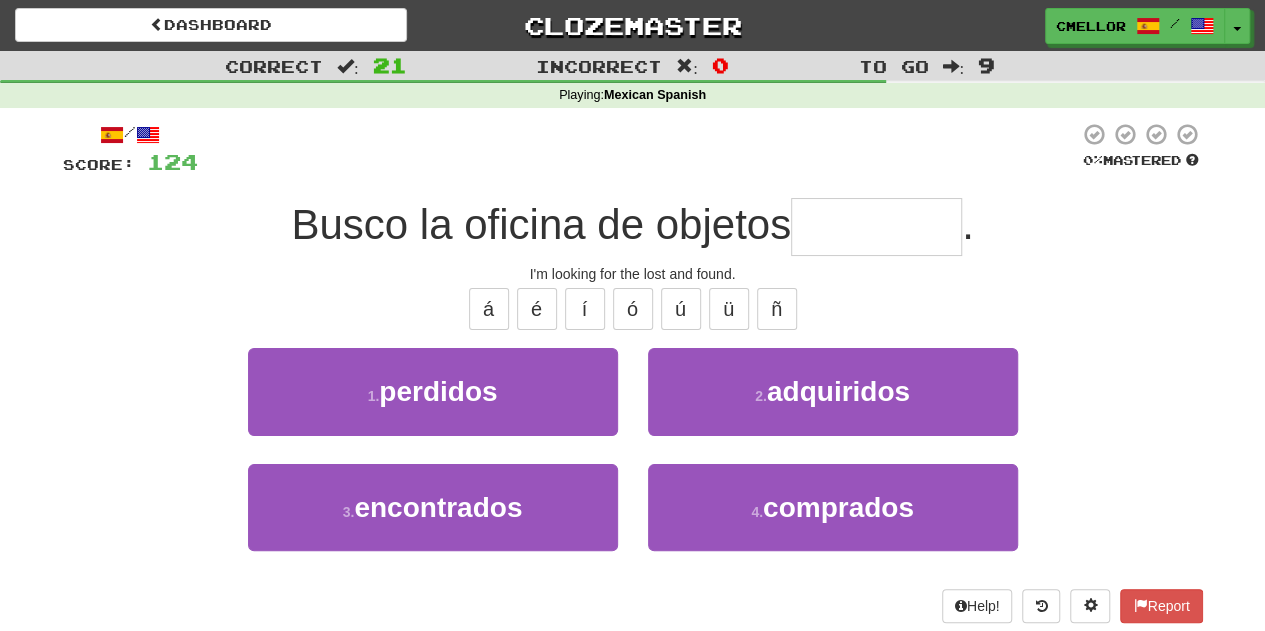 type on "********" 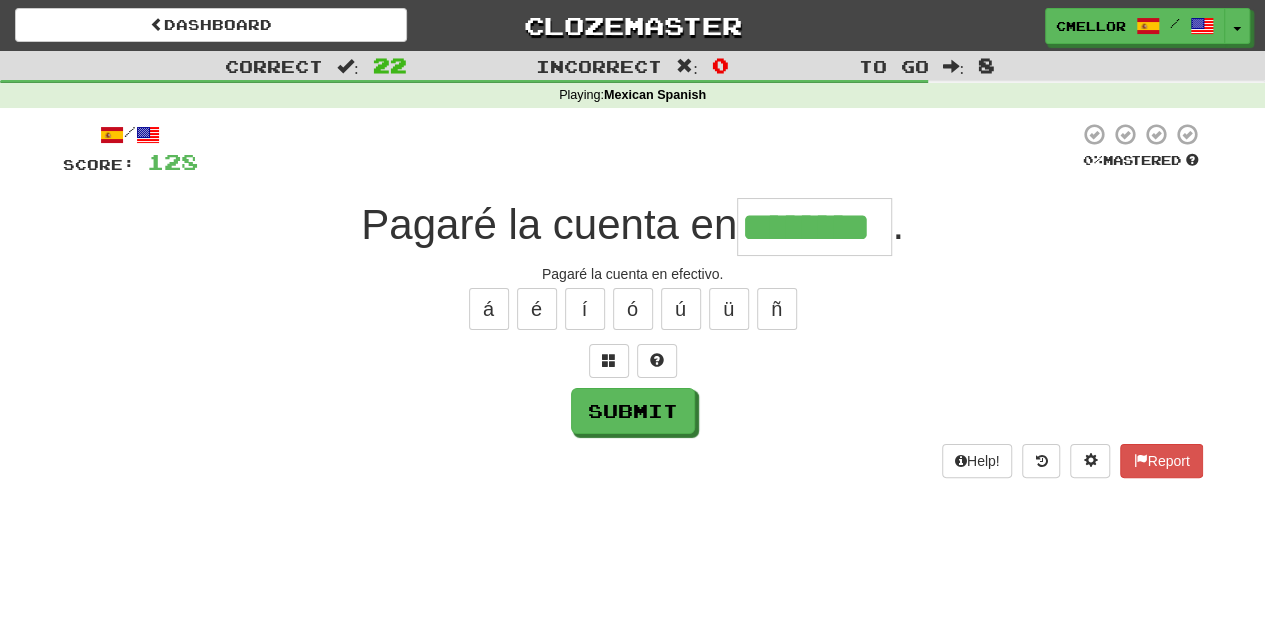 type on "********" 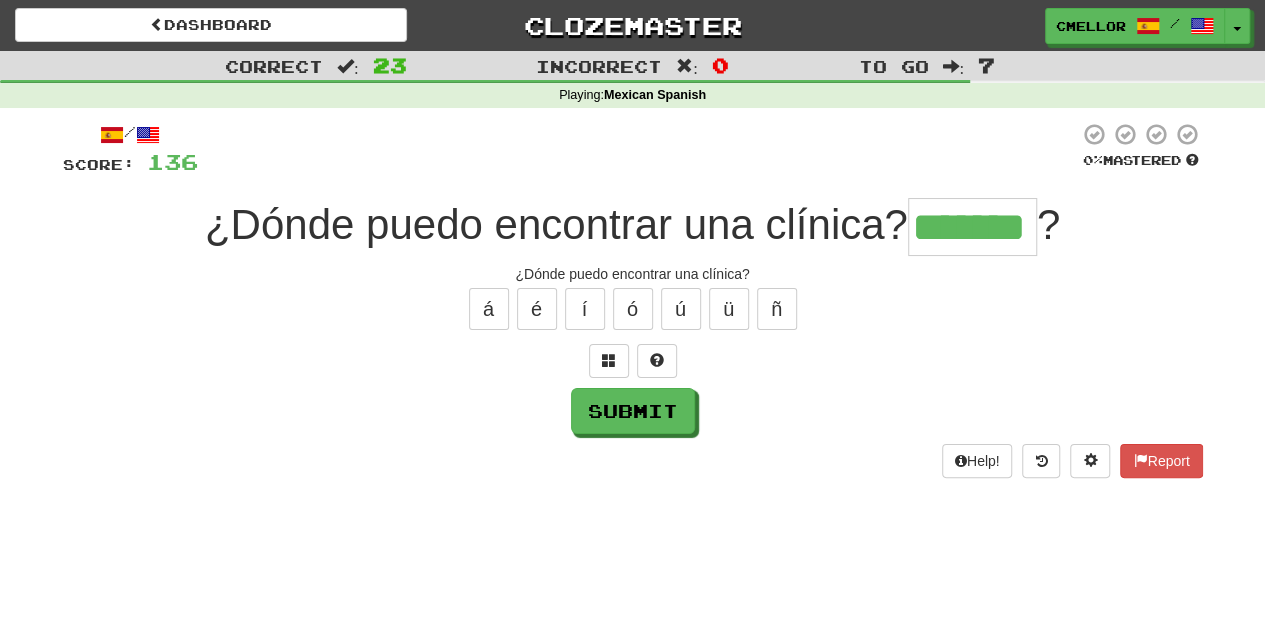 type on "*******" 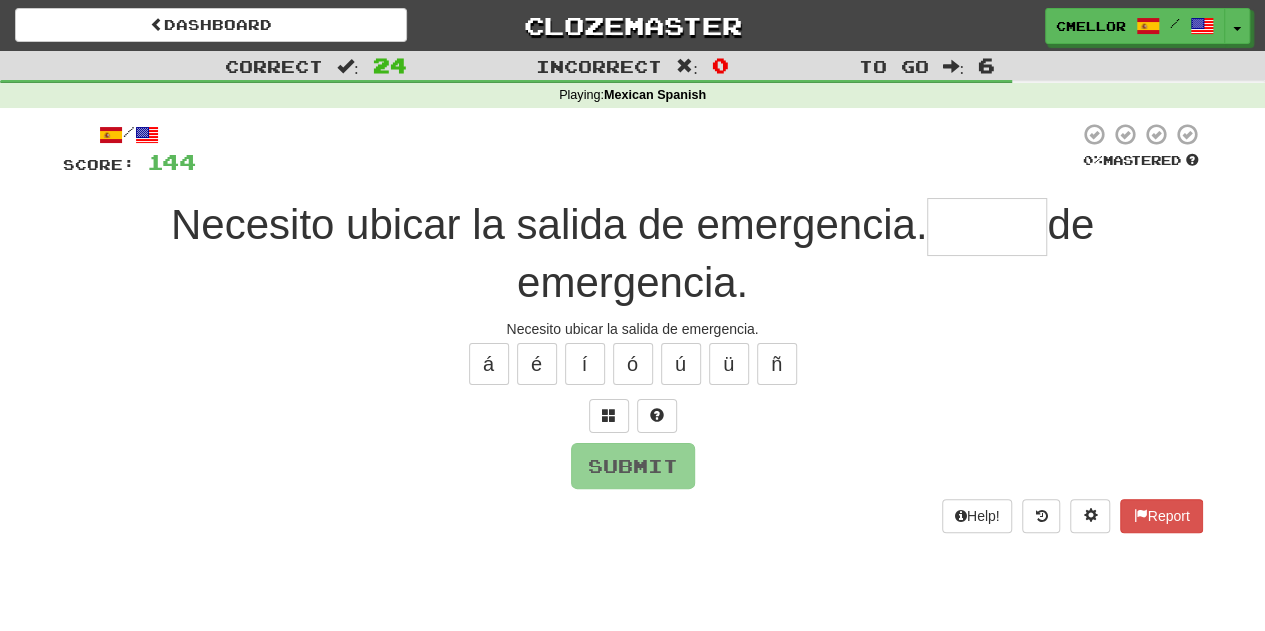 type on "******" 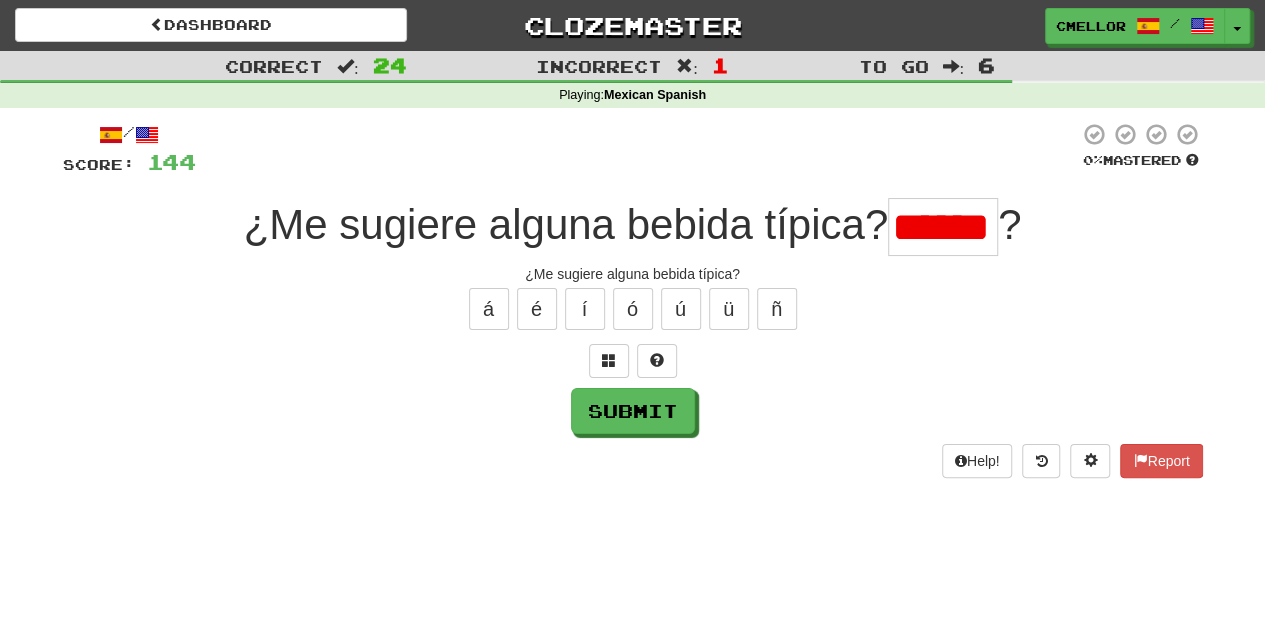 scroll, scrollTop: 0, scrollLeft: 0, axis: both 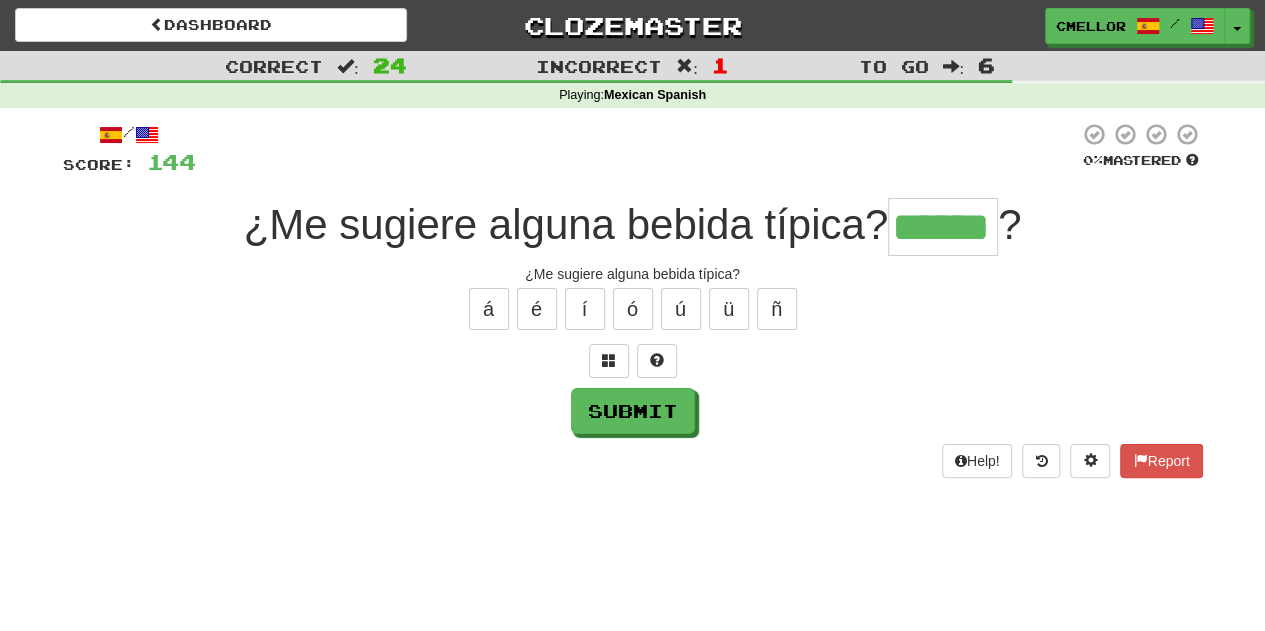 type on "******" 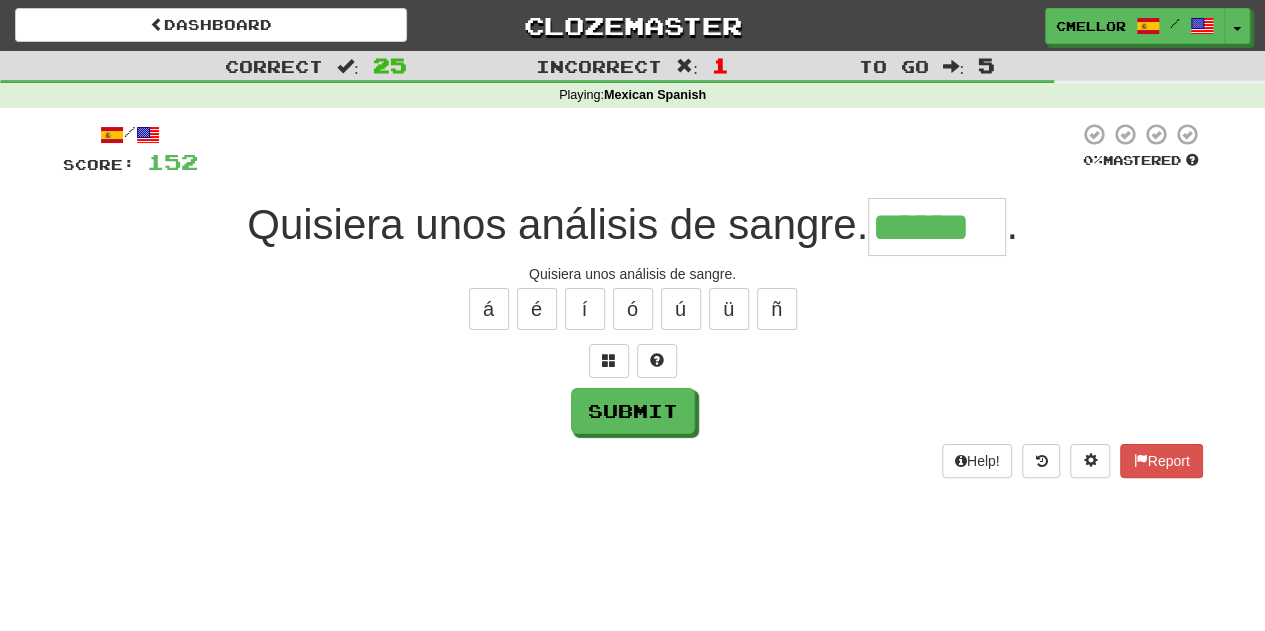type on "******" 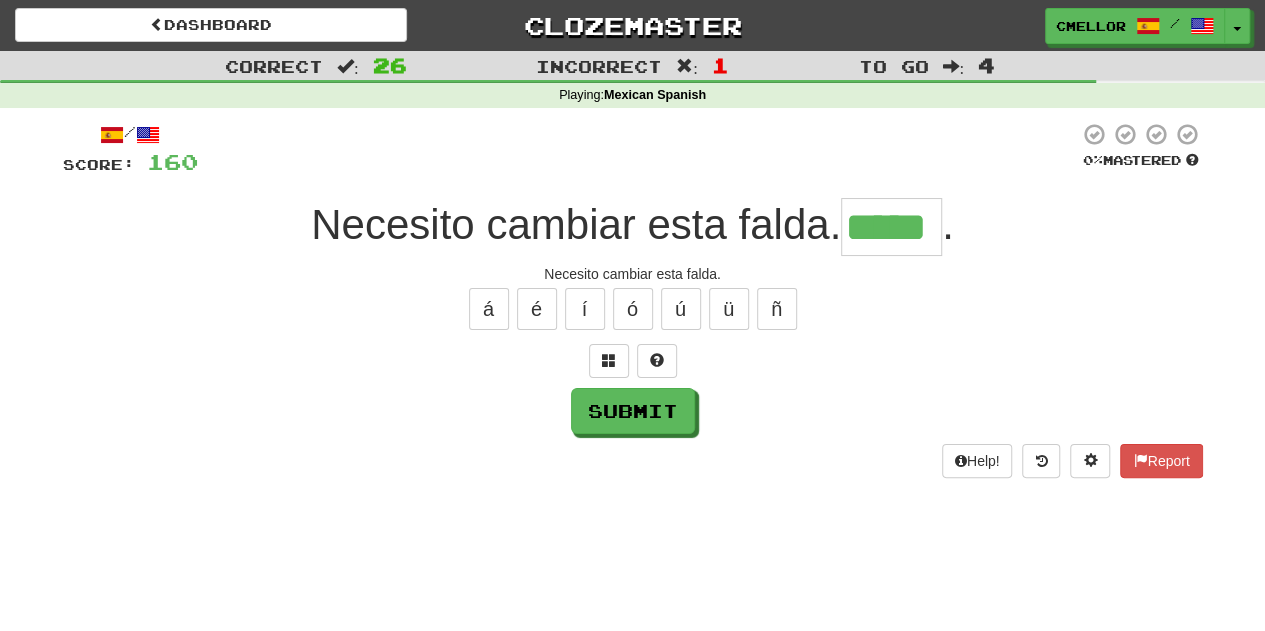 type on "*****" 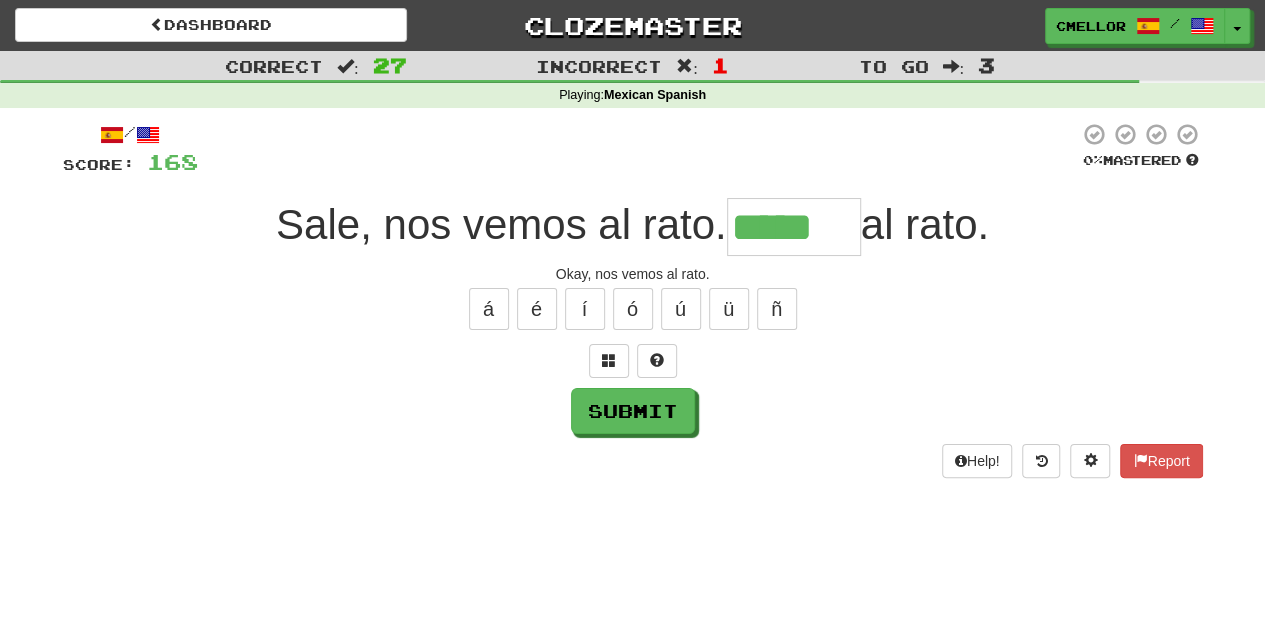 type on "*****" 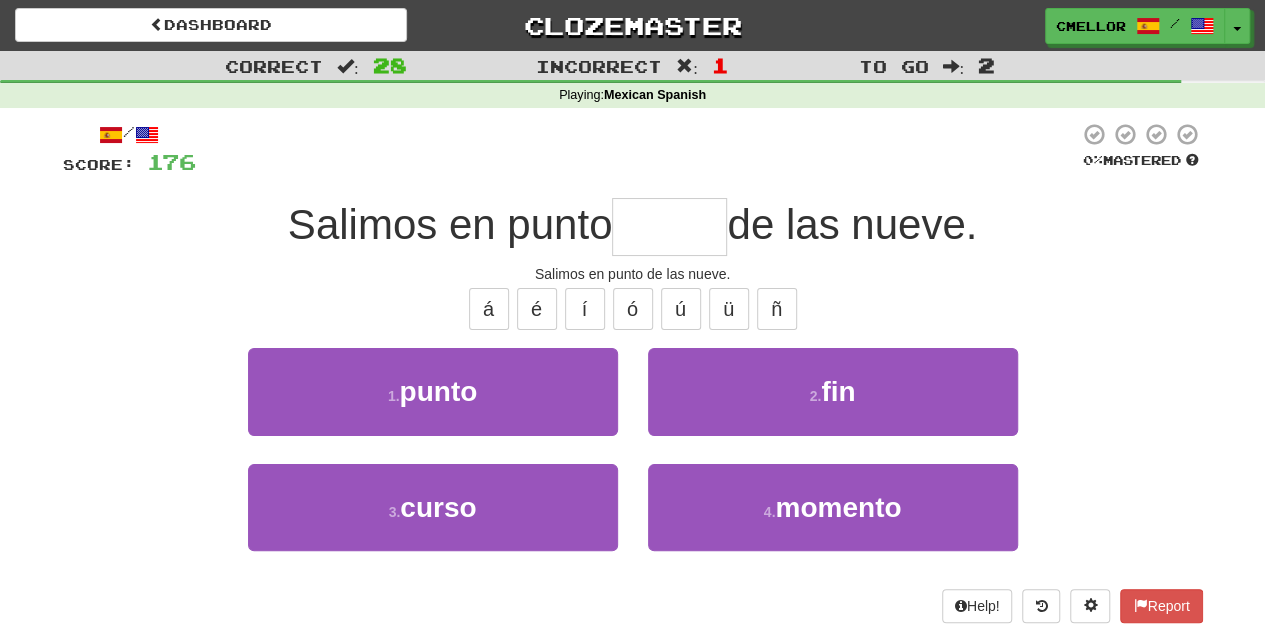 type on "*****" 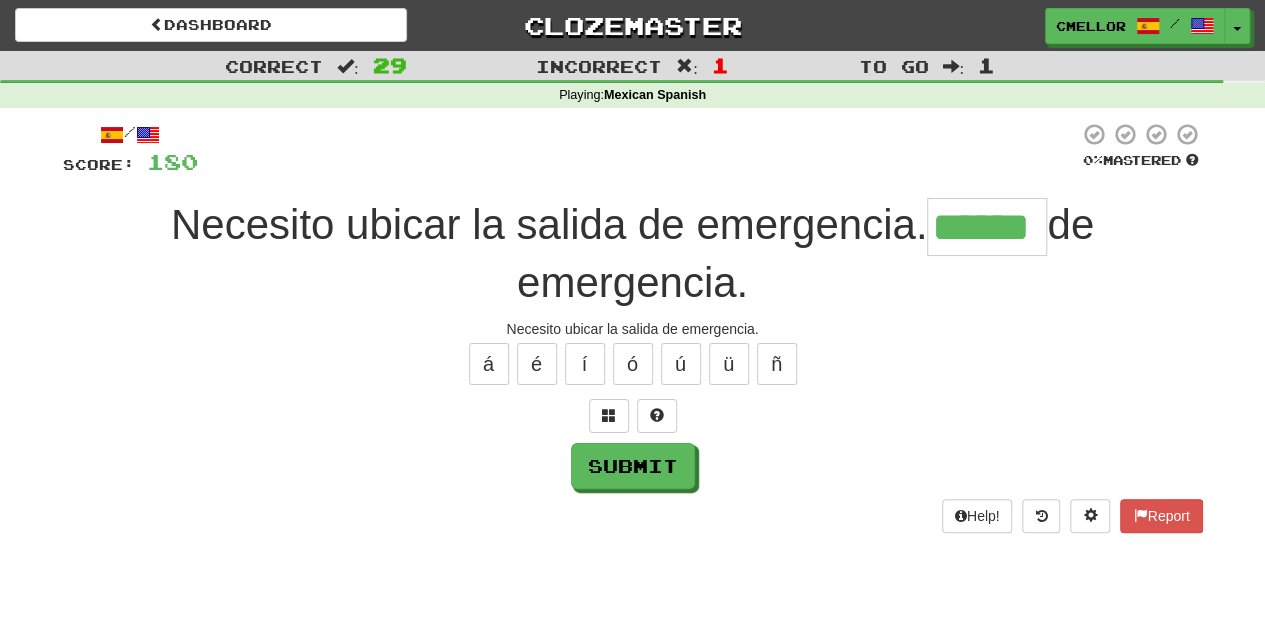 type on "******" 